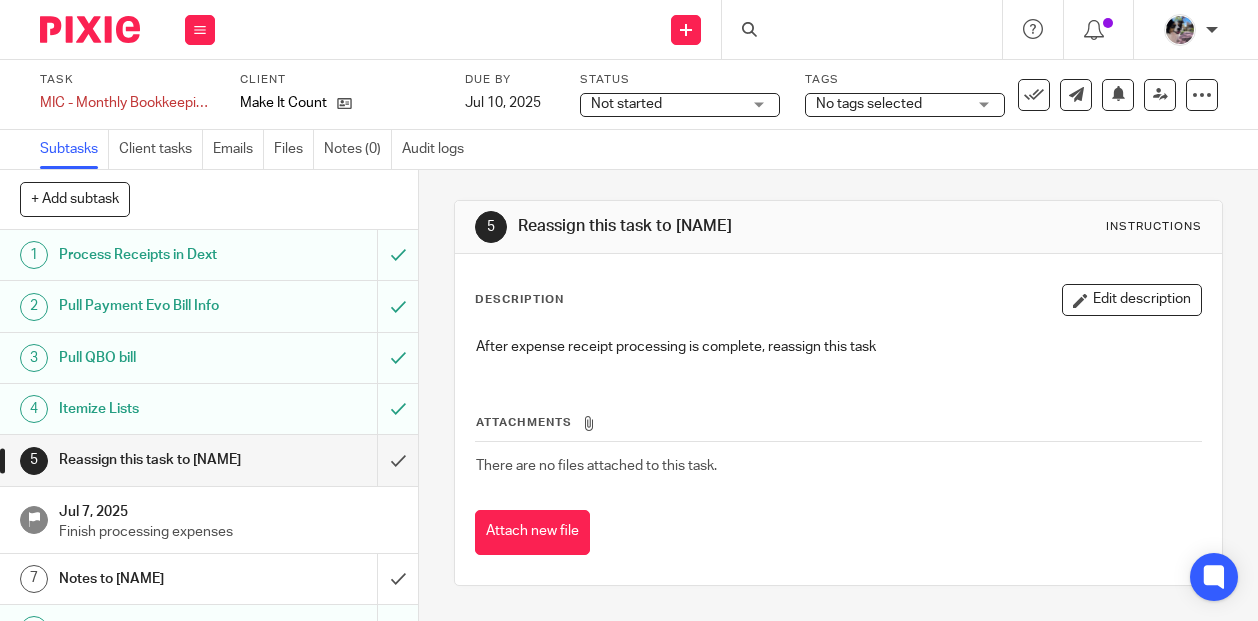 scroll, scrollTop: 0, scrollLeft: 0, axis: both 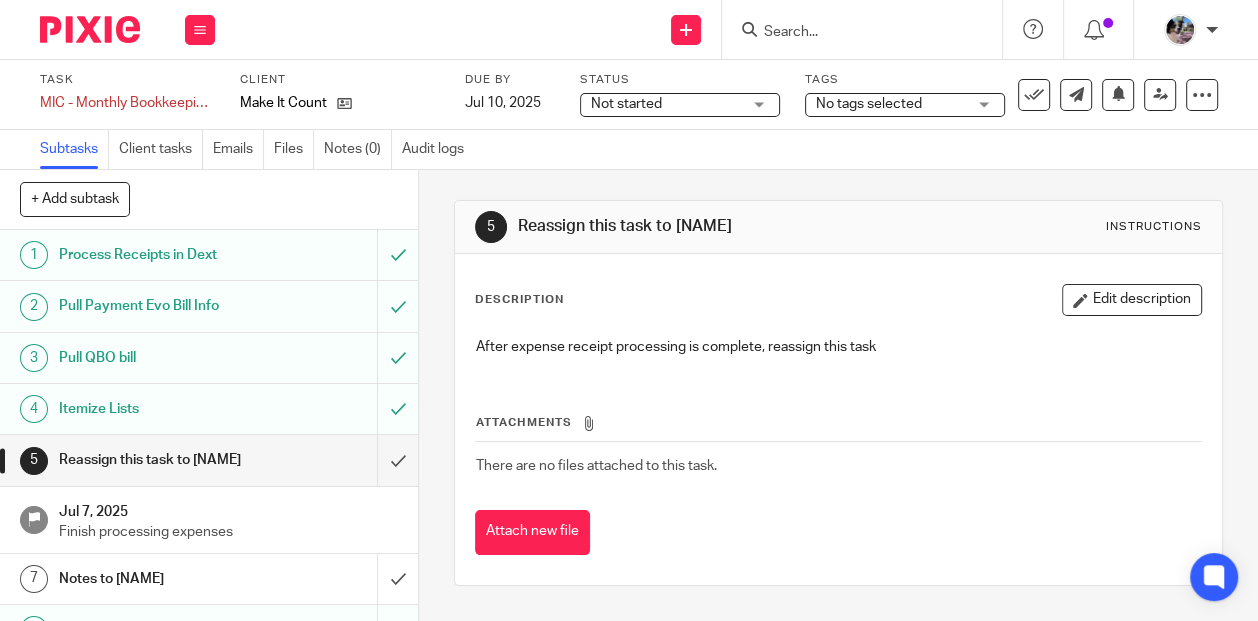 click on "Itemize Lists" at bounding box center [158, 409] 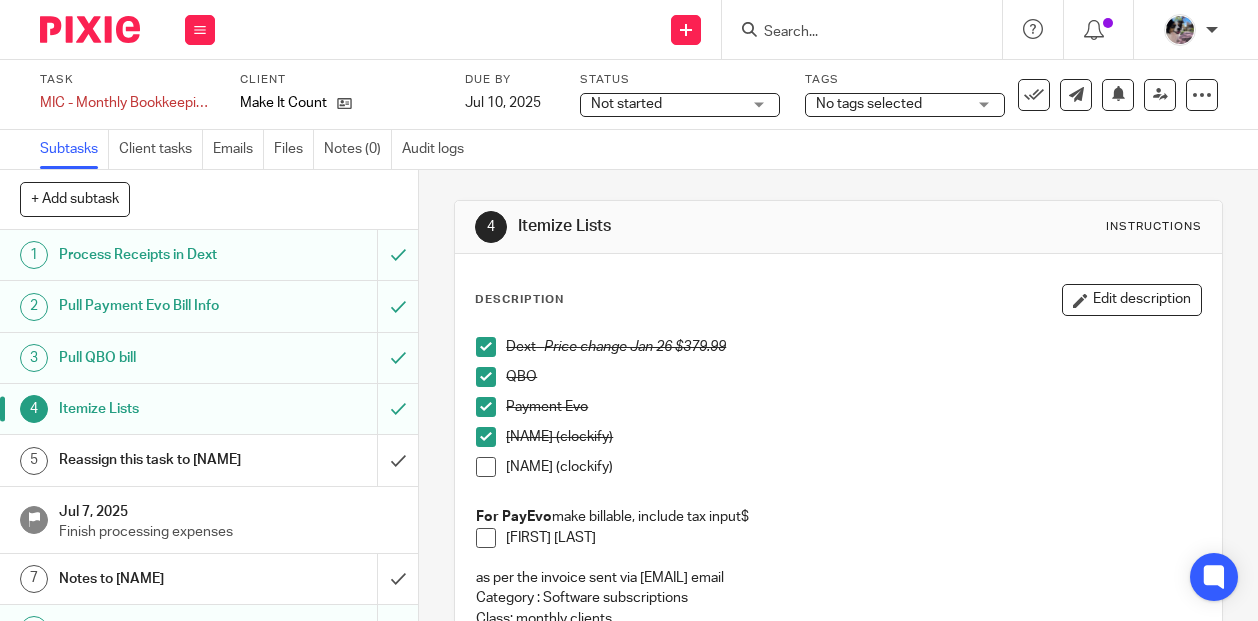 scroll, scrollTop: 0, scrollLeft: 0, axis: both 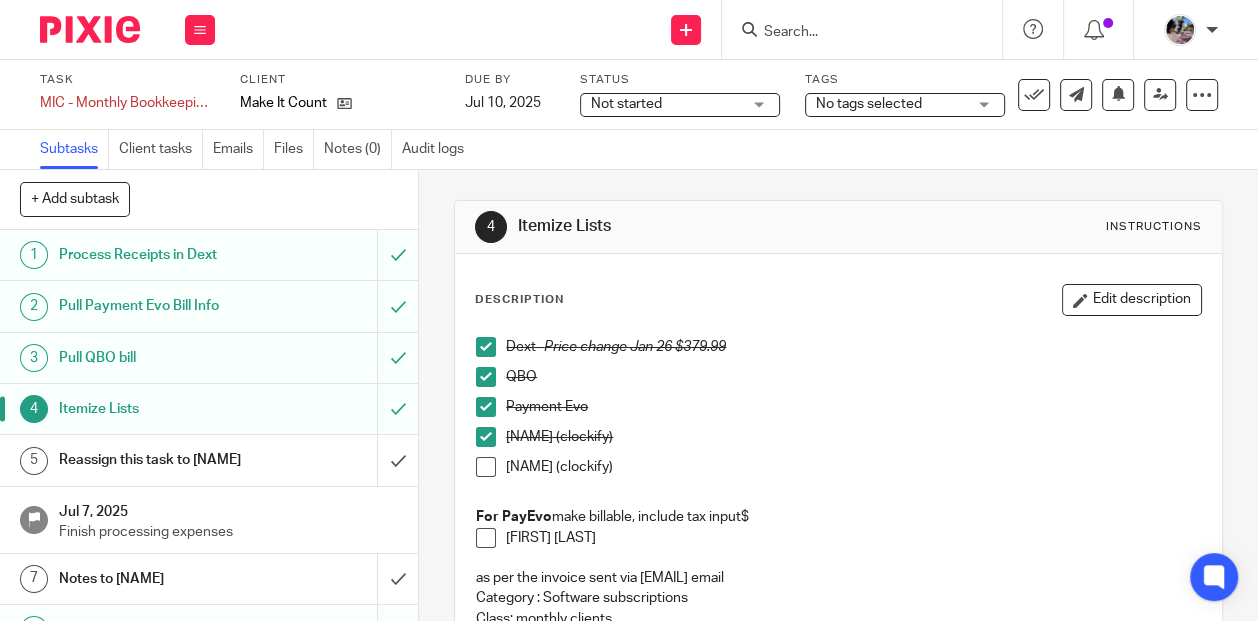 click at bounding box center [486, 467] 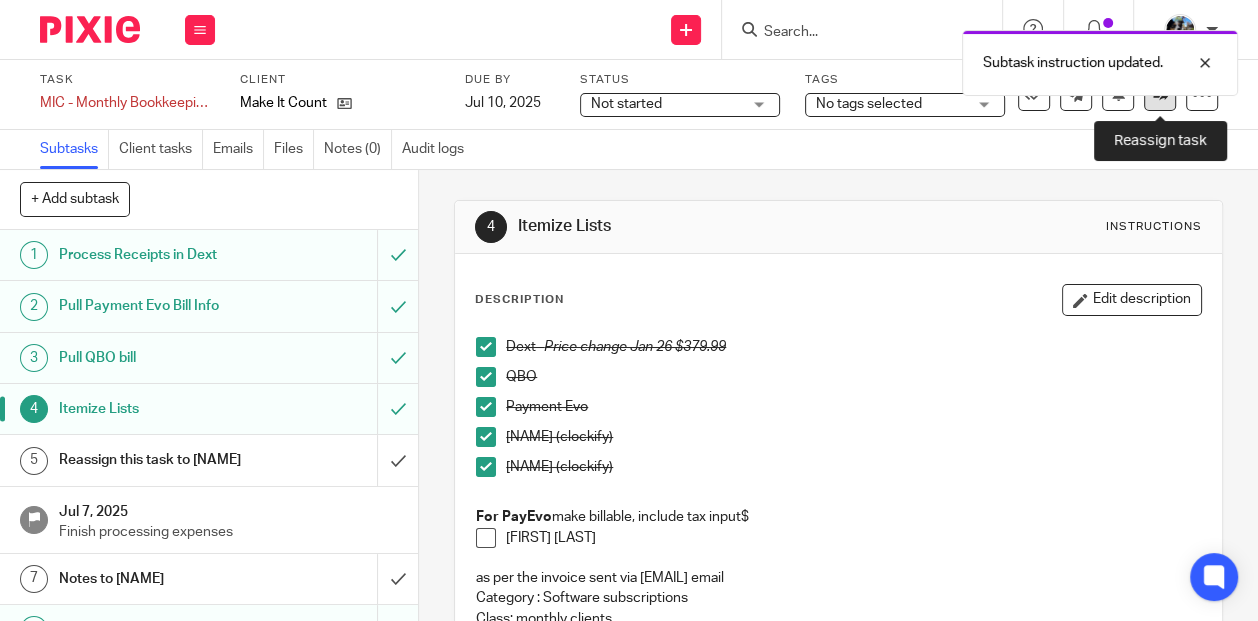 click at bounding box center (1160, 94) 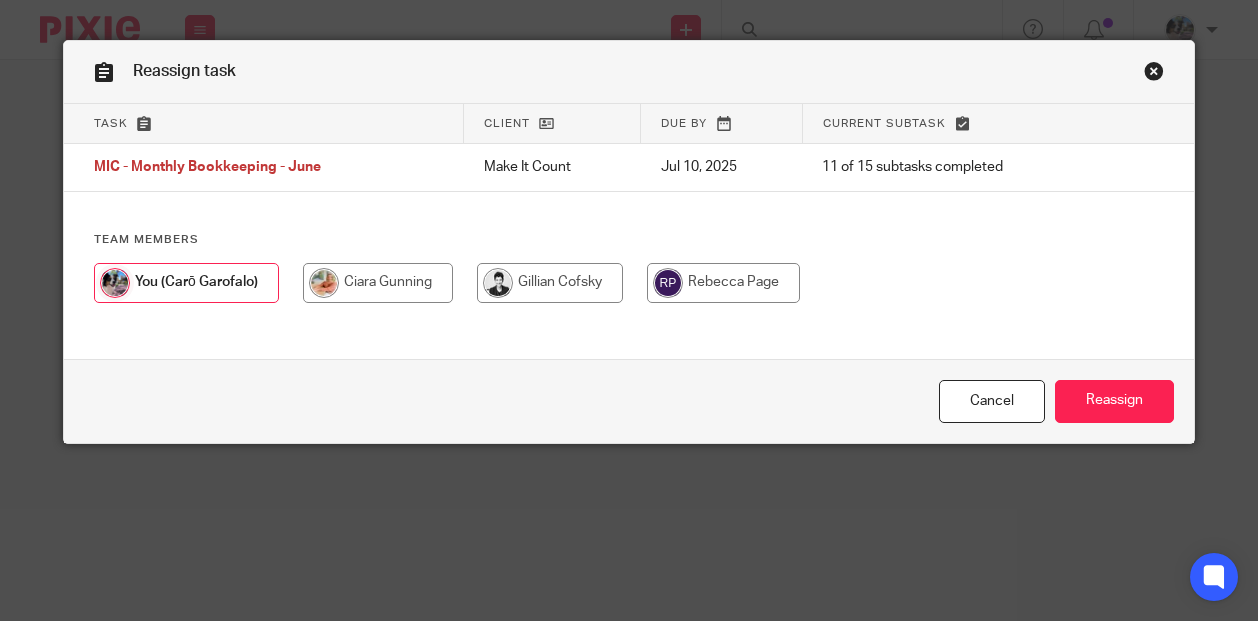 scroll, scrollTop: 0, scrollLeft: 0, axis: both 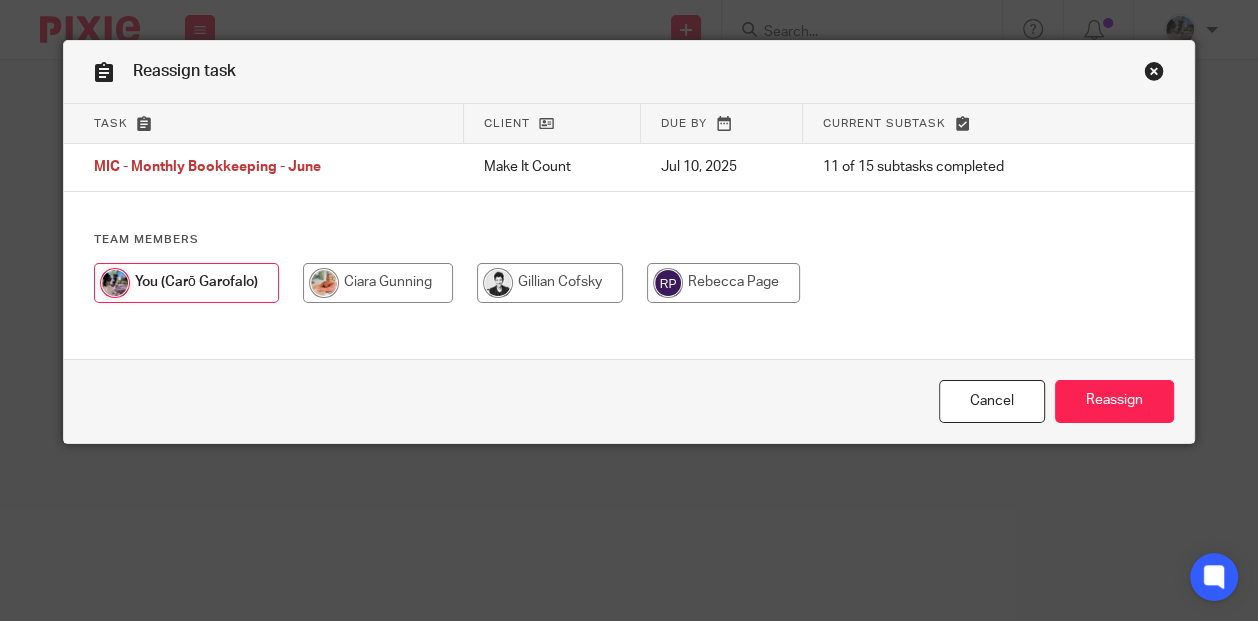 click at bounding box center (550, 283) 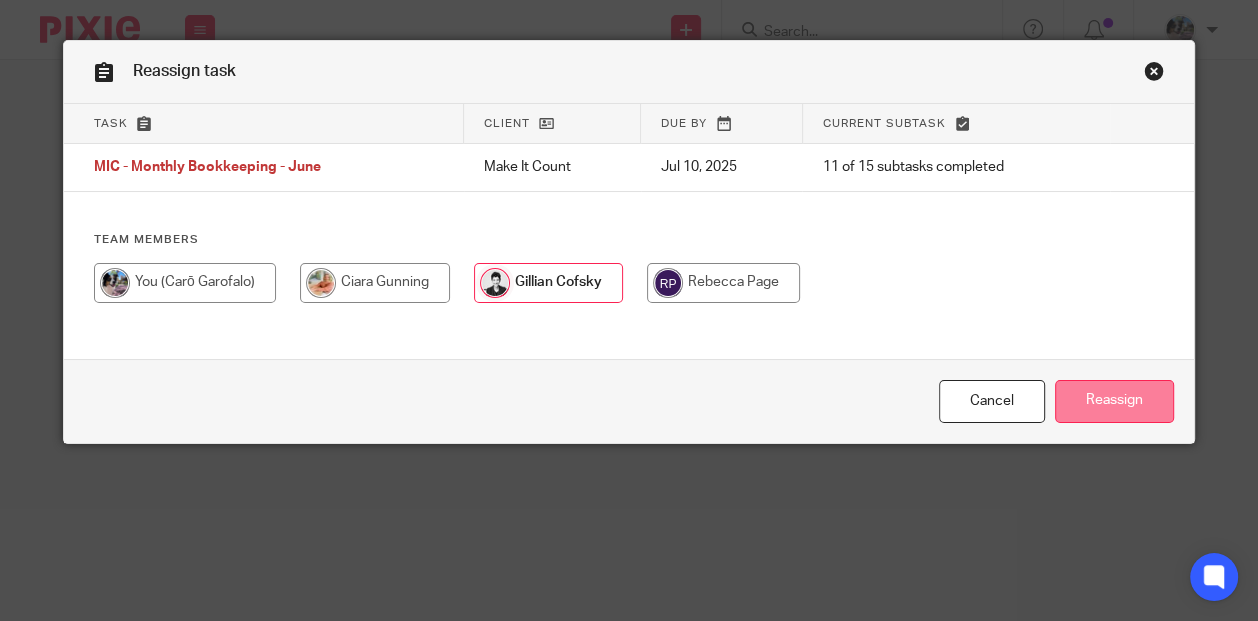 click on "Reassign" at bounding box center (1114, 401) 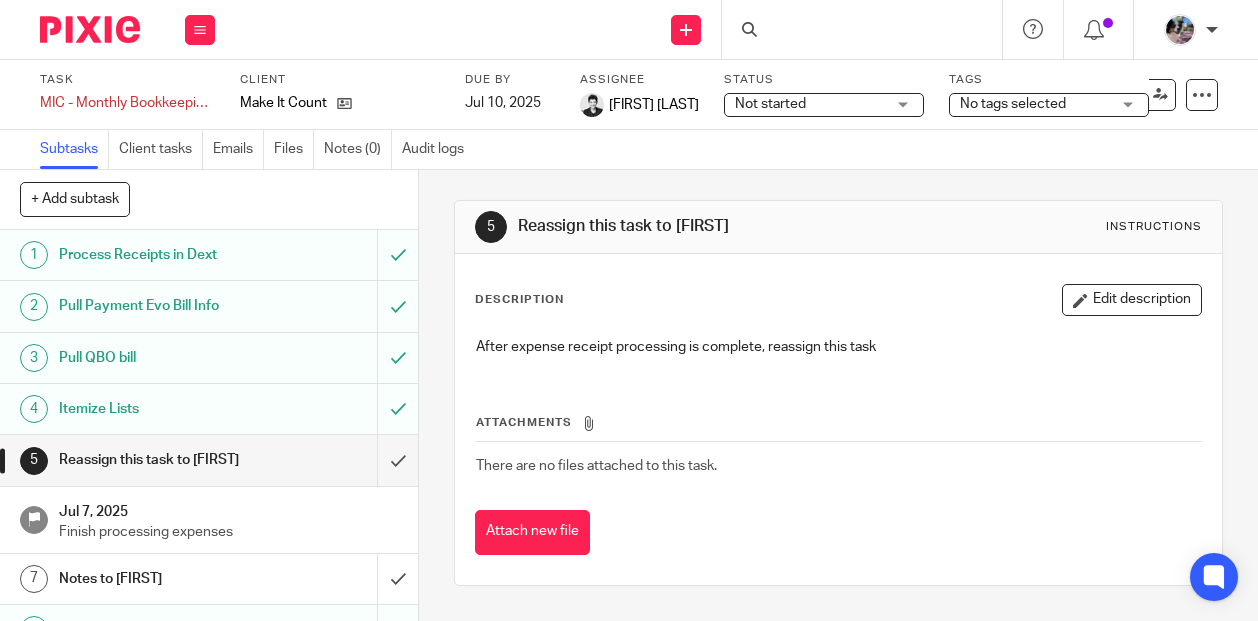 scroll, scrollTop: 0, scrollLeft: 0, axis: both 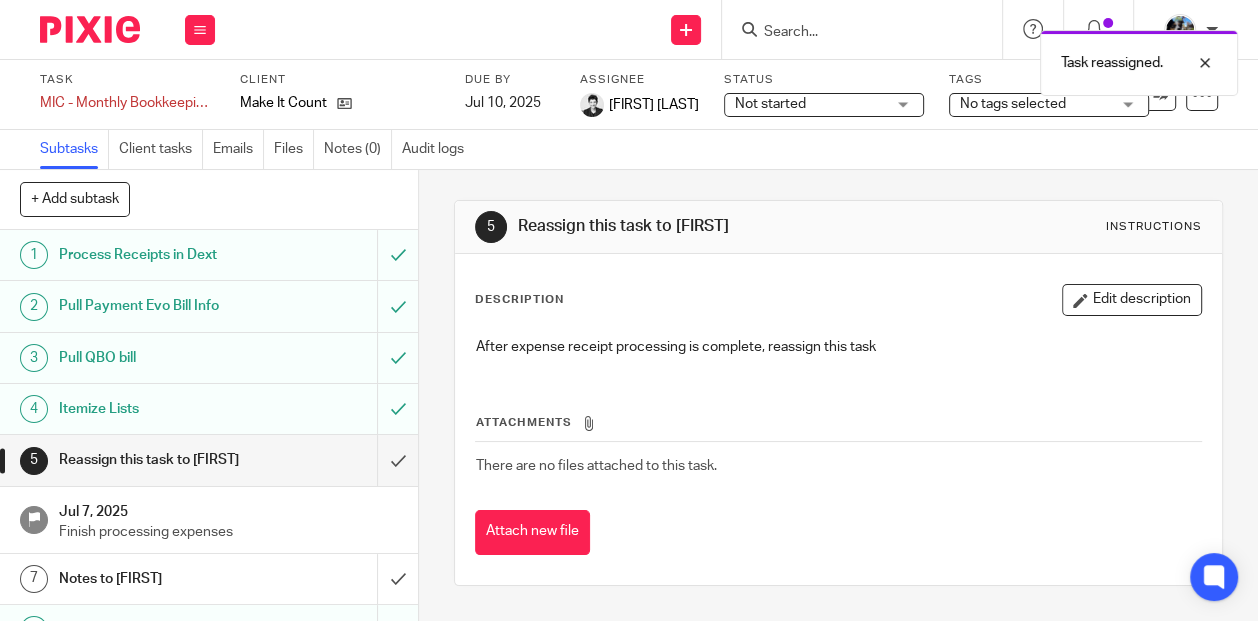 click on "Task reassigned." at bounding box center (933, 58) 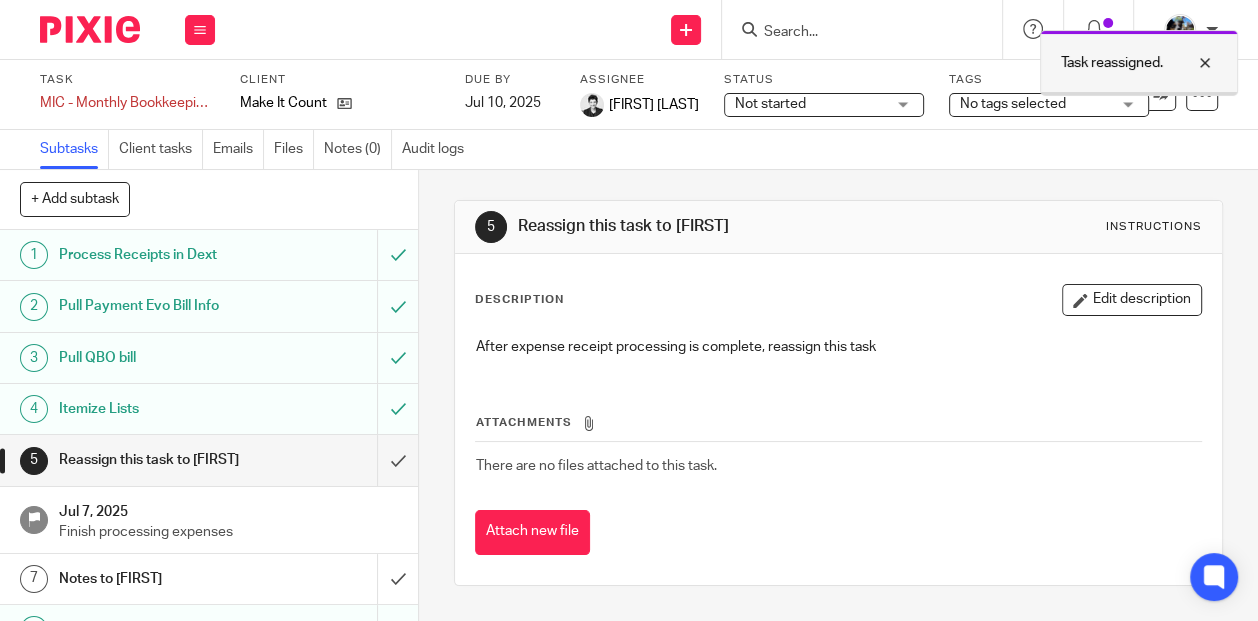 click at bounding box center [1190, 63] 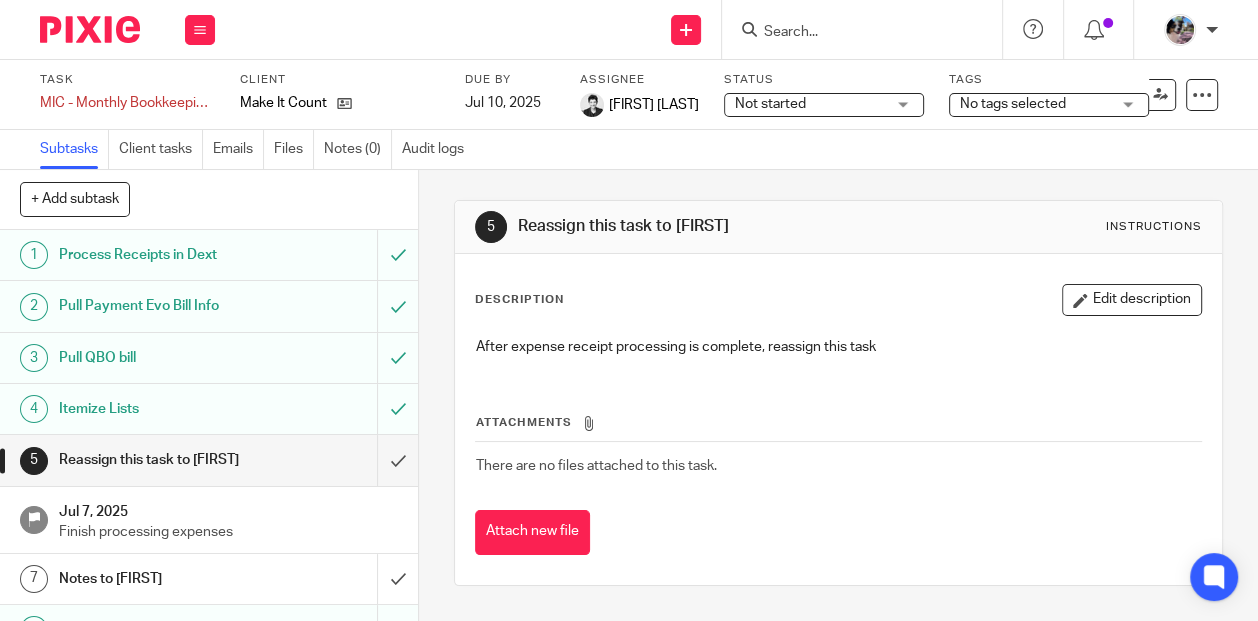 click at bounding box center (852, 33) 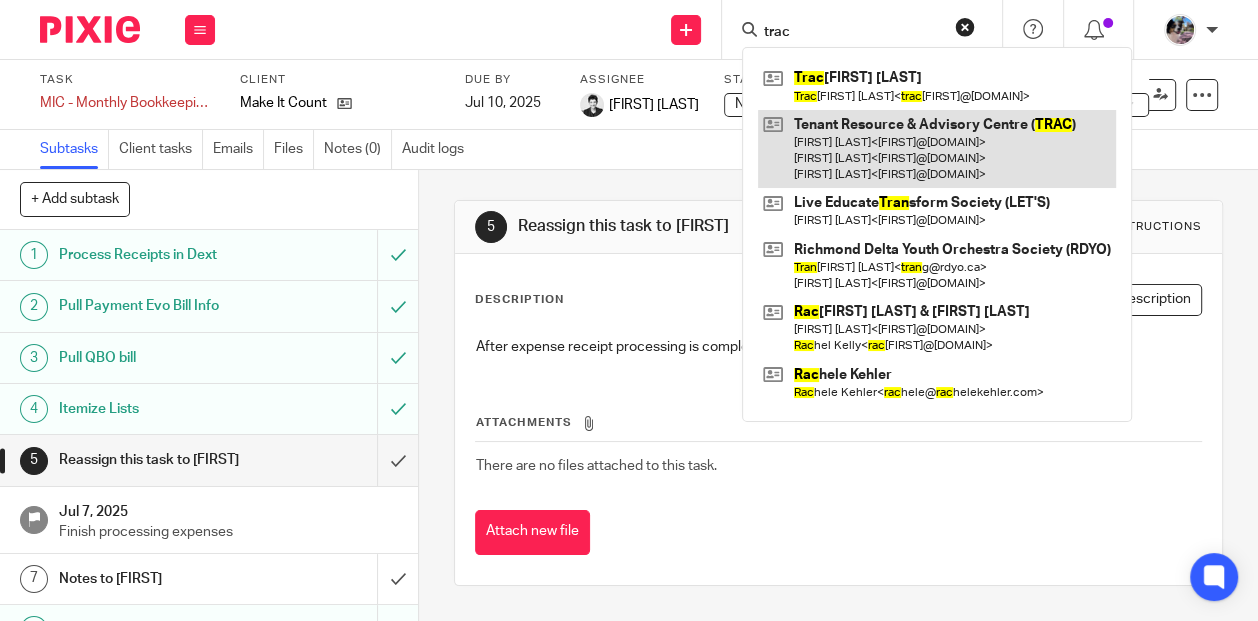 type on "trac" 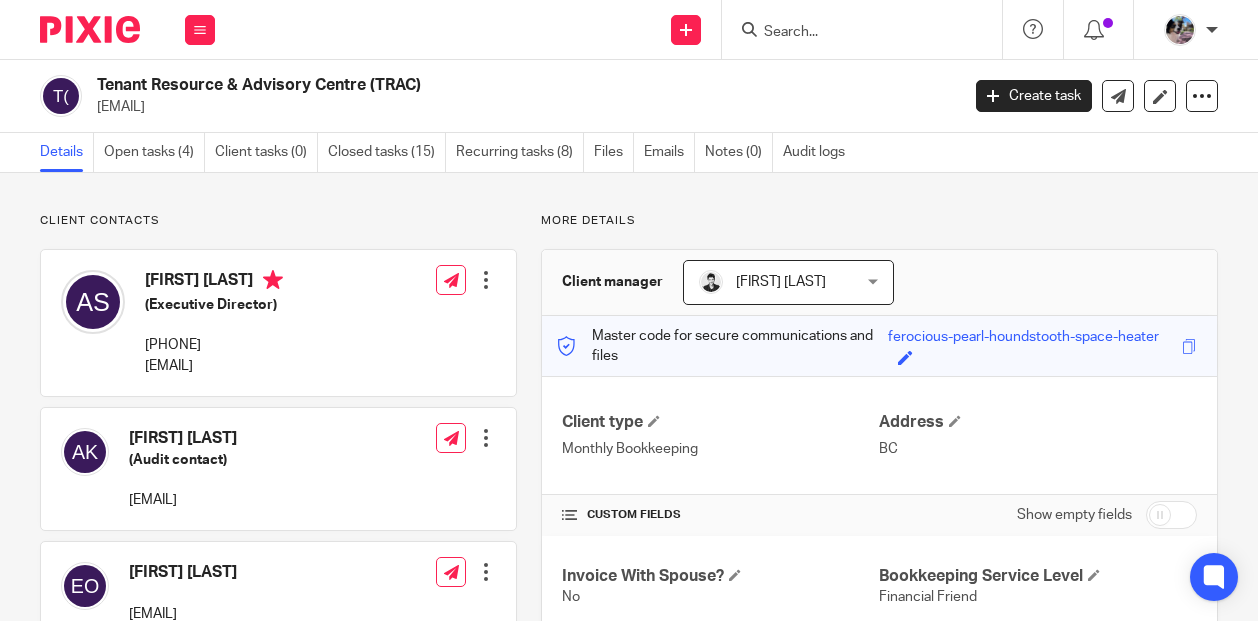 scroll, scrollTop: 0, scrollLeft: 0, axis: both 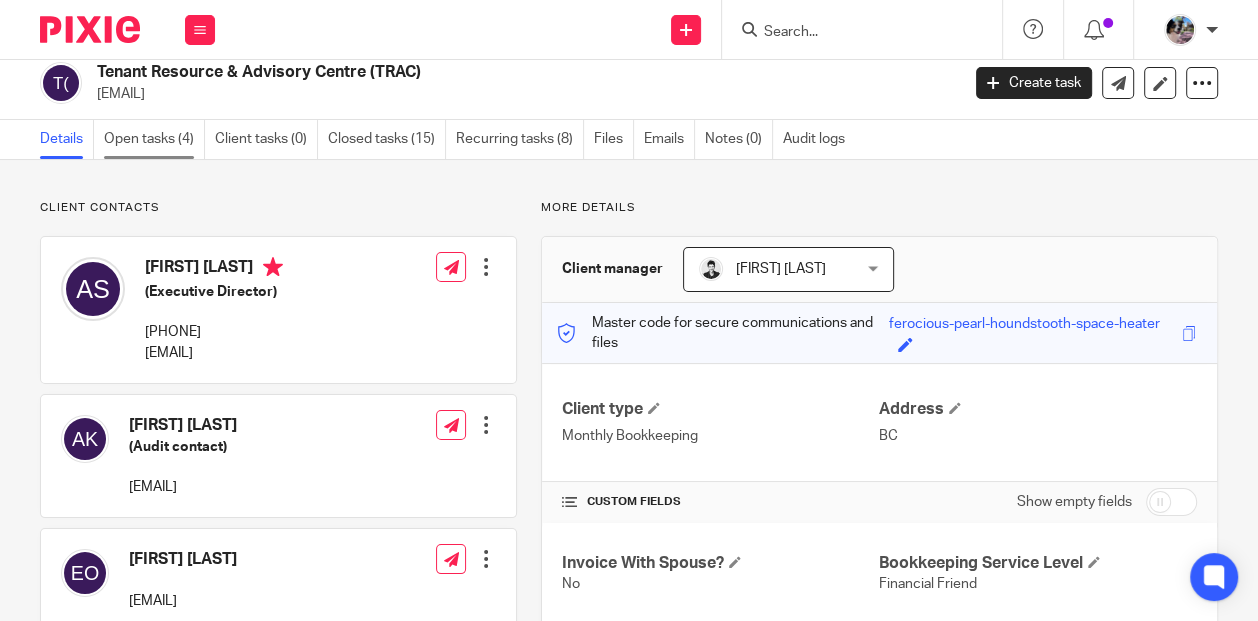 click on "Open tasks (4)" at bounding box center (154, 139) 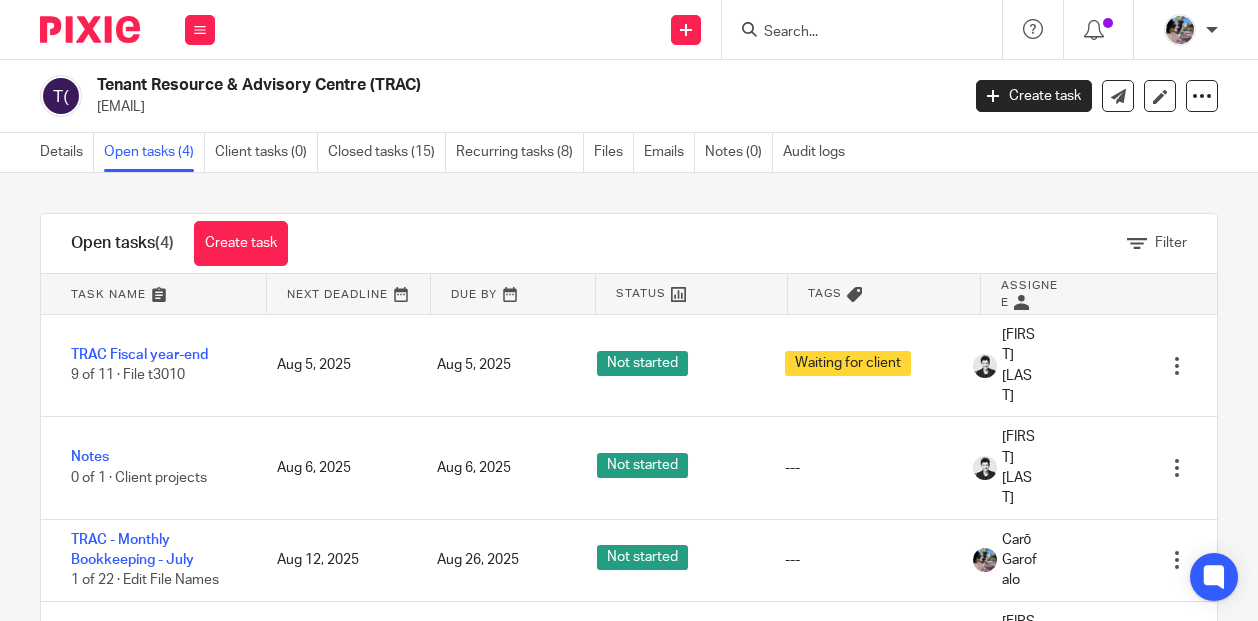 scroll, scrollTop: 0, scrollLeft: 0, axis: both 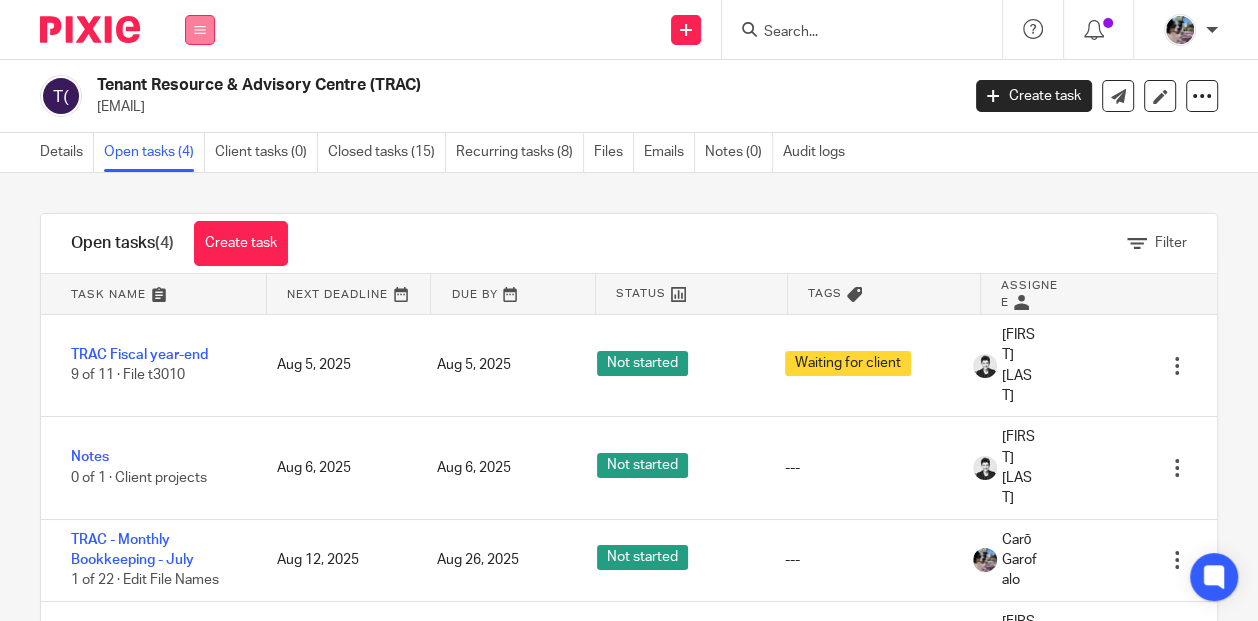 click at bounding box center (200, 30) 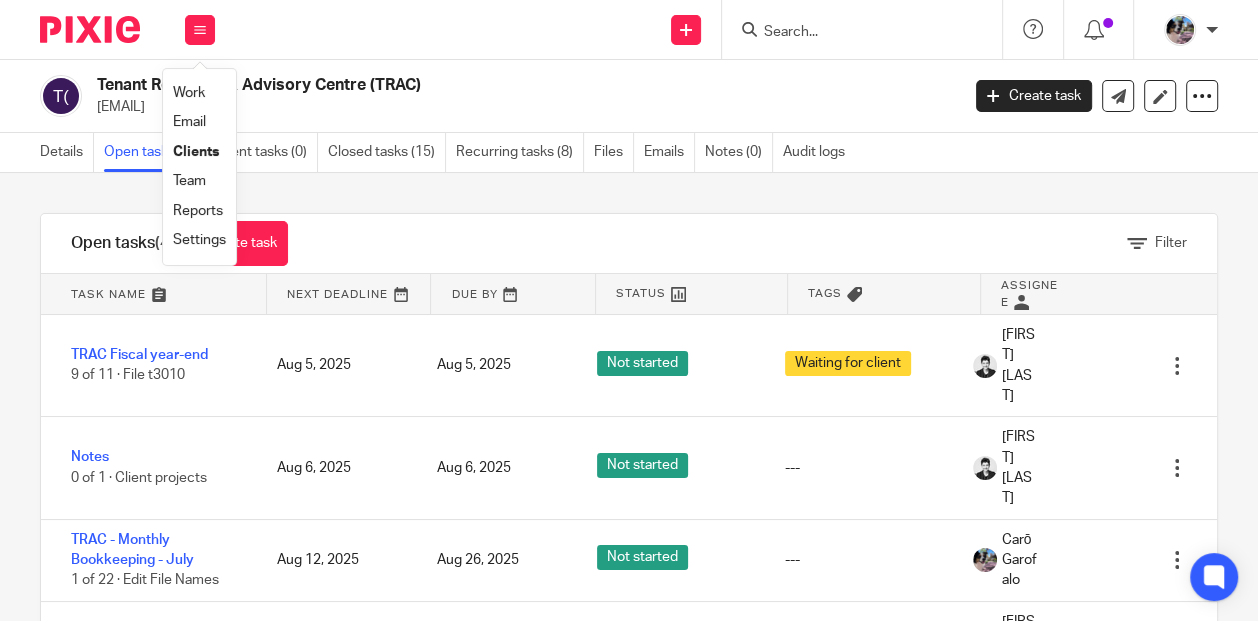 click on "Work" at bounding box center [189, 93] 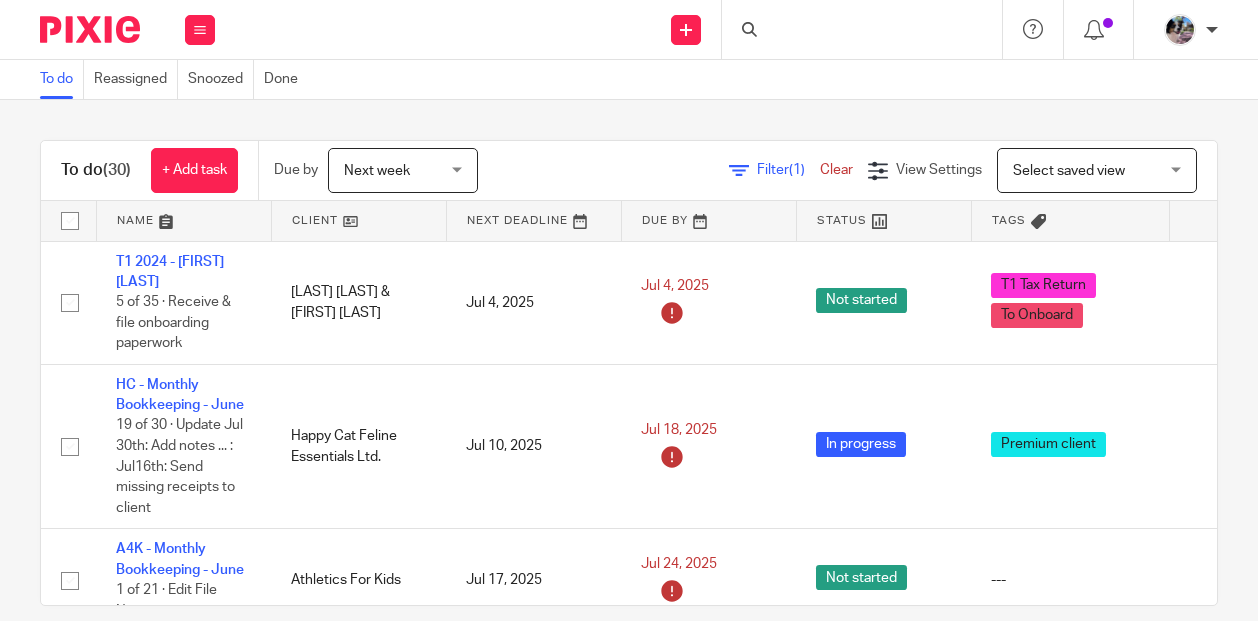 scroll, scrollTop: 0, scrollLeft: 0, axis: both 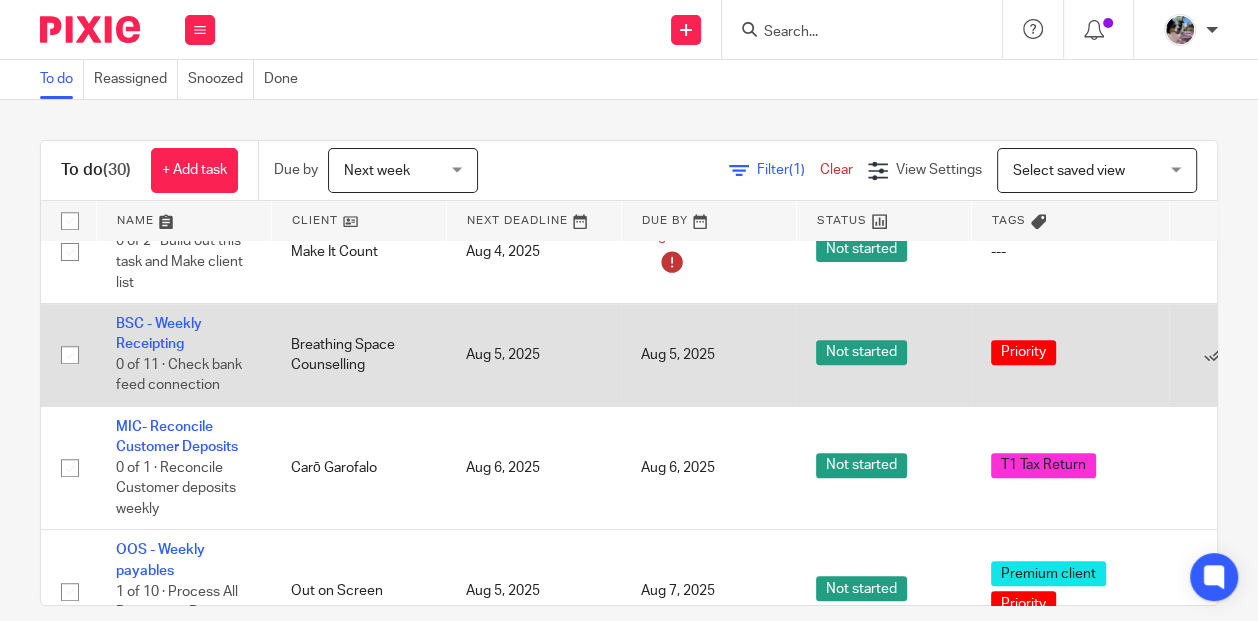click on "BSC - Weekly Receipting
0
of
11 ·
Check bank feed connection" at bounding box center [183, 355] 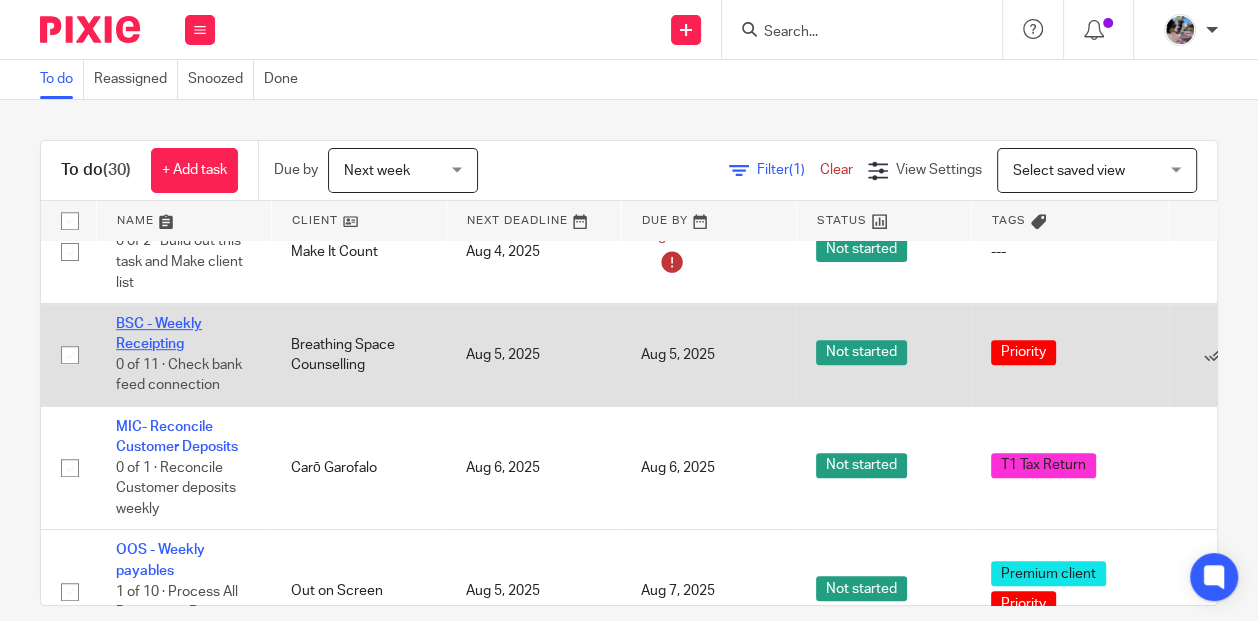 click on "BSC - Weekly Receipting" at bounding box center [159, 334] 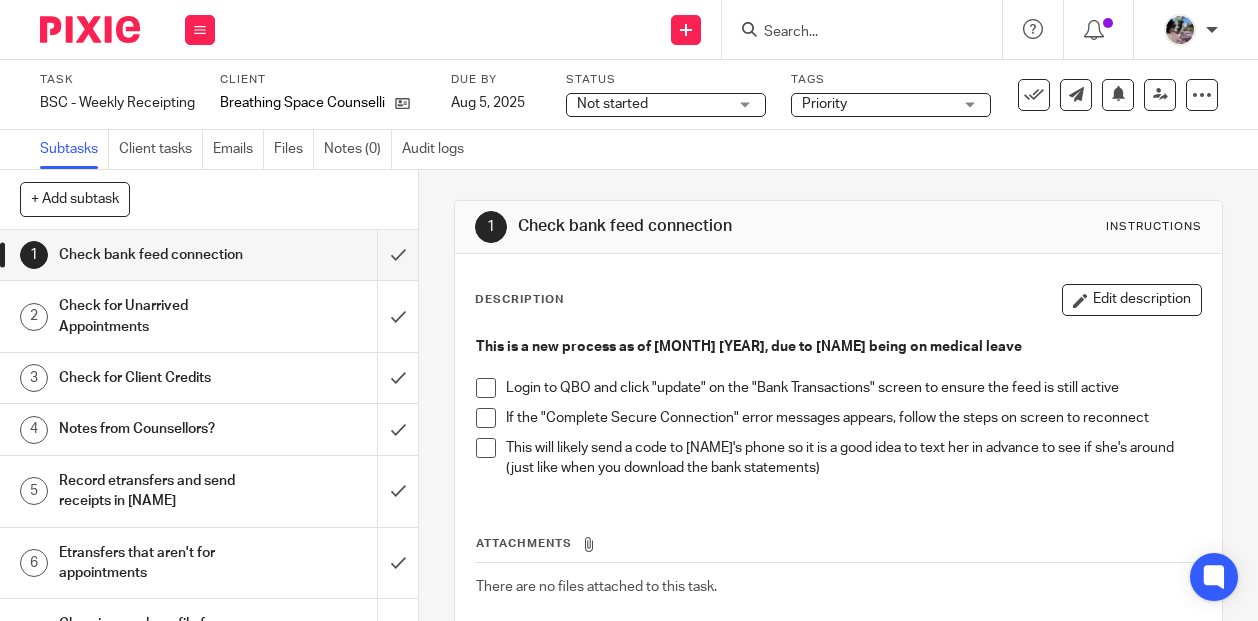 scroll, scrollTop: 0, scrollLeft: 0, axis: both 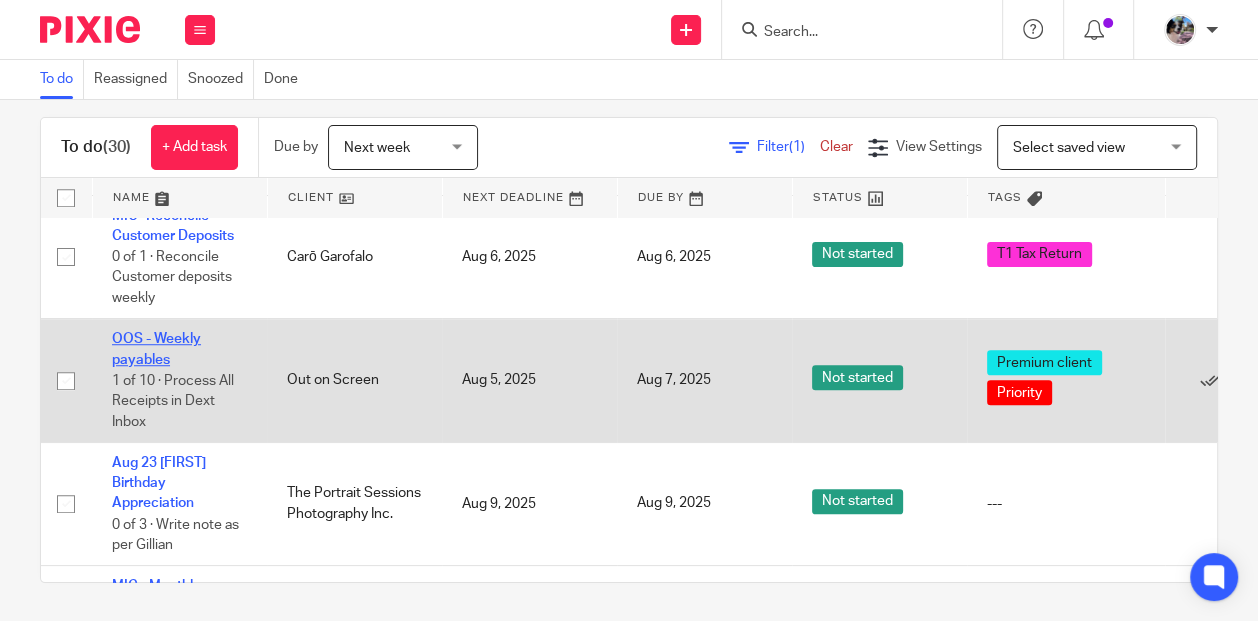 click on "OOS - Weekly payables" at bounding box center [156, 349] 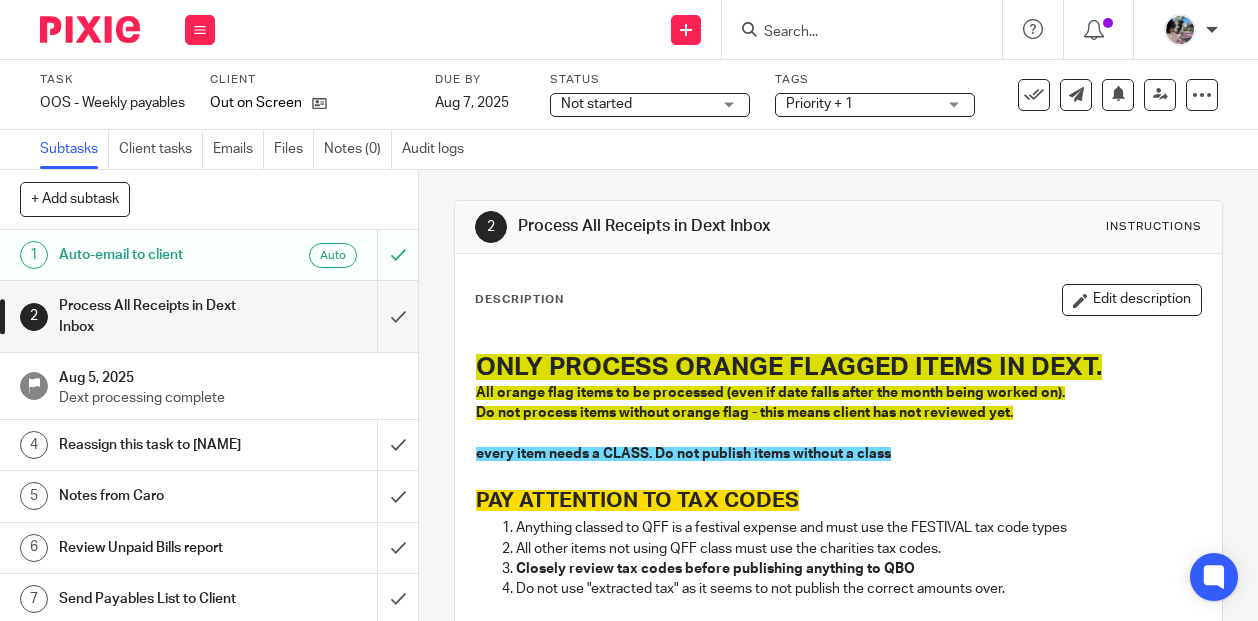 scroll, scrollTop: 0, scrollLeft: 0, axis: both 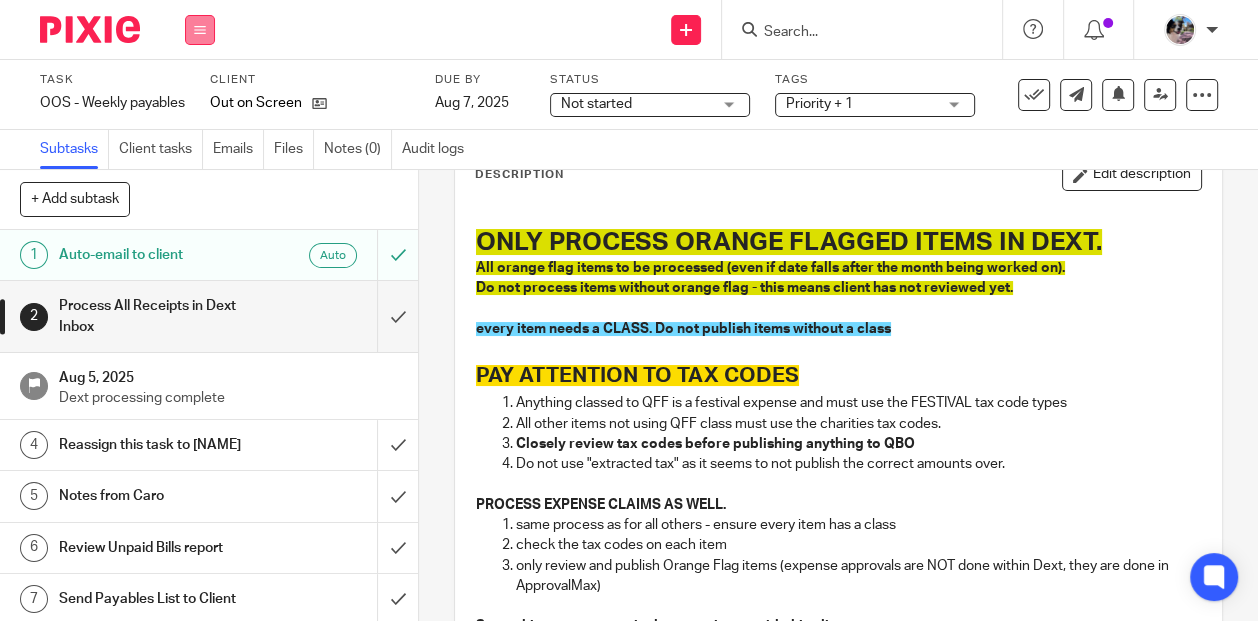 click at bounding box center [200, 30] 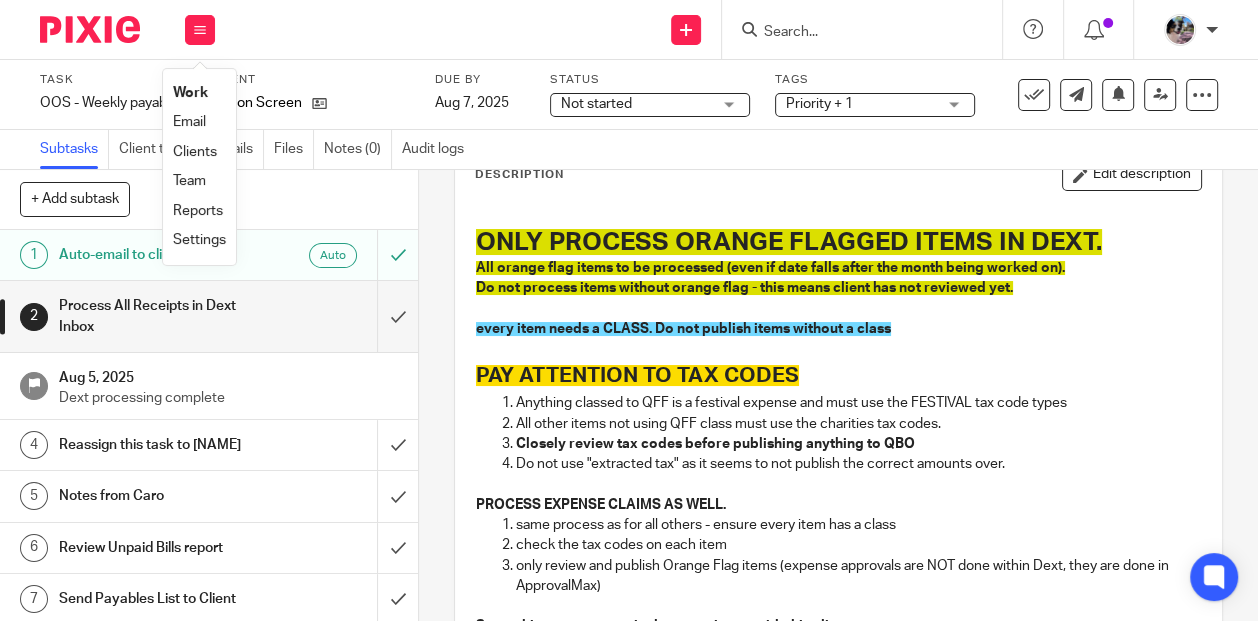 click on "Work" at bounding box center [190, 93] 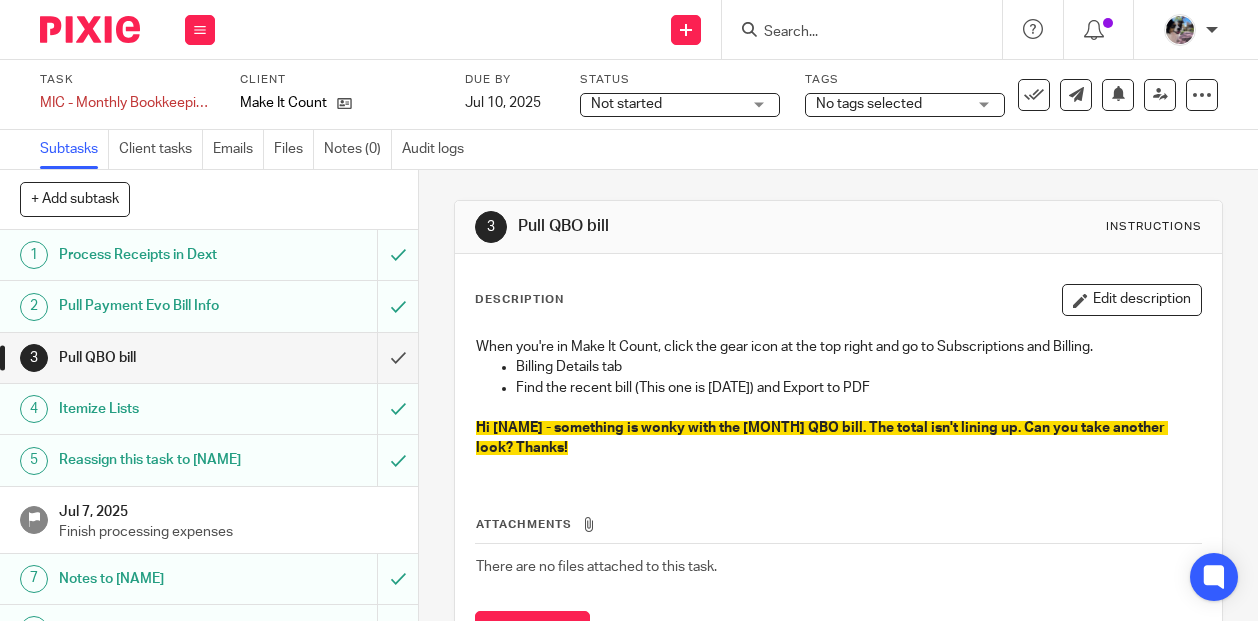 scroll, scrollTop: 0, scrollLeft: 0, axis: both 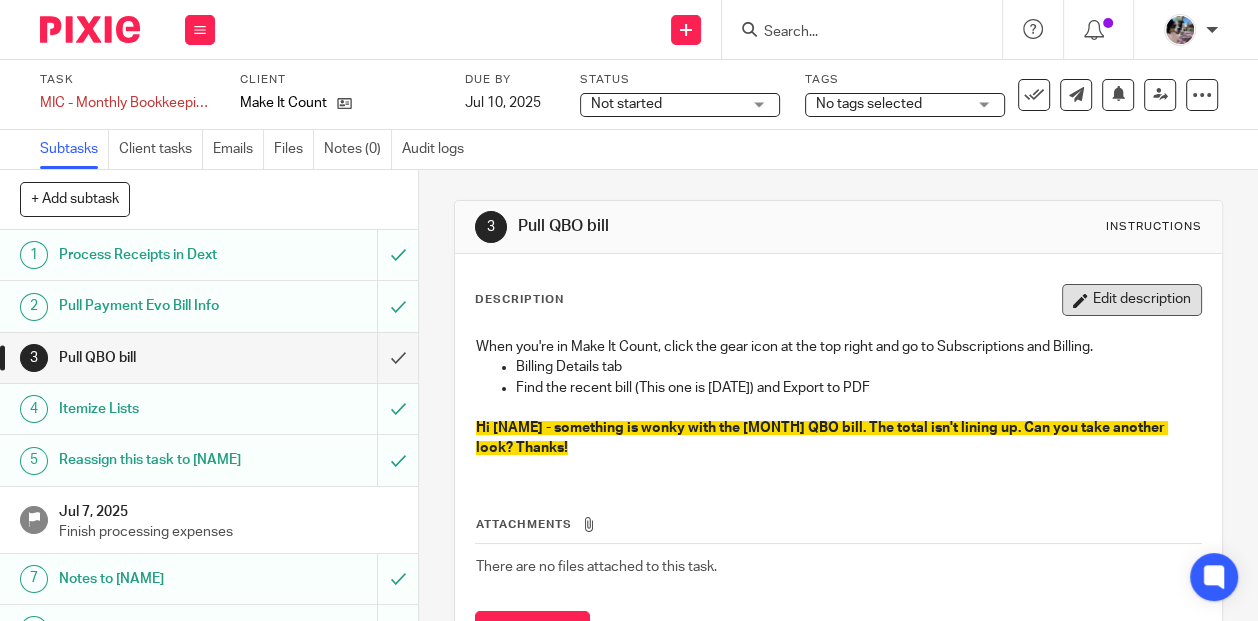 click on "Edit description" at bounding box center (1132, 300) 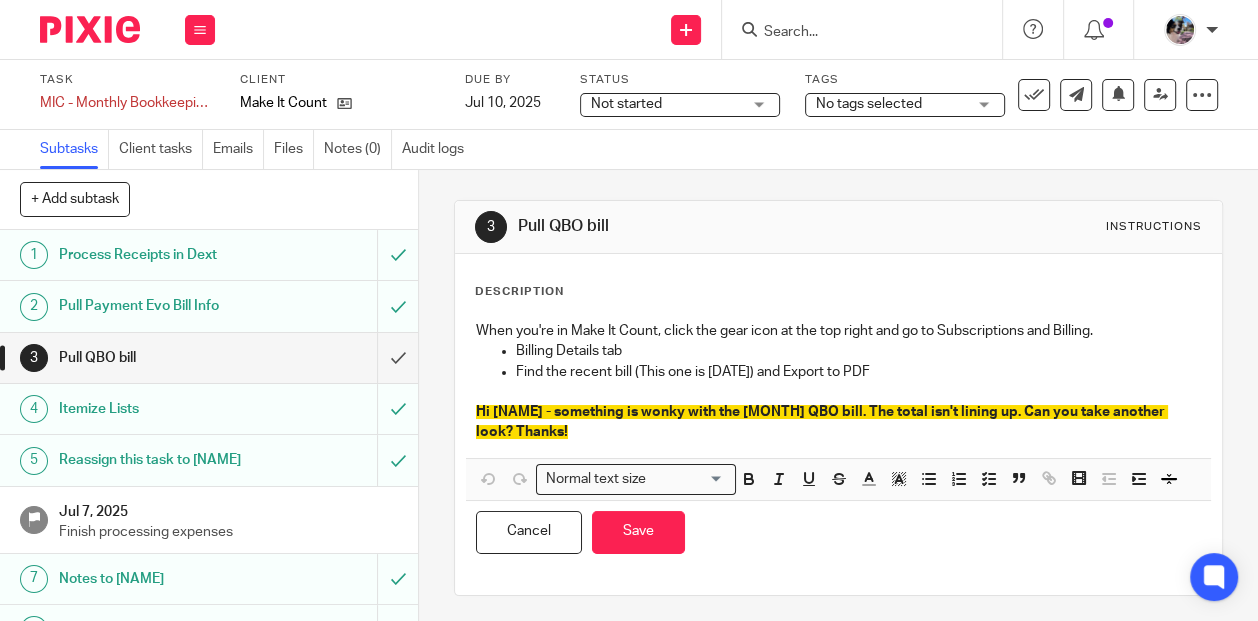 click on "Hi [NAME] - something is wonky with the [MONTH] QBO bill. The total isn't lining up. Can you take another look? Thanks!" at bounding box center [838, 422] 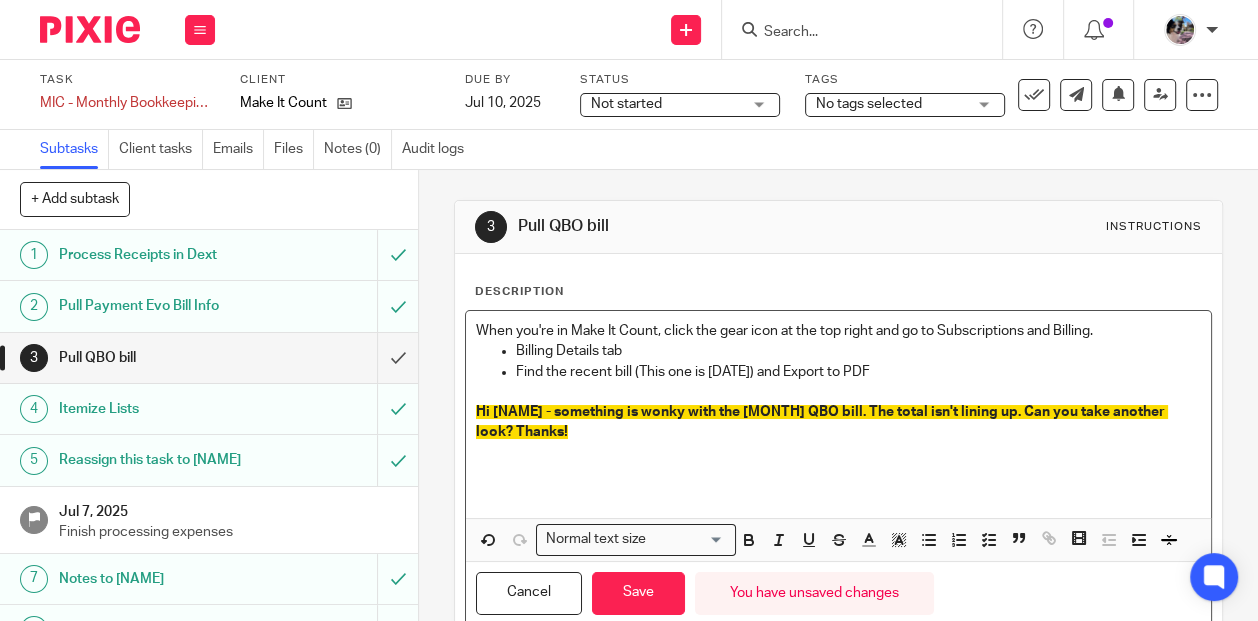 type 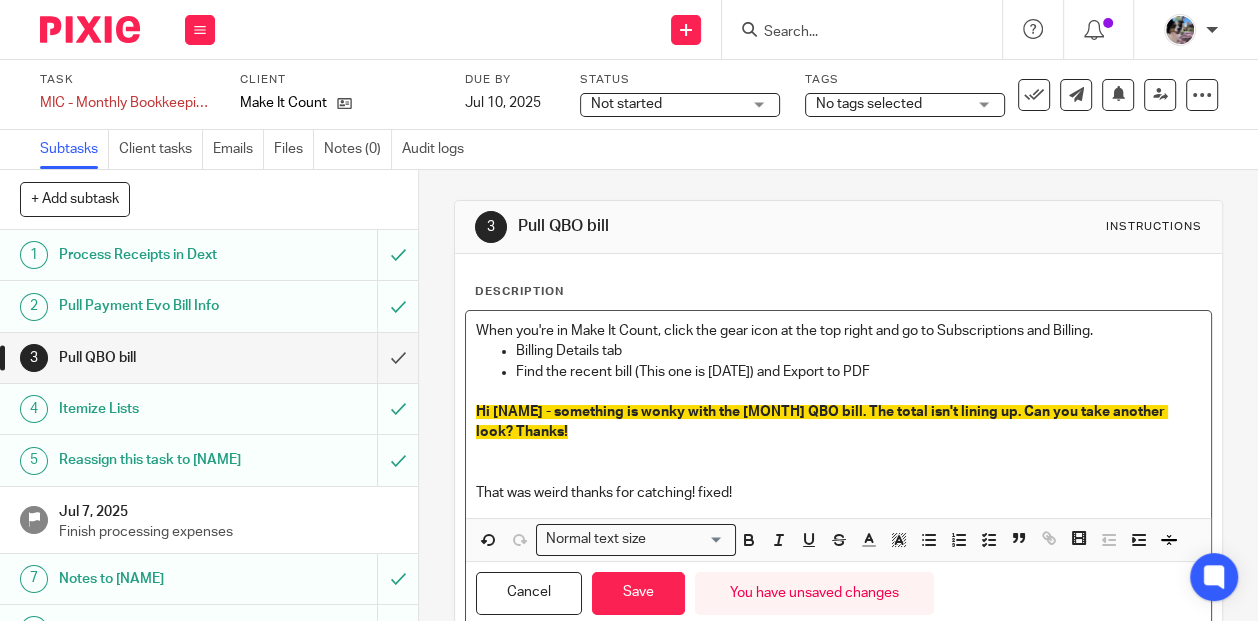 click on "That was weird thanks for catching! fixed!" at bounding box center (838, 493) 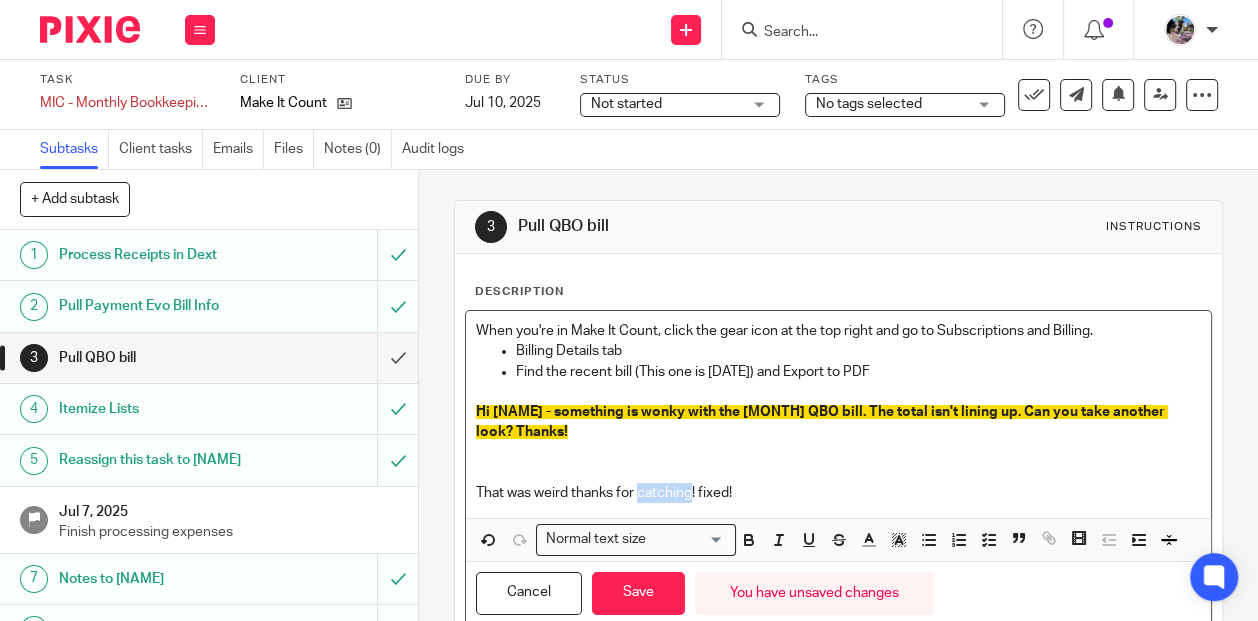 click on "That was weird thanks for catching! fixed!" at bounding box center (838, 493) 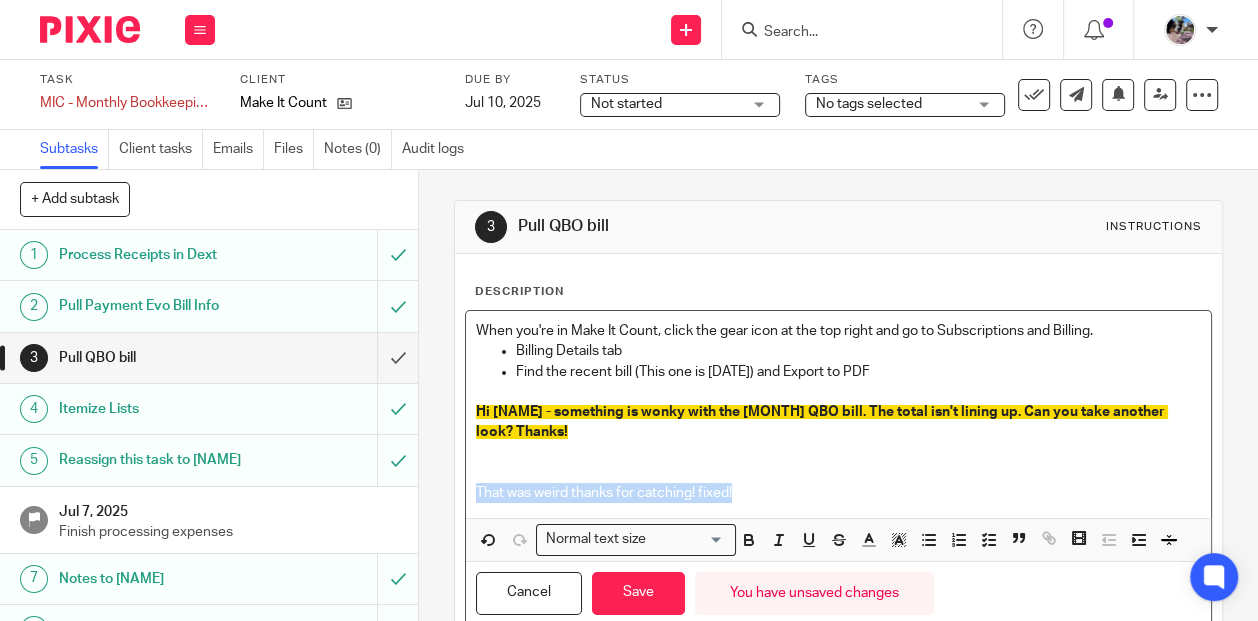 click on "That was weird thanks for catching! fixed!" at bounding box center (838, 493) 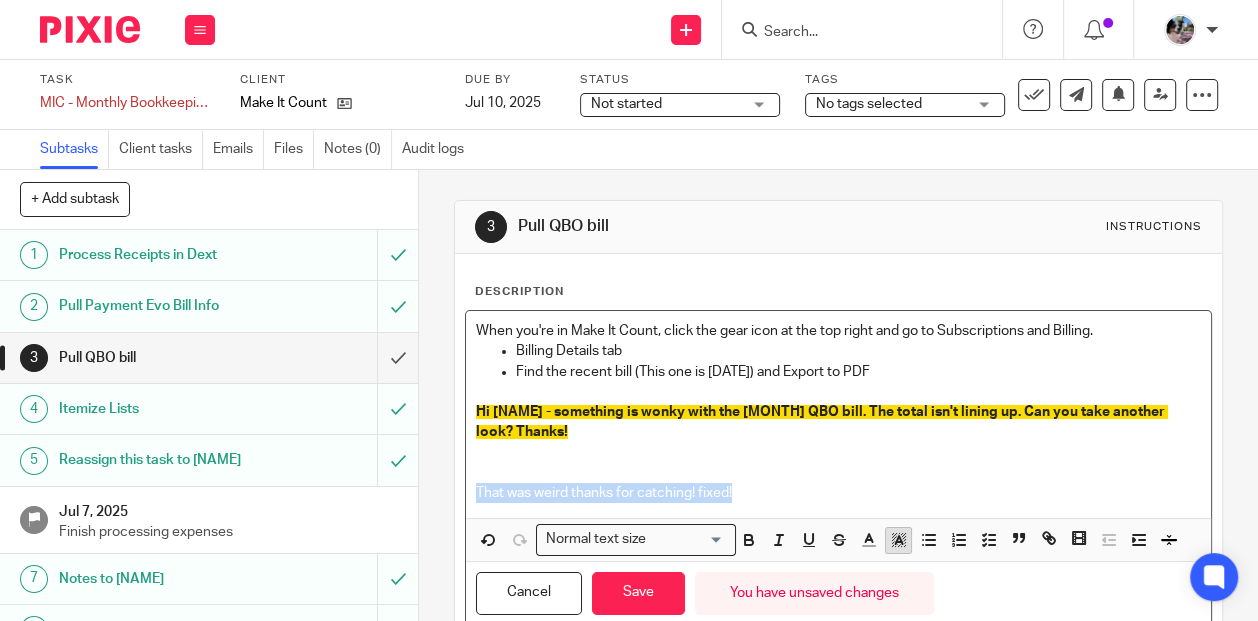 click 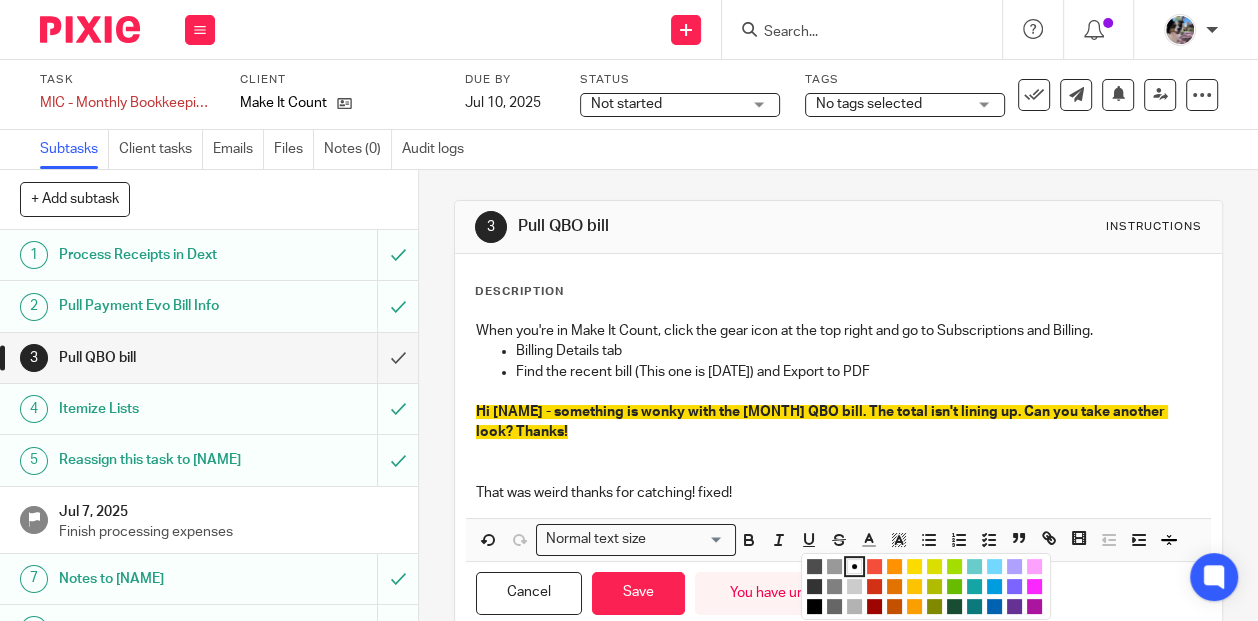 click at bounding box center (928, 589) 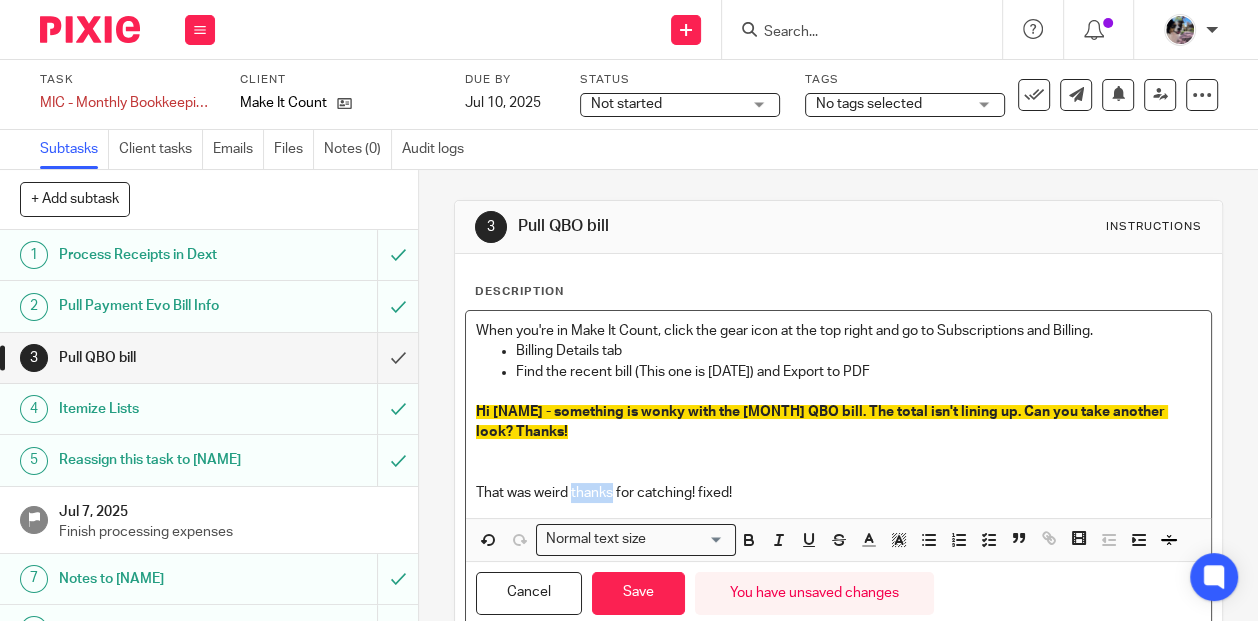 click on "That was weird thanks for catching! fixed!" at bounding box center (838, 493) 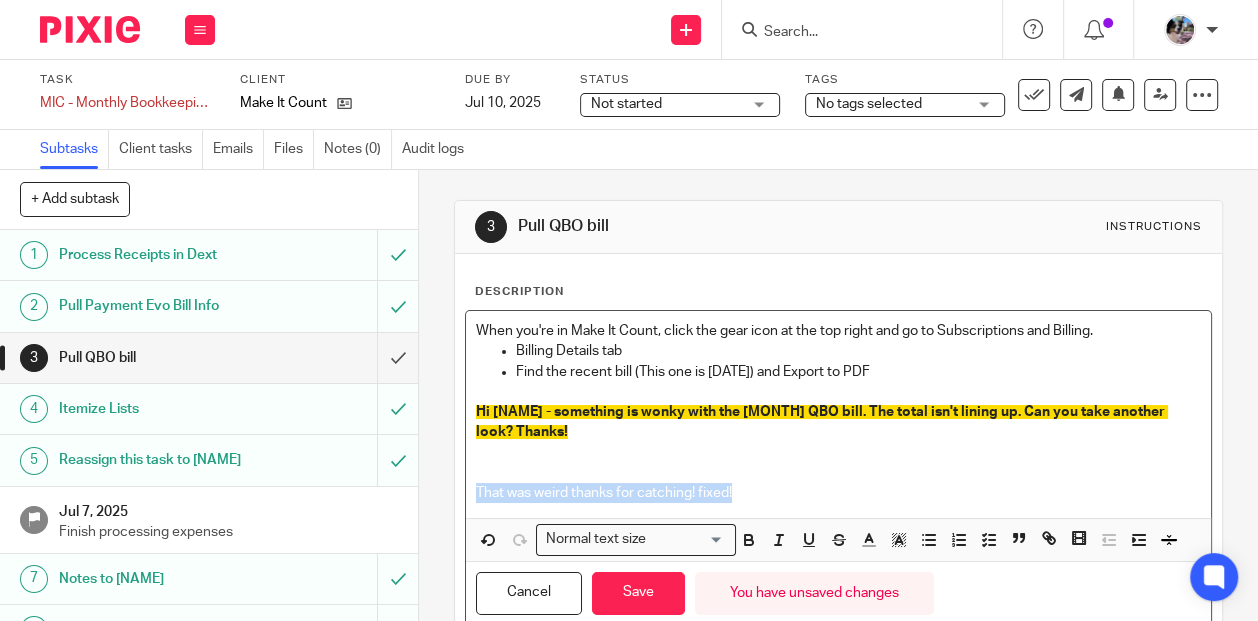 click on "That was weird thanks for catching! fixed!" at bounding box center (838, 493) 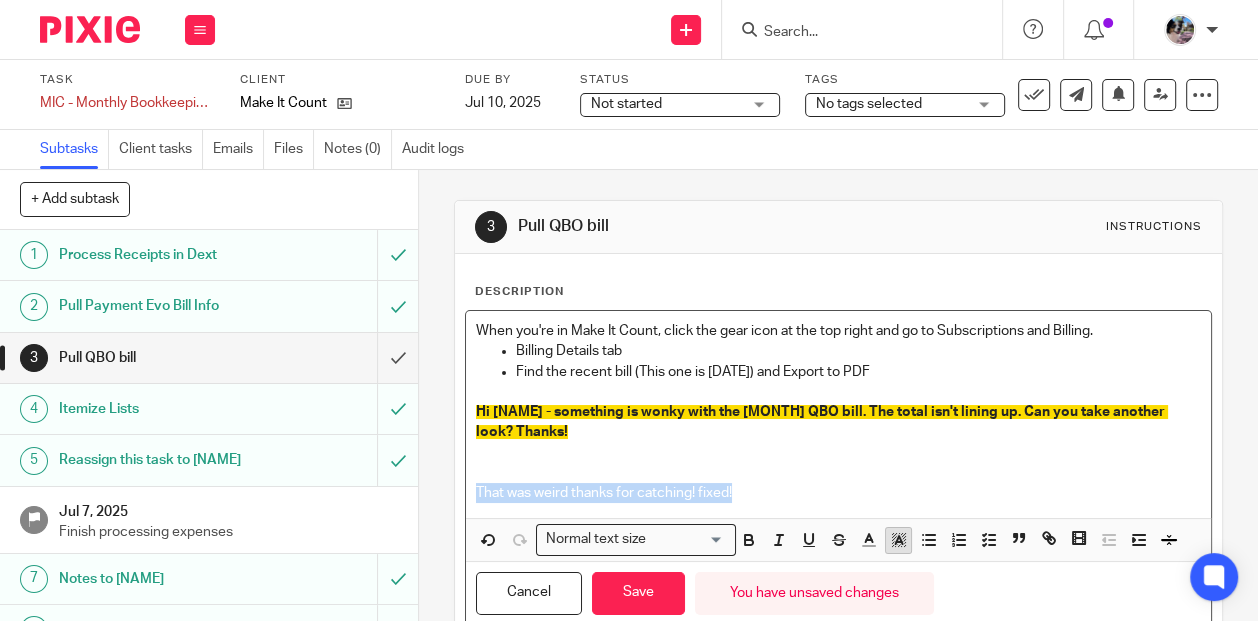 click 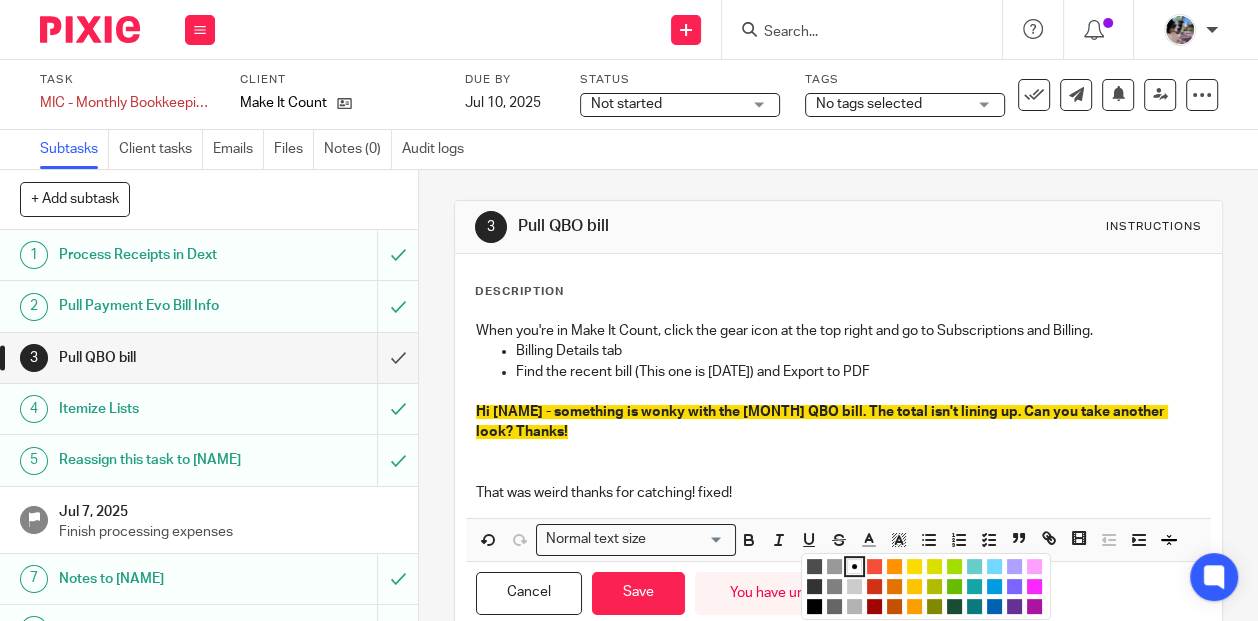 click at bounding box center [994, 566] 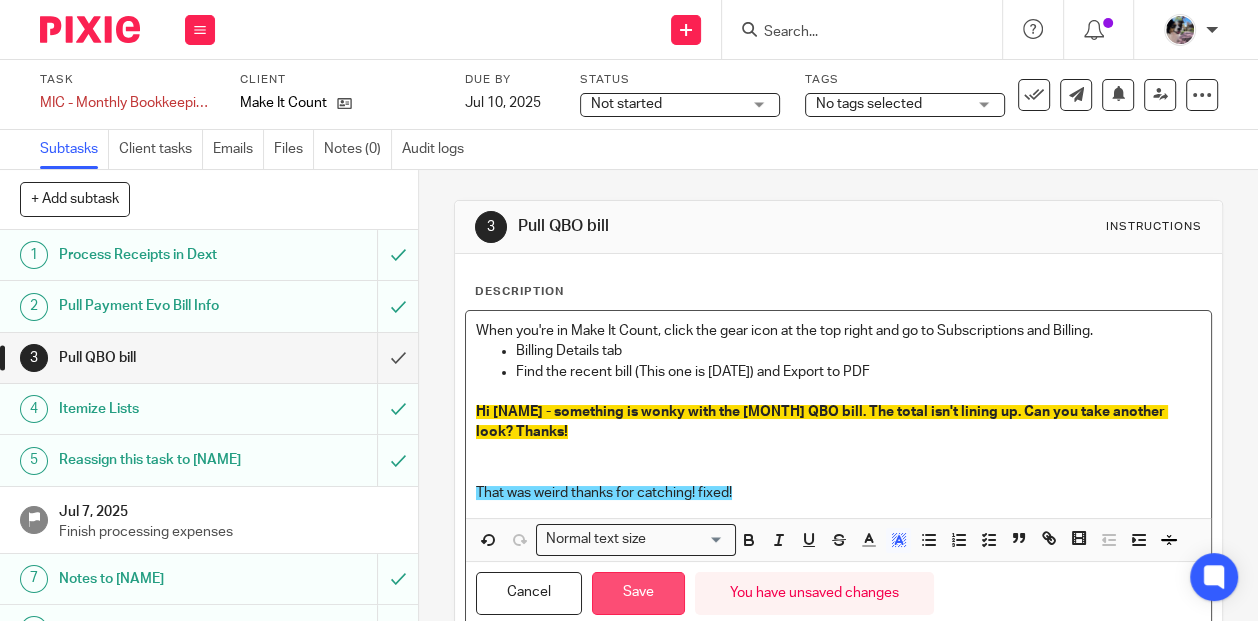 click on "Save" at bounding box center [638, 593] 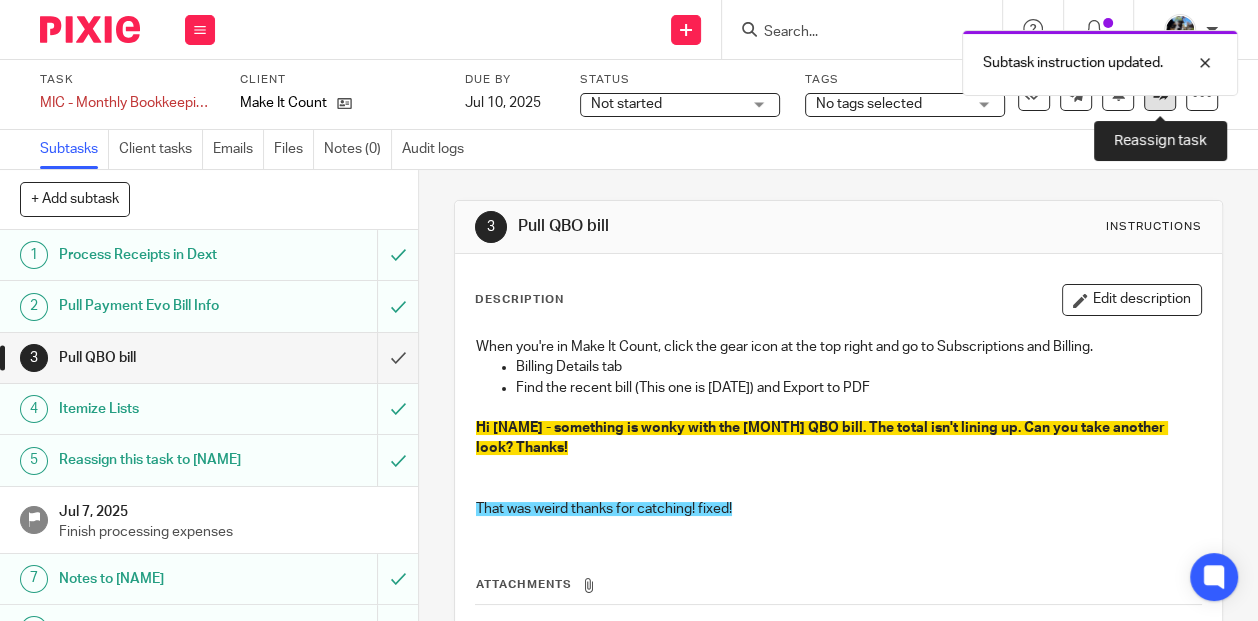 click at bounding box center [1160, 95] 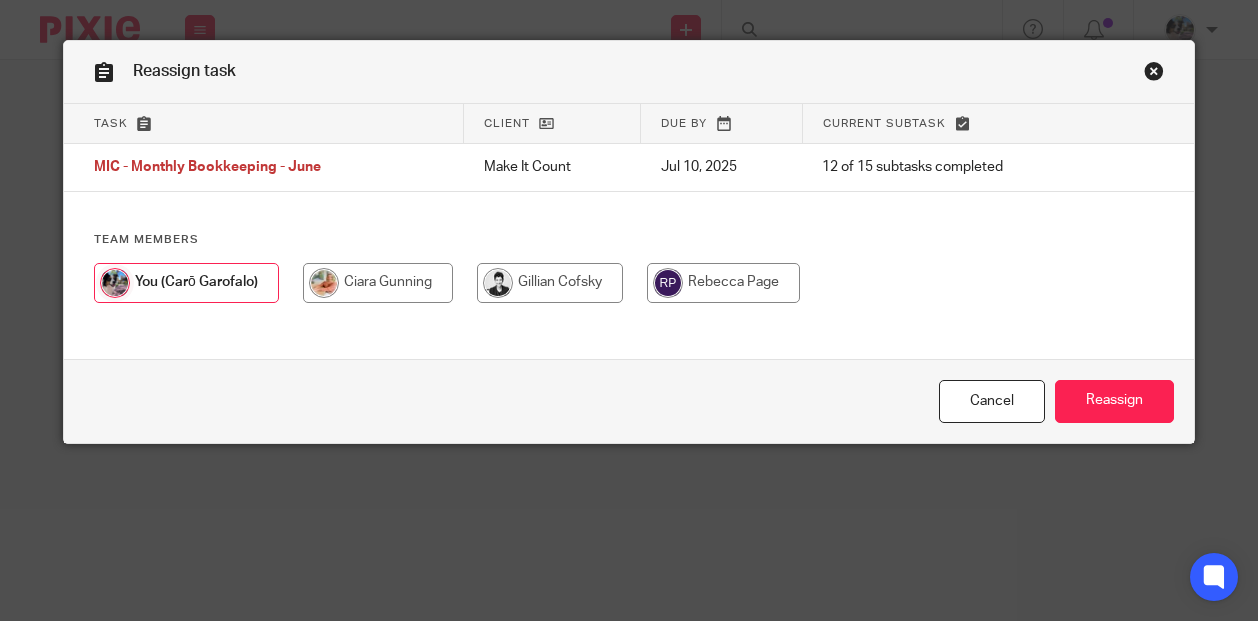 scroll, scrollTop: 0, scrollLeft: 0, axis: both 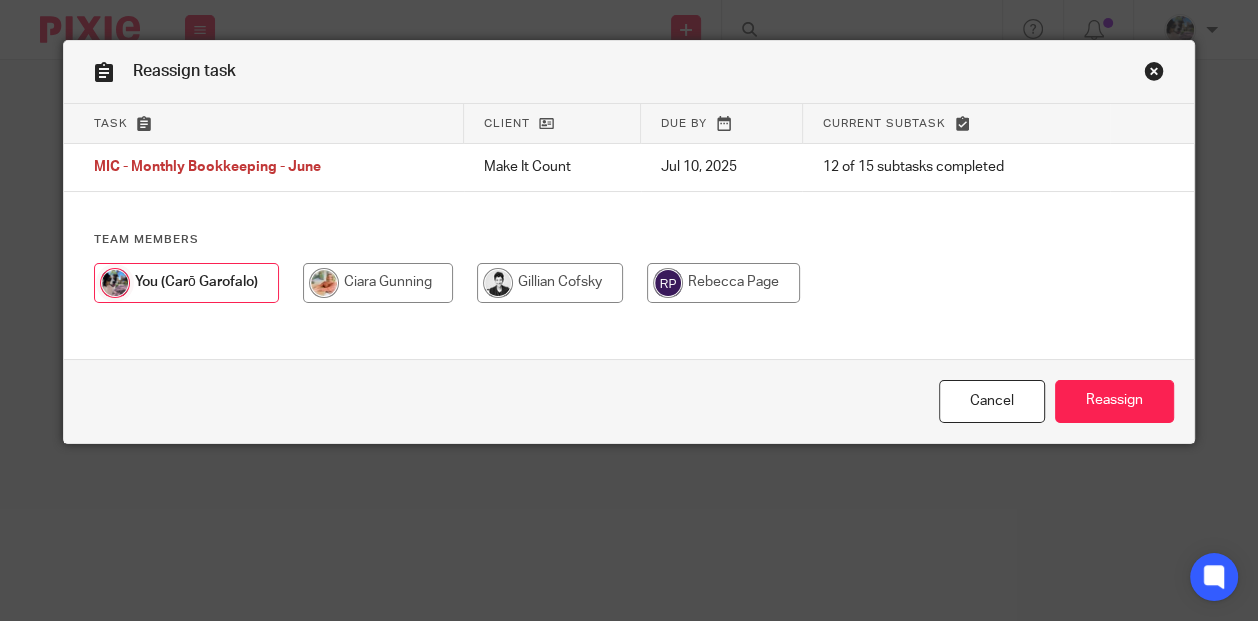 click at bounding box center [550, 283] 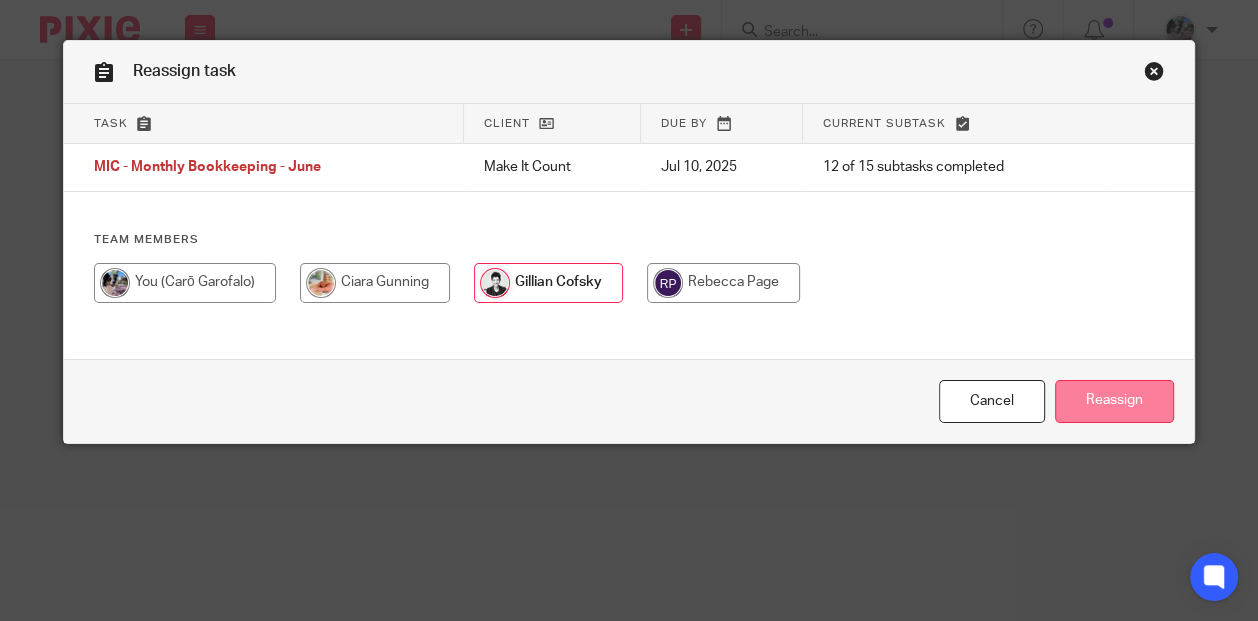 click on "Reassign" at bounding box center [1114, 401] 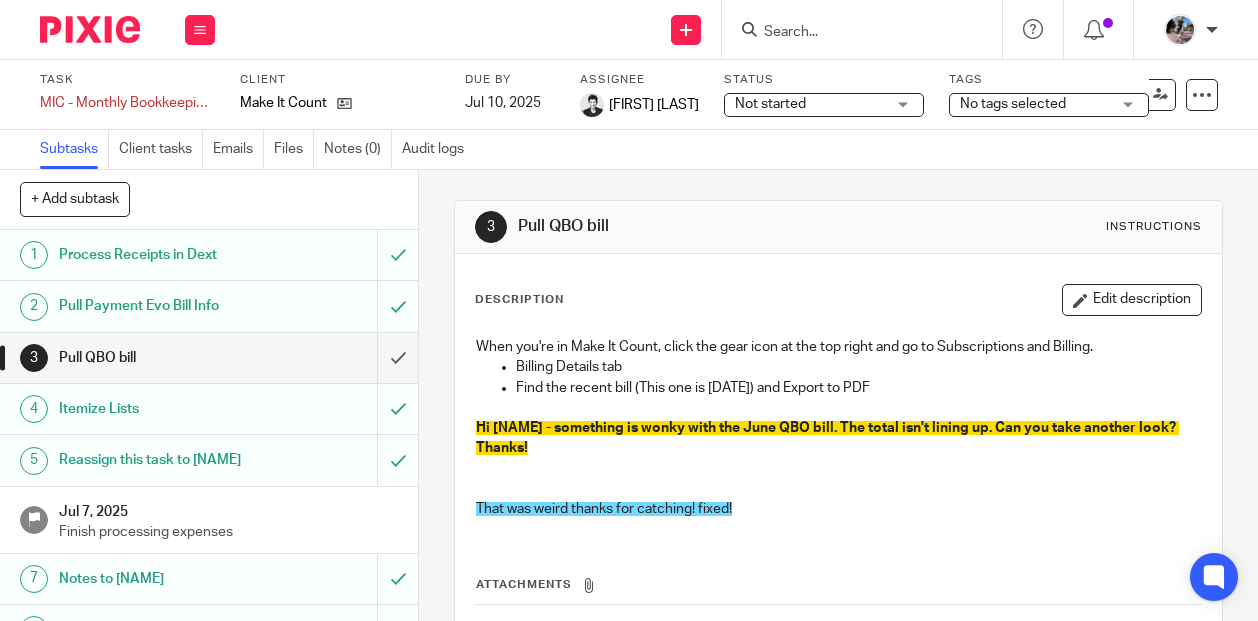 scroll, scrollTop: 0, scrollLeft: 0, axis: both 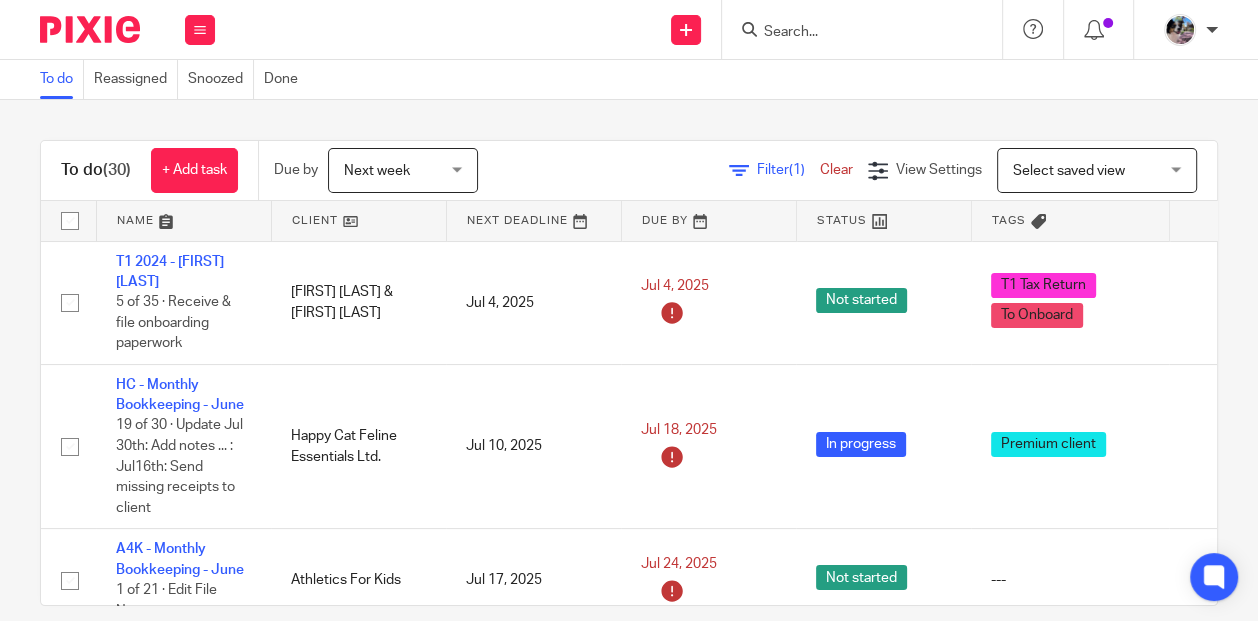 click on "Send new email
Create task
Add client" at bounding box center (686, 29) 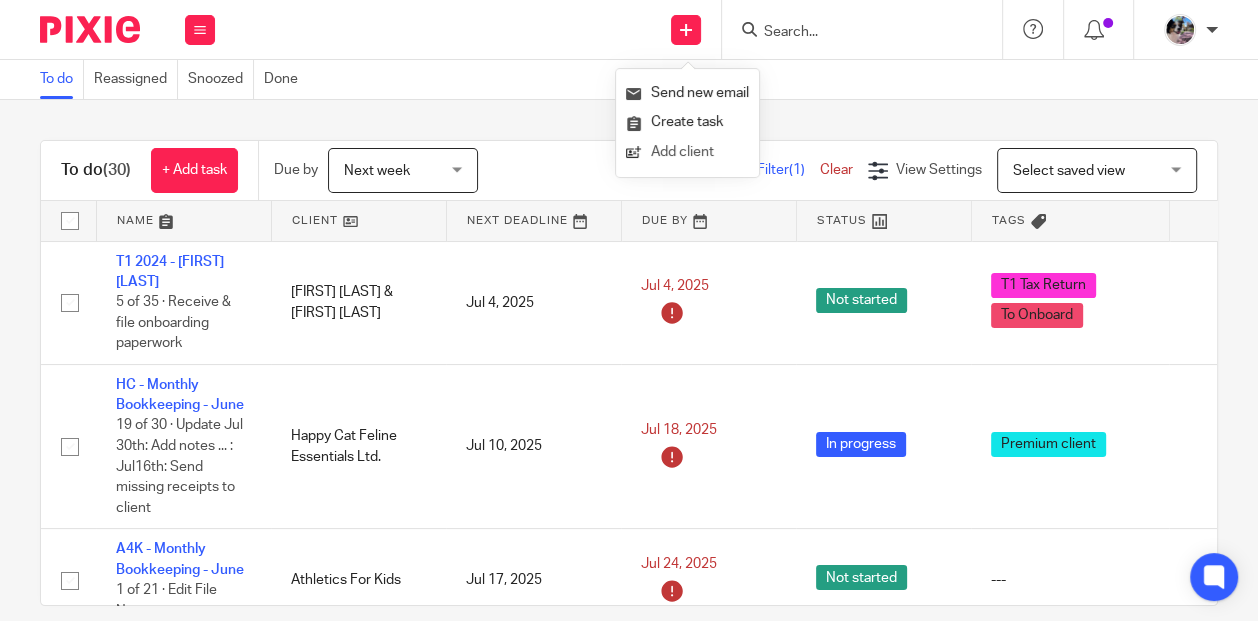 click on "Add client" at bounding box center (687, 152) 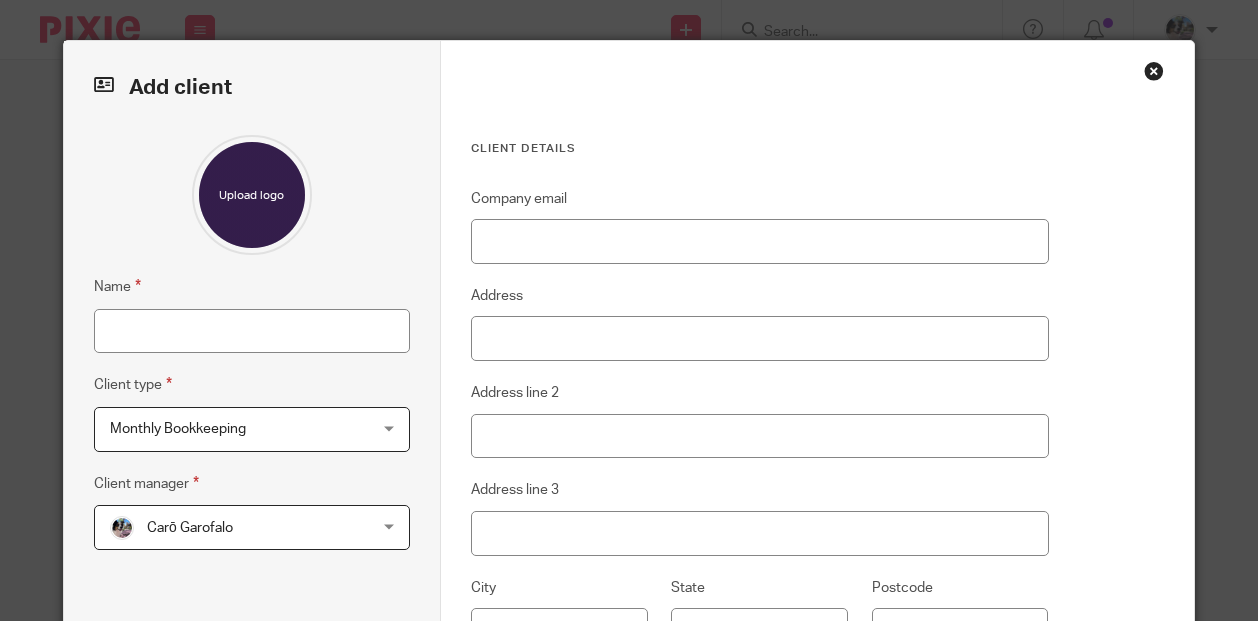 scroll, scrollTop: 0, scrollLeft: 0, axis: both 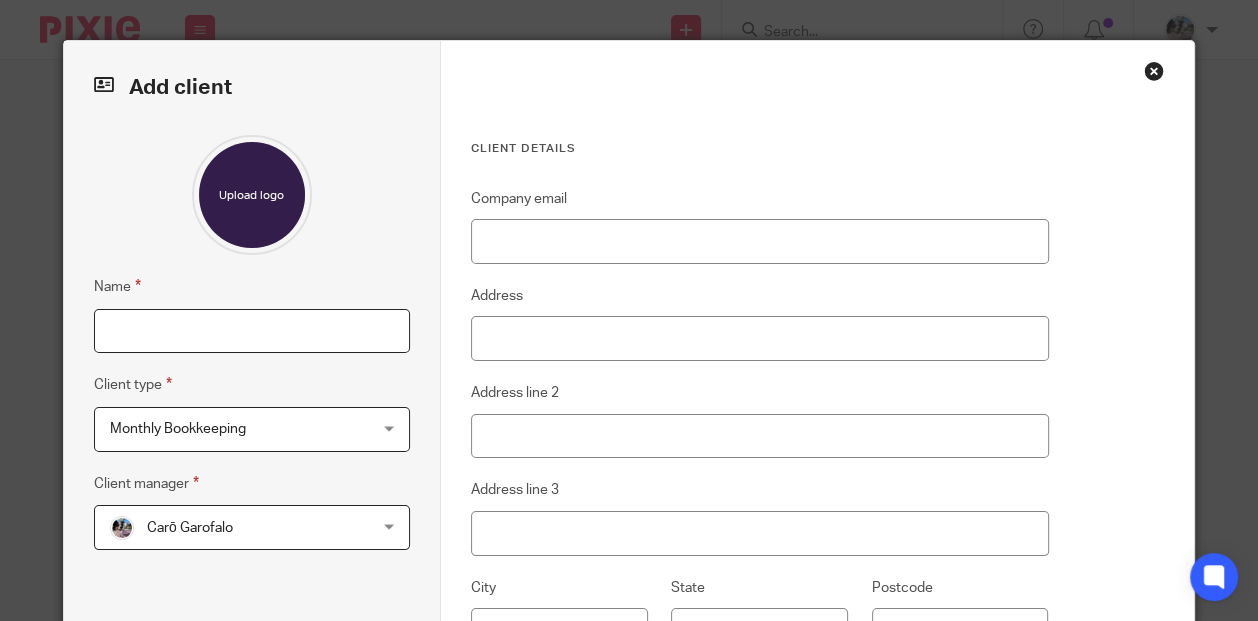 click on "Name" at bounding box center (252, 331) 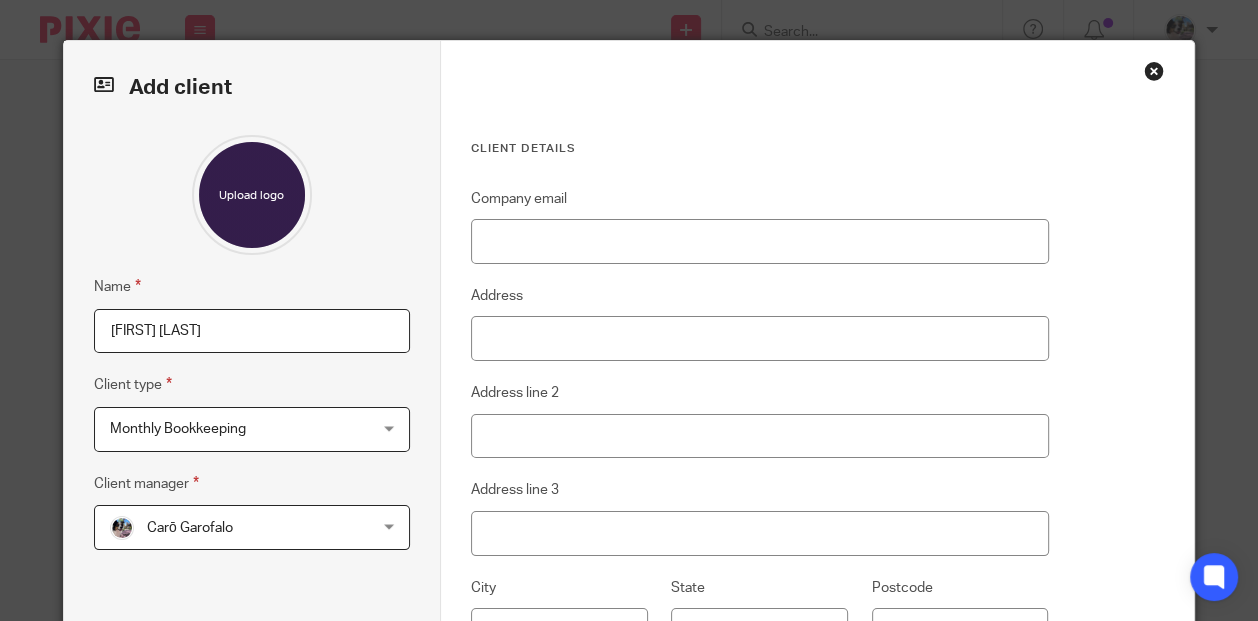 type on "[FIRST] [LAST]" 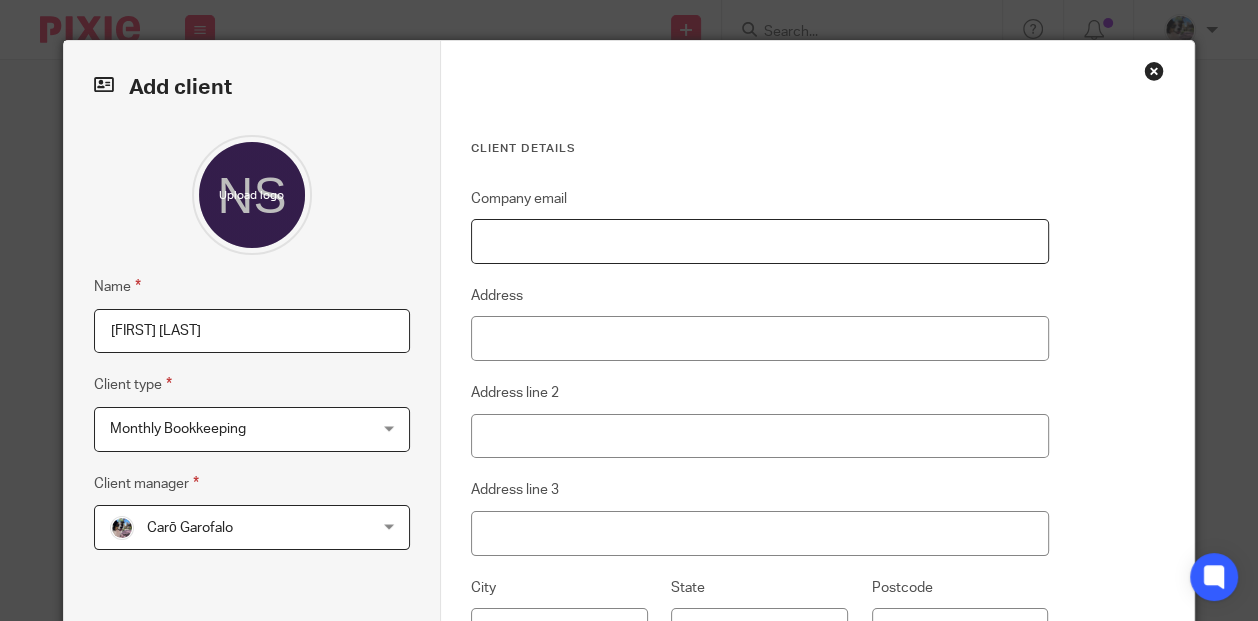 click on "Company email" at bounding box center (760, 241) 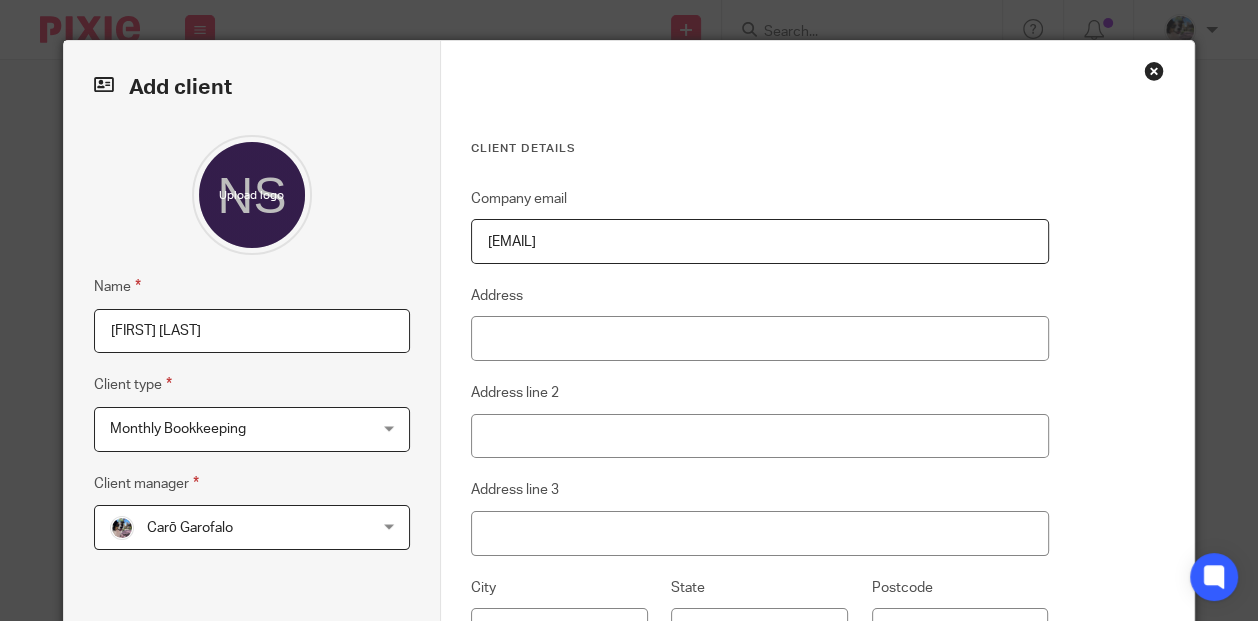 type on "[EMAIL]" 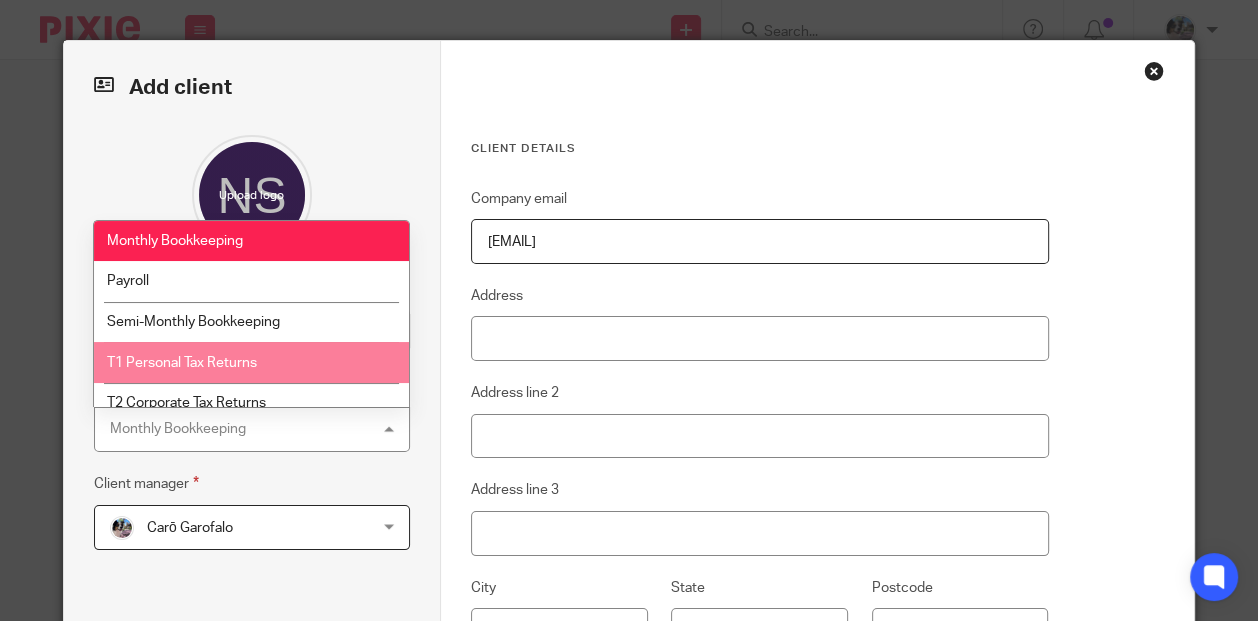 click on "T1 Personal Tax Returns" at bounding box center (251, 362) 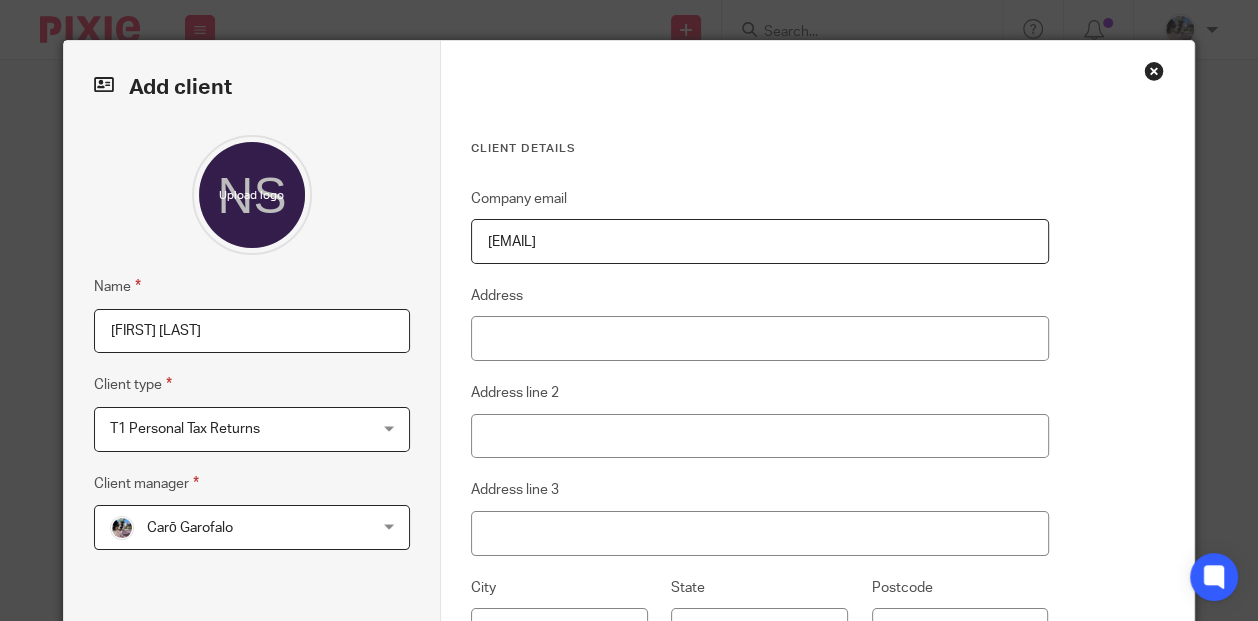 click on "Carō Garofalo" at bounding box center [229, 527] 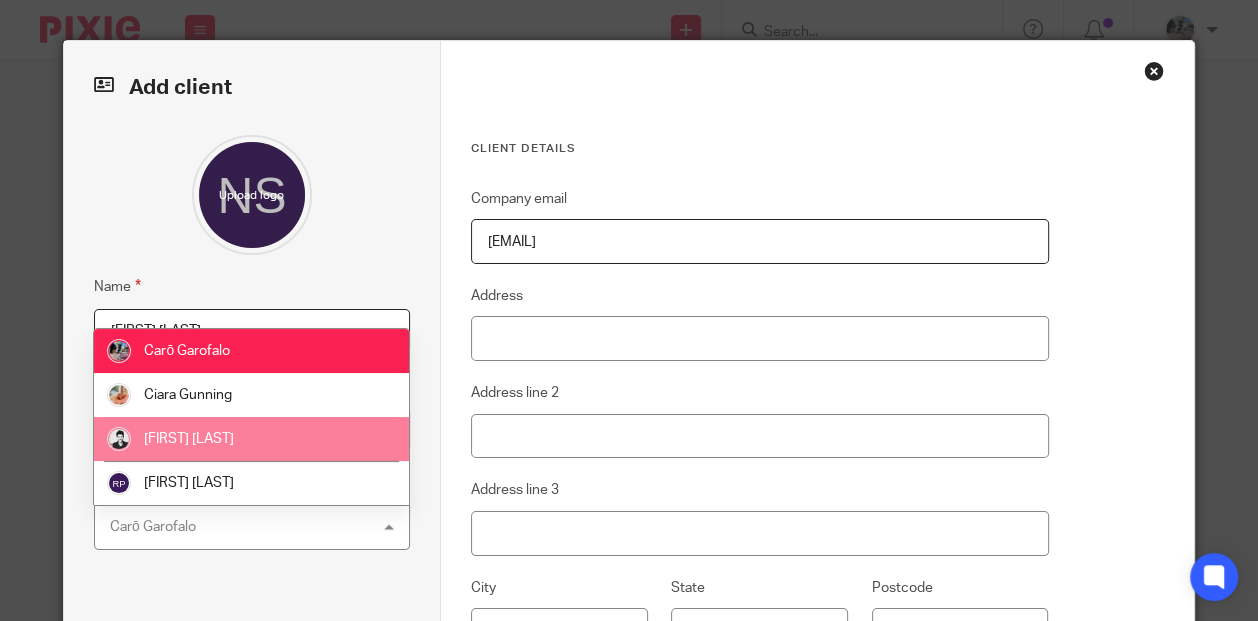 click on "[FIRST] [LAST]" at bounding box center [251, 439] 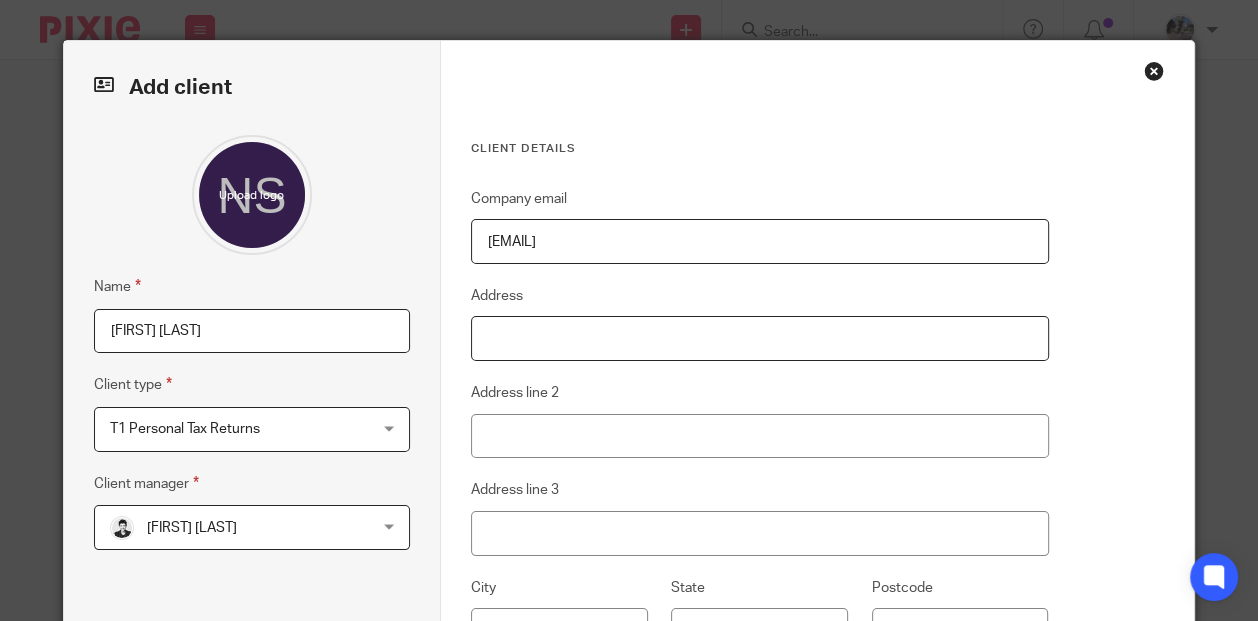click on "Address" at bounding box center [760, 338] 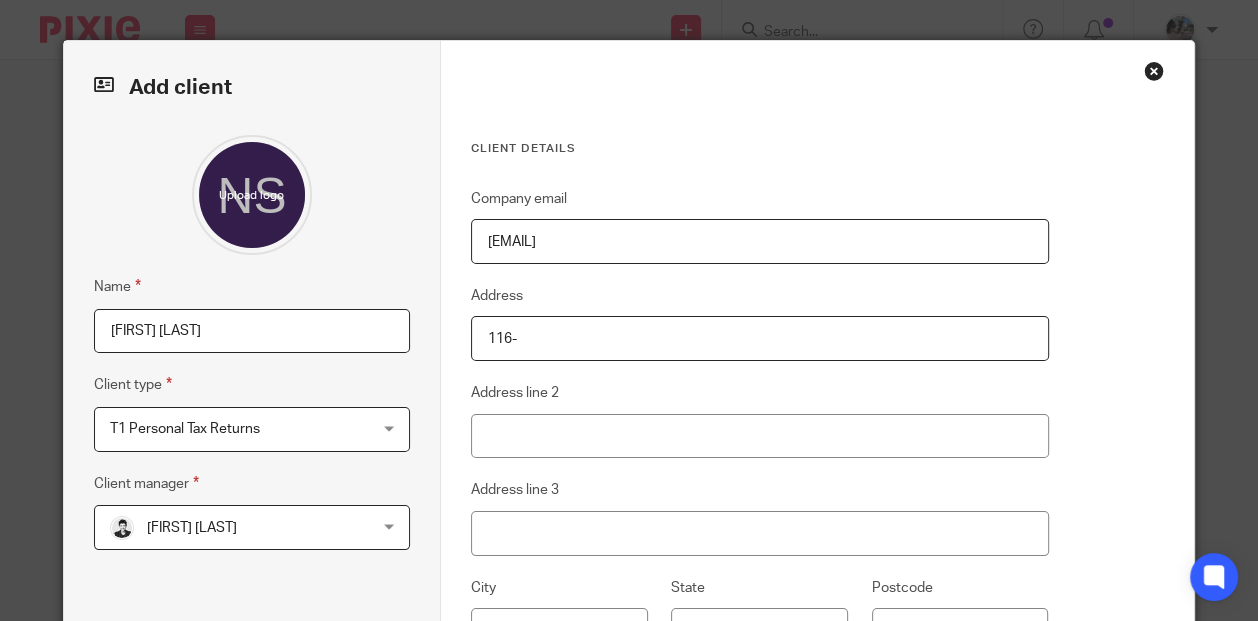 paste on "1089 Sunset Drive" 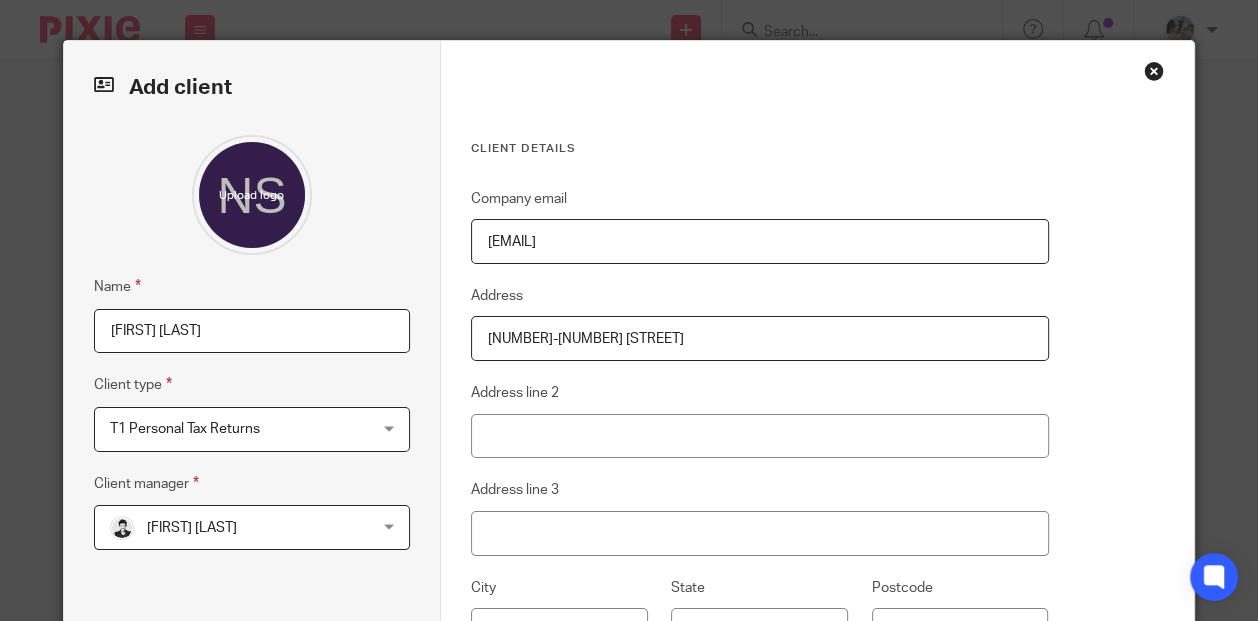 type on "[NUMBER]-[NUMBER] [STREET]" 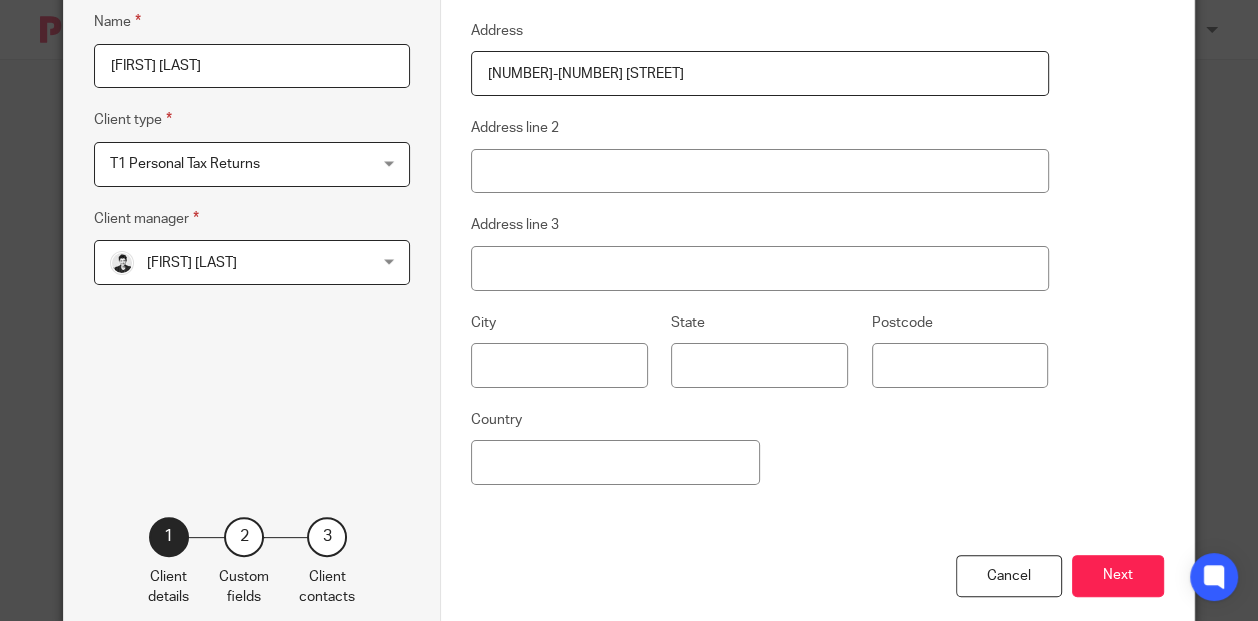 scroll, scrollTop: 316, scrollLeft: 0, axis: vertical 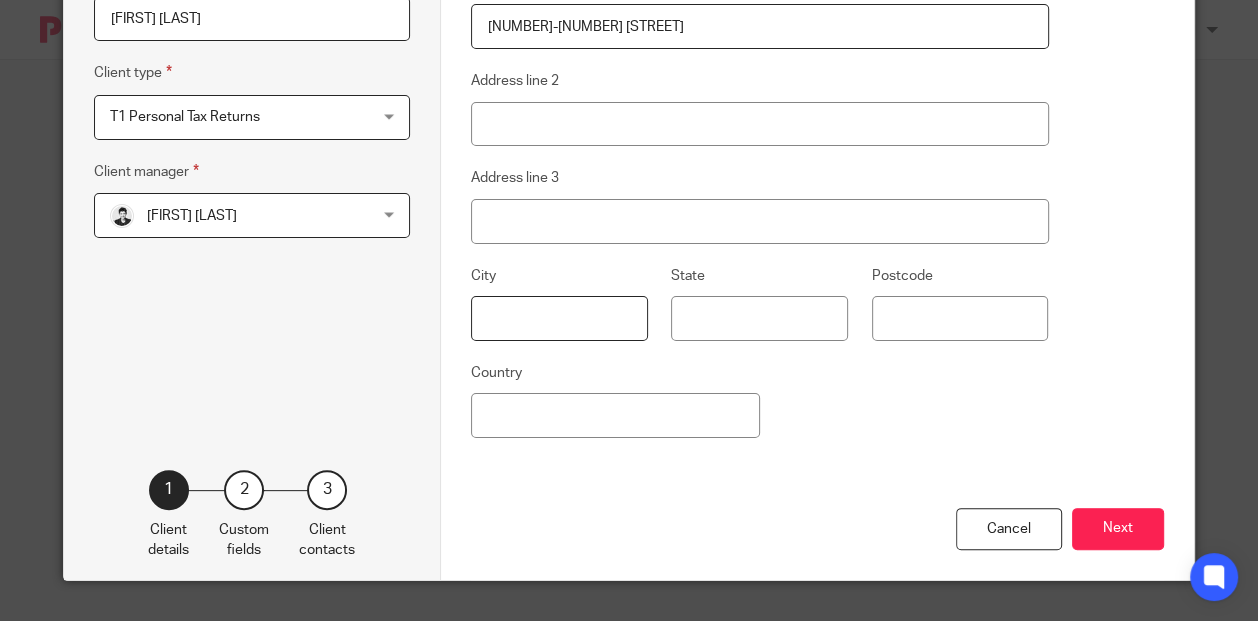 click at bounding box center (559, 318) 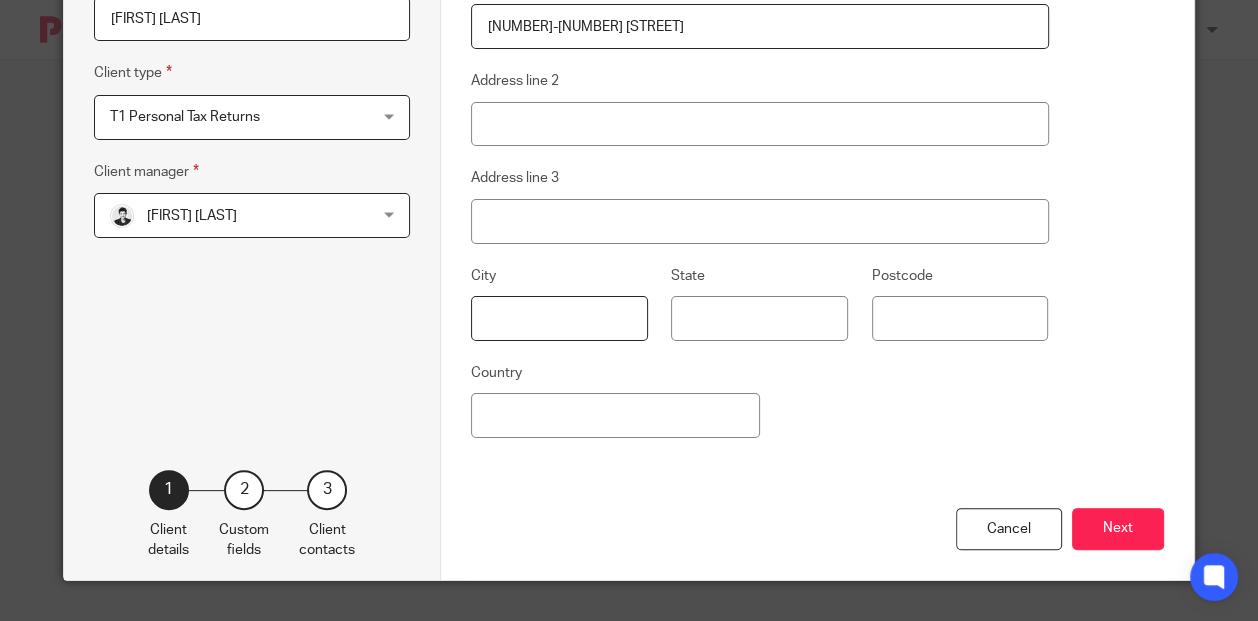 type on "Kelowna" 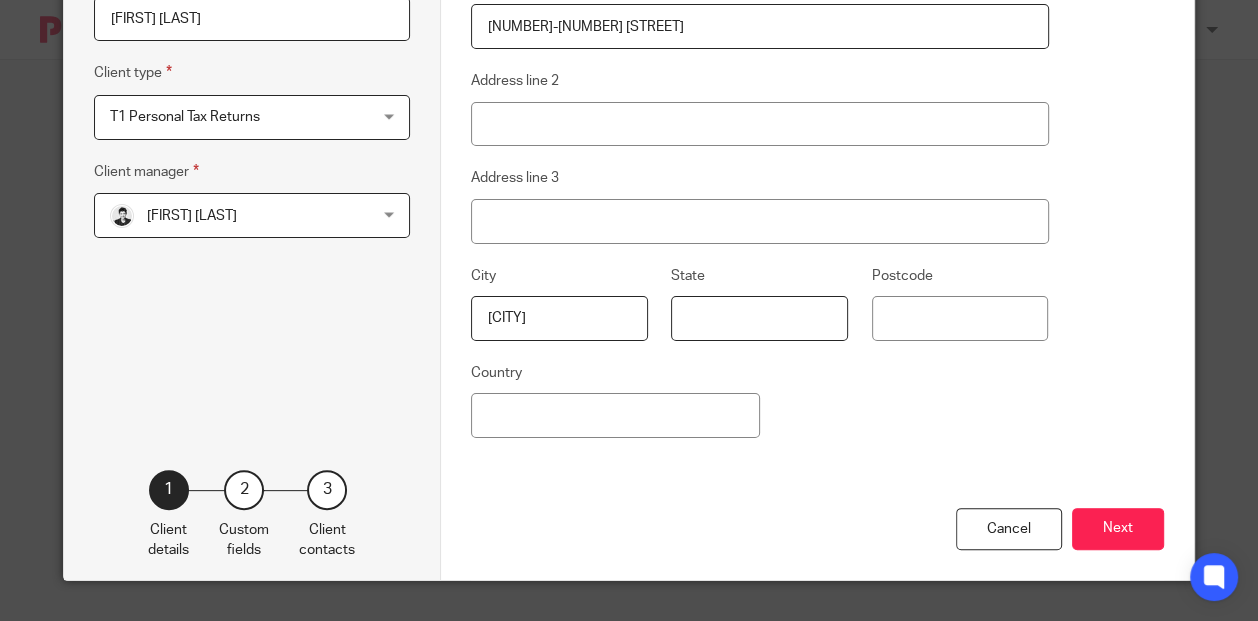 click on "State" at bounding box center [759, 318] 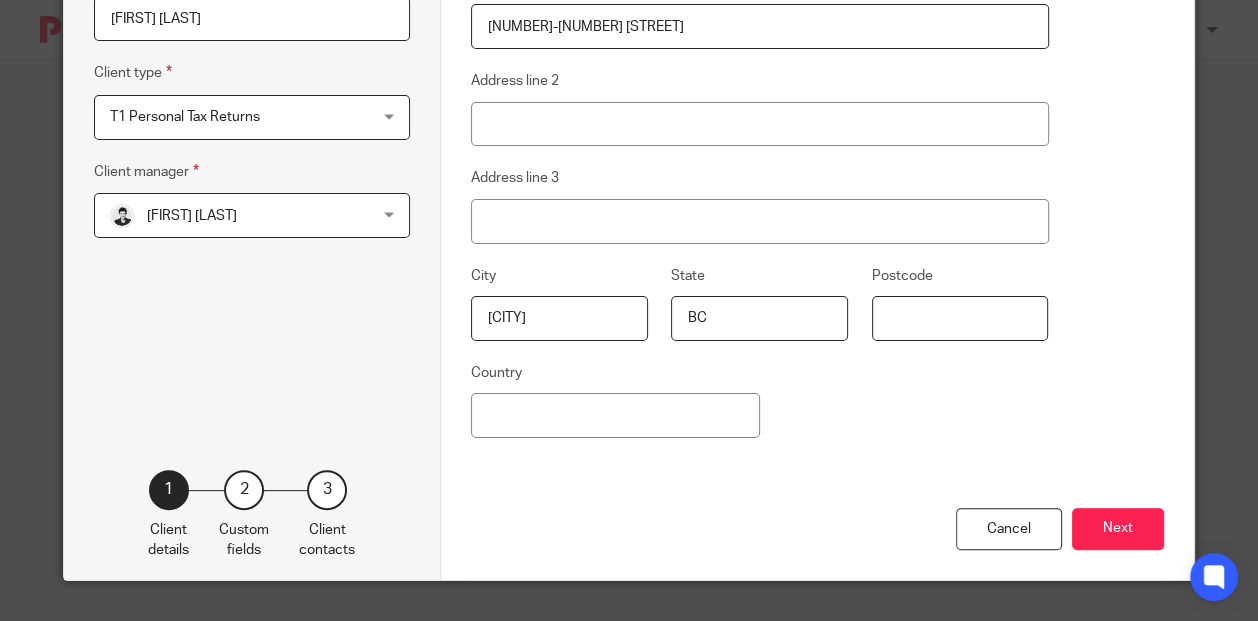 click on "Postcode" at bounding box center [960, 318] 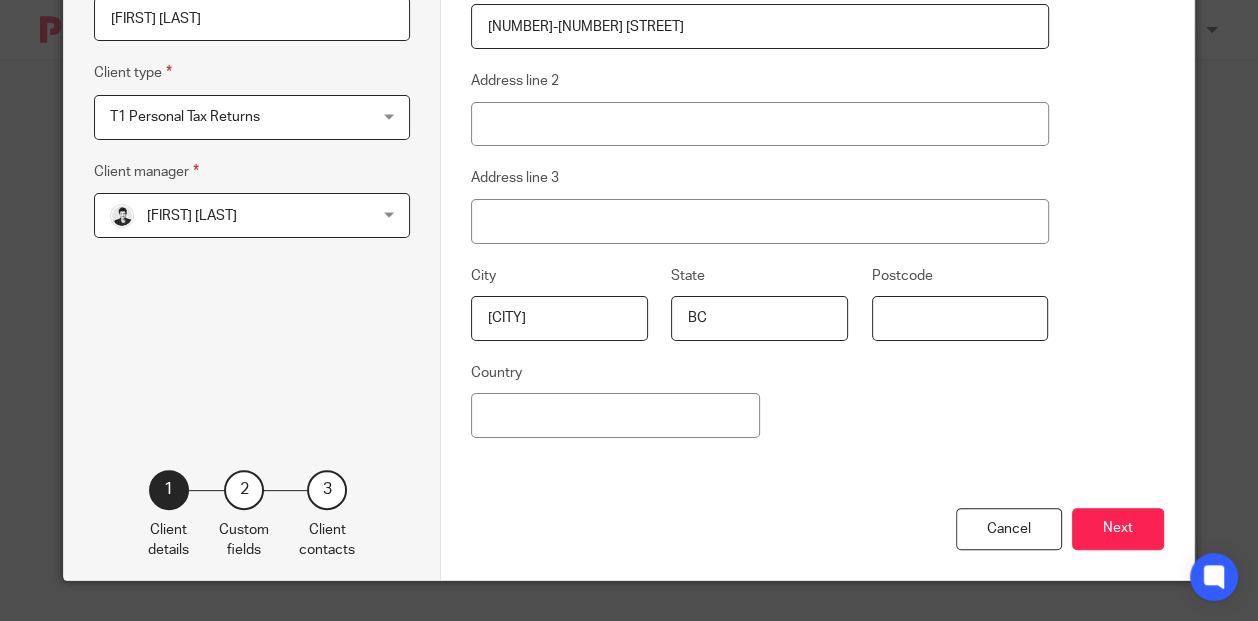 paste on "V1Y9Z3" 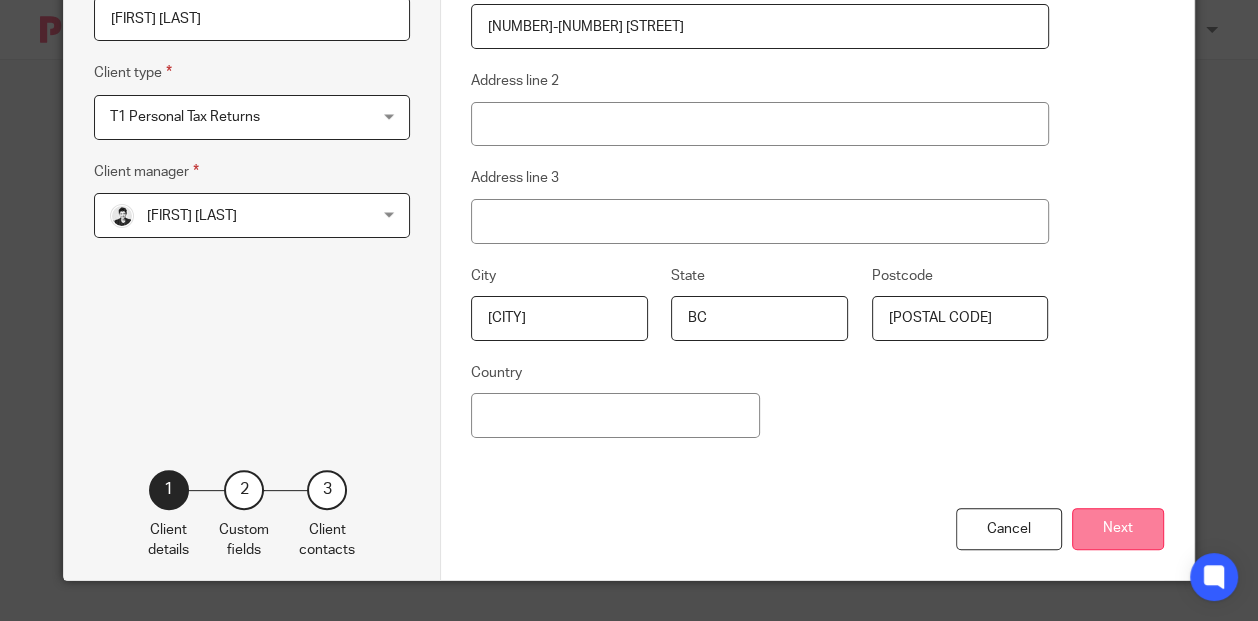 type on "V1Y9Z3" 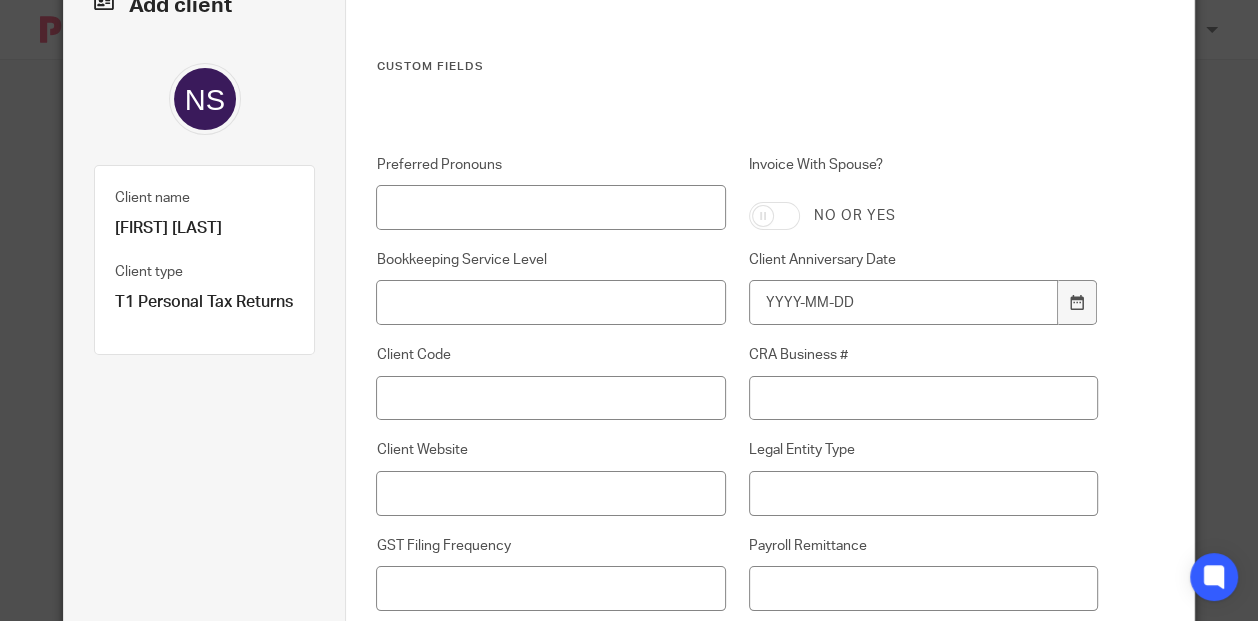 scroll, scrollTop: 65, scrollLeft: 0, axis: vertical 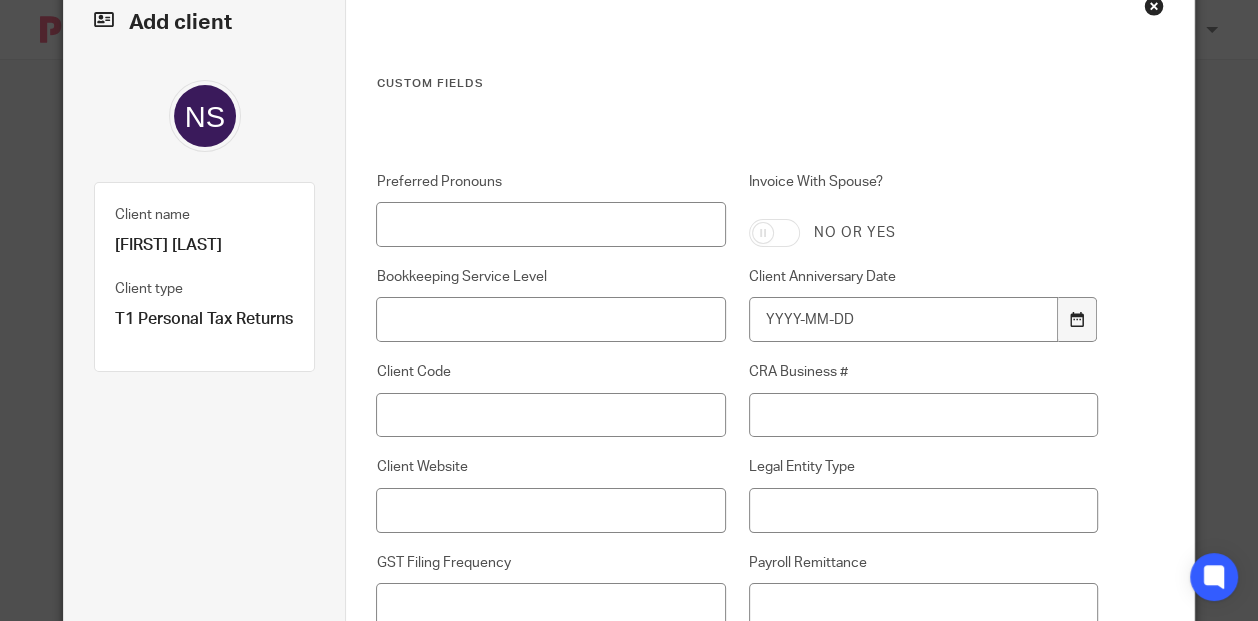 click at bounding box center (1077, 319) 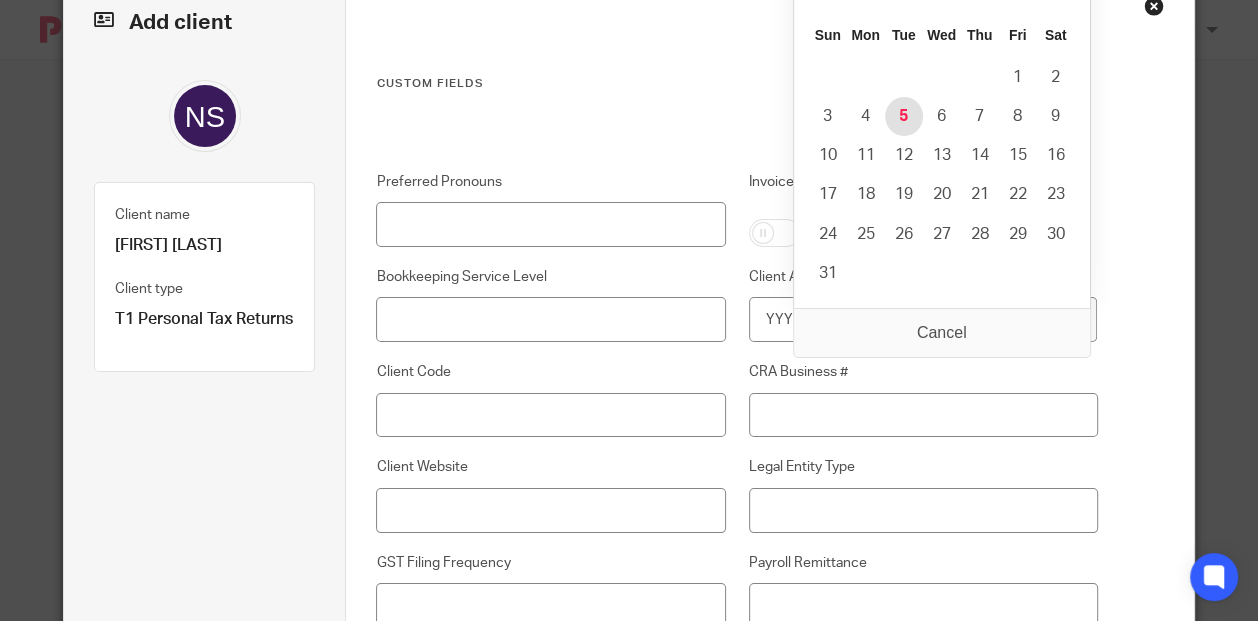 type on "2025-08-05" 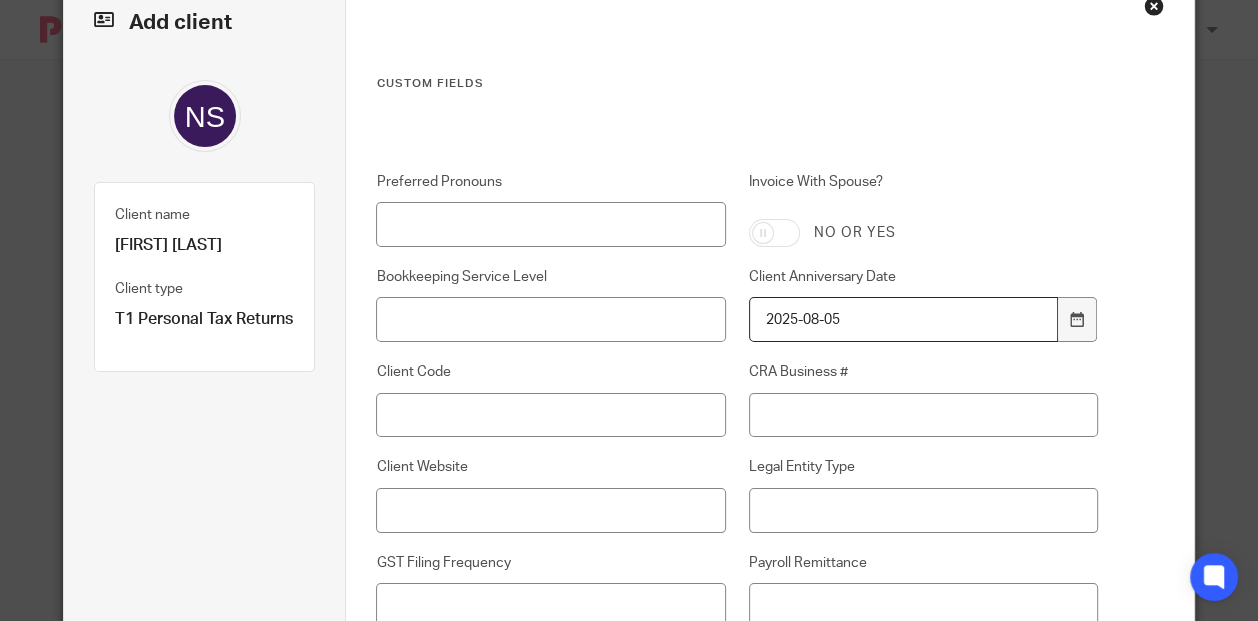 scroll, scrollTop: 718, scrollLeft: 0, axis: vertical 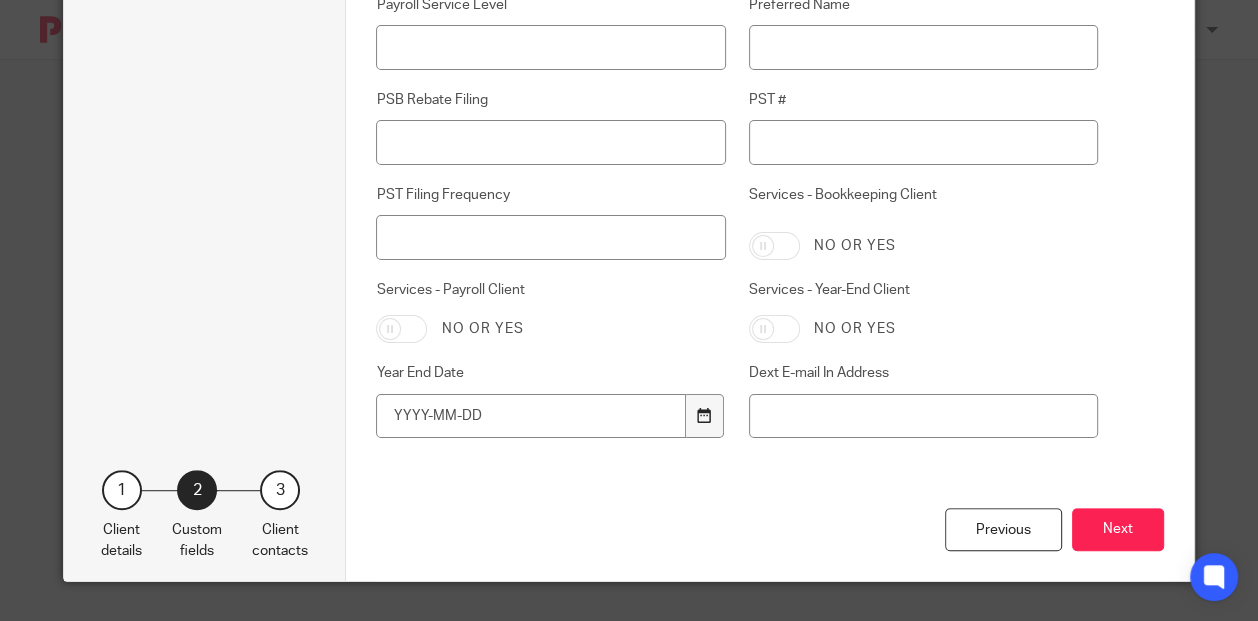 click at bounding box center [705, 416] 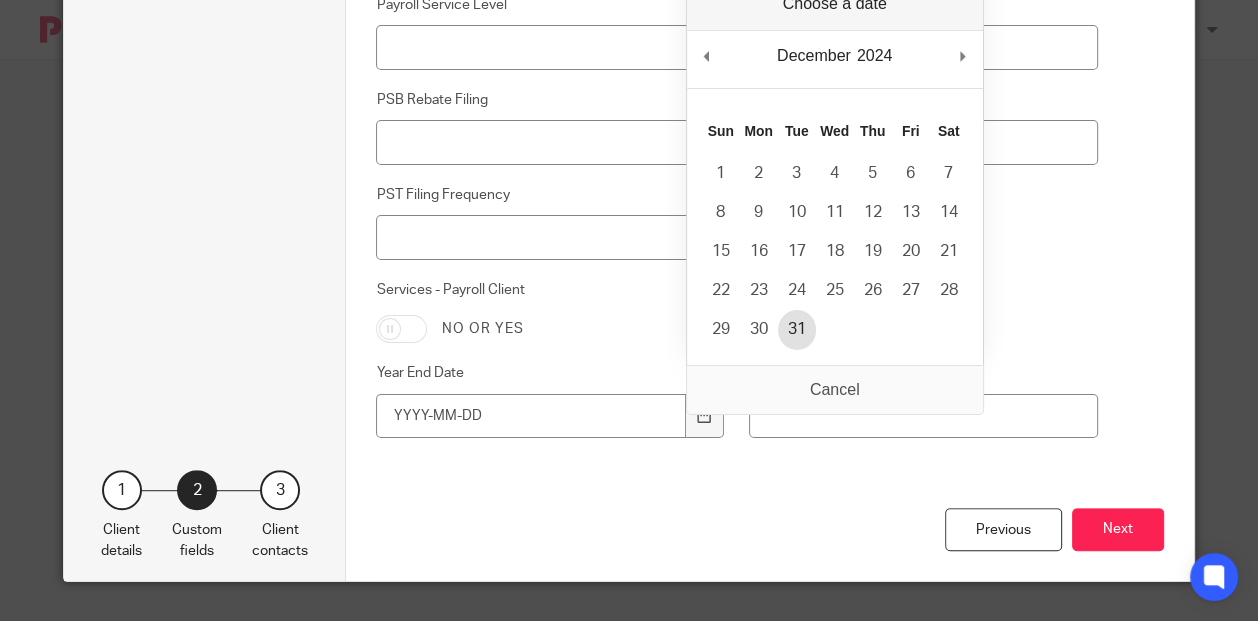type on "2024-12-31" 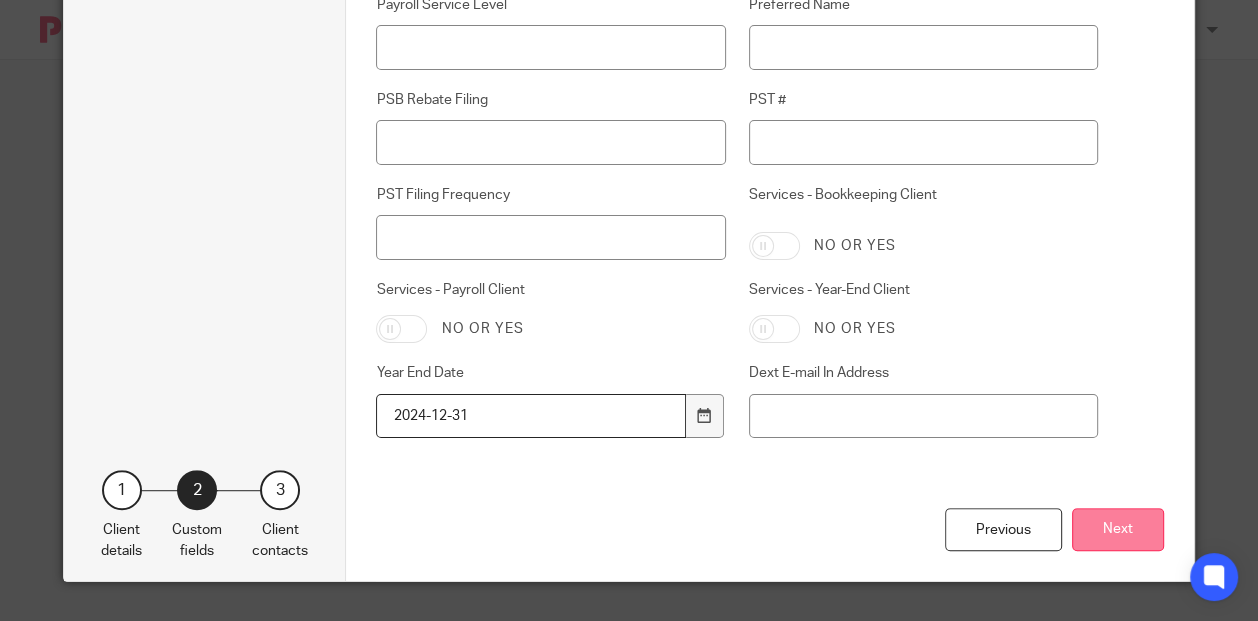 click on "Next" at bounding box center (1118, 529) 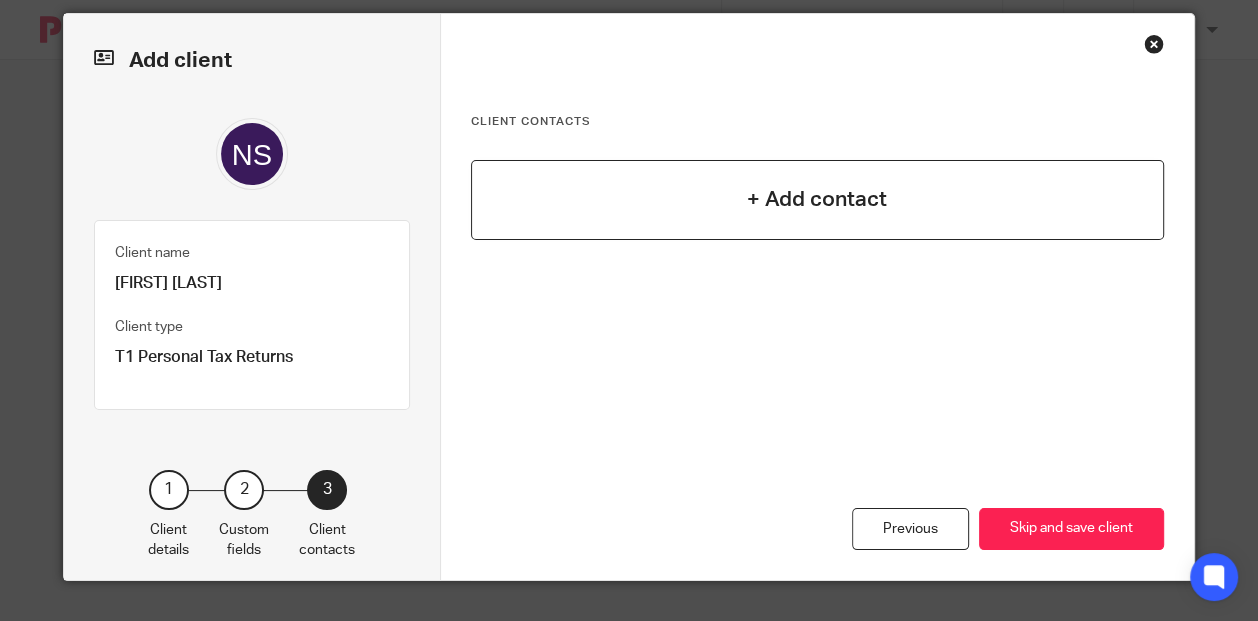 click on "+ Add contact" at bounding box center (817, 199) 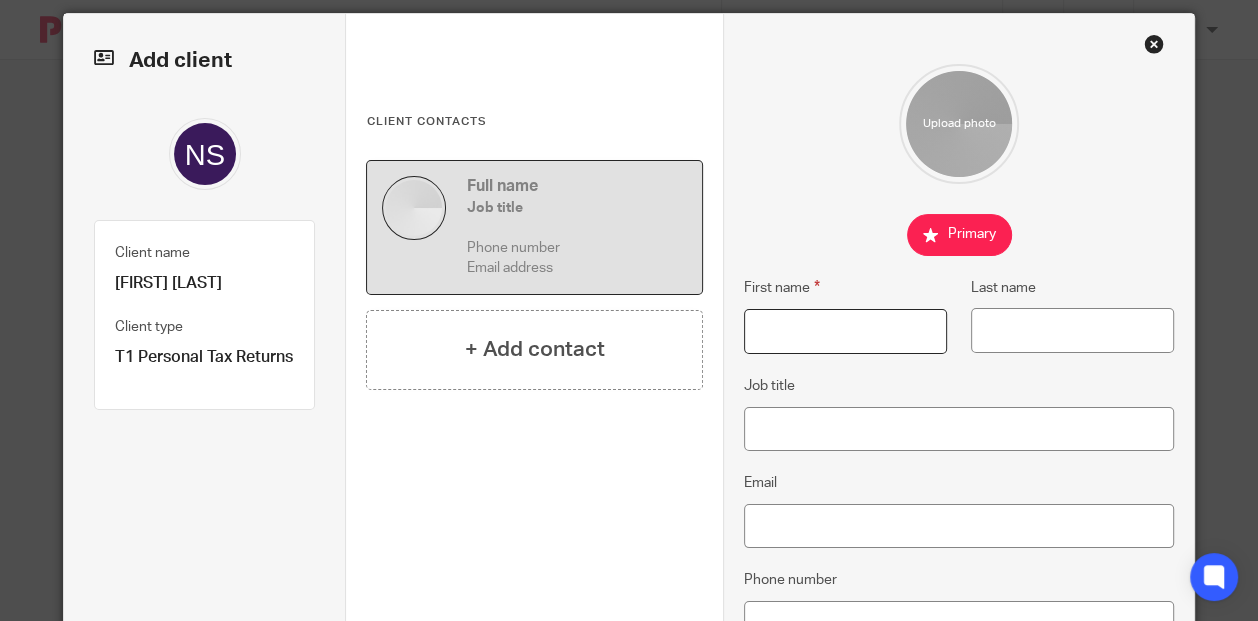 click on "First name" at bounding box center (845, 331) 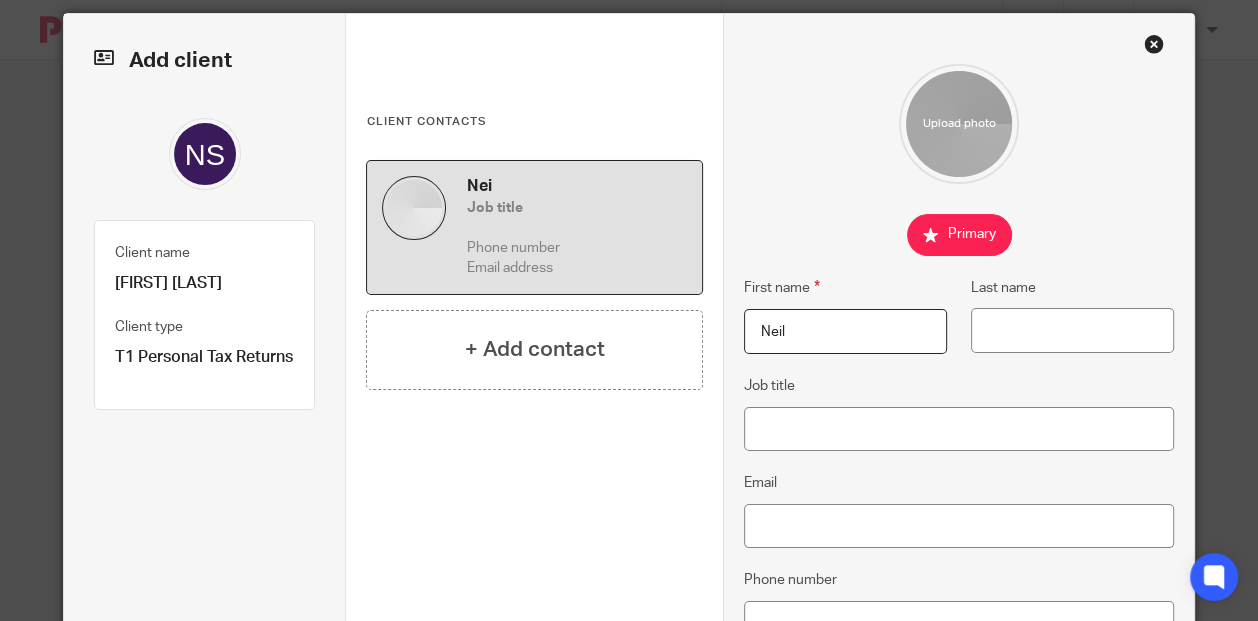 type on "Neil" 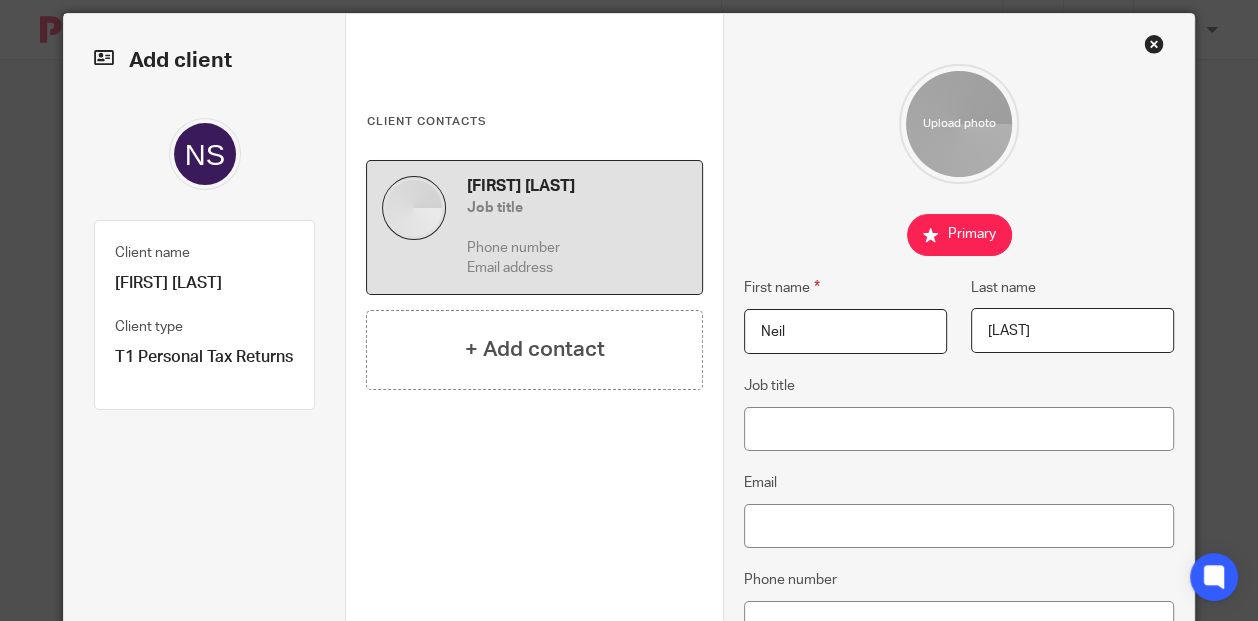 type on "Samaratunga" 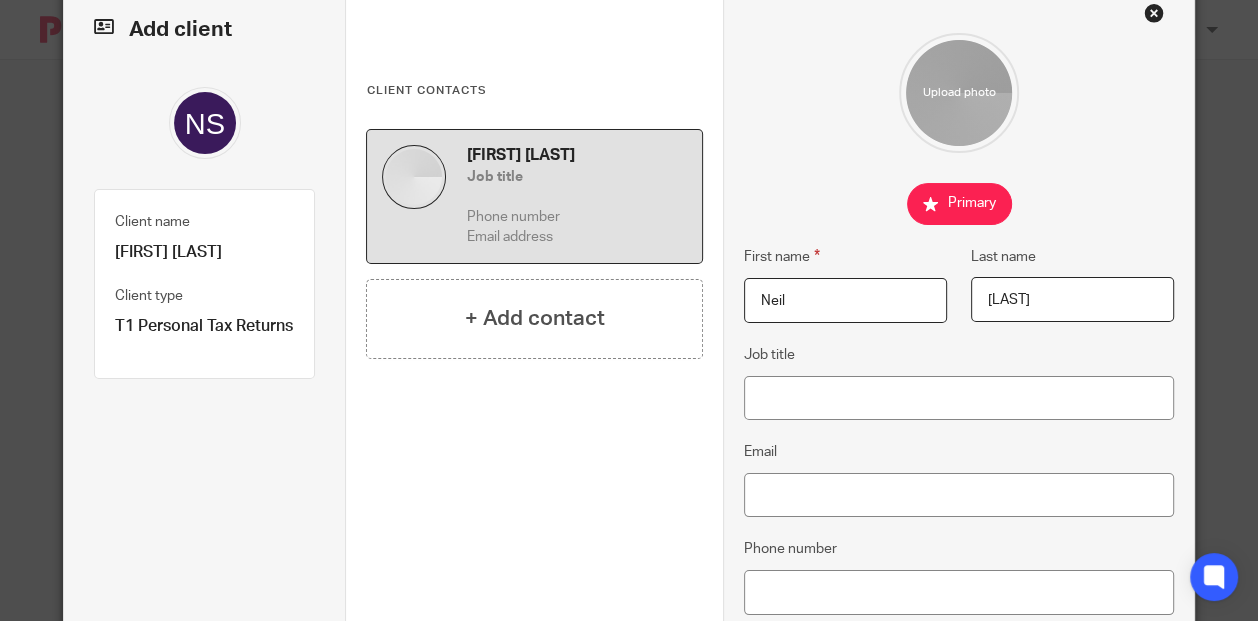 scroll, scrollTop: 69, scrollLeft: 0, axis: vertical 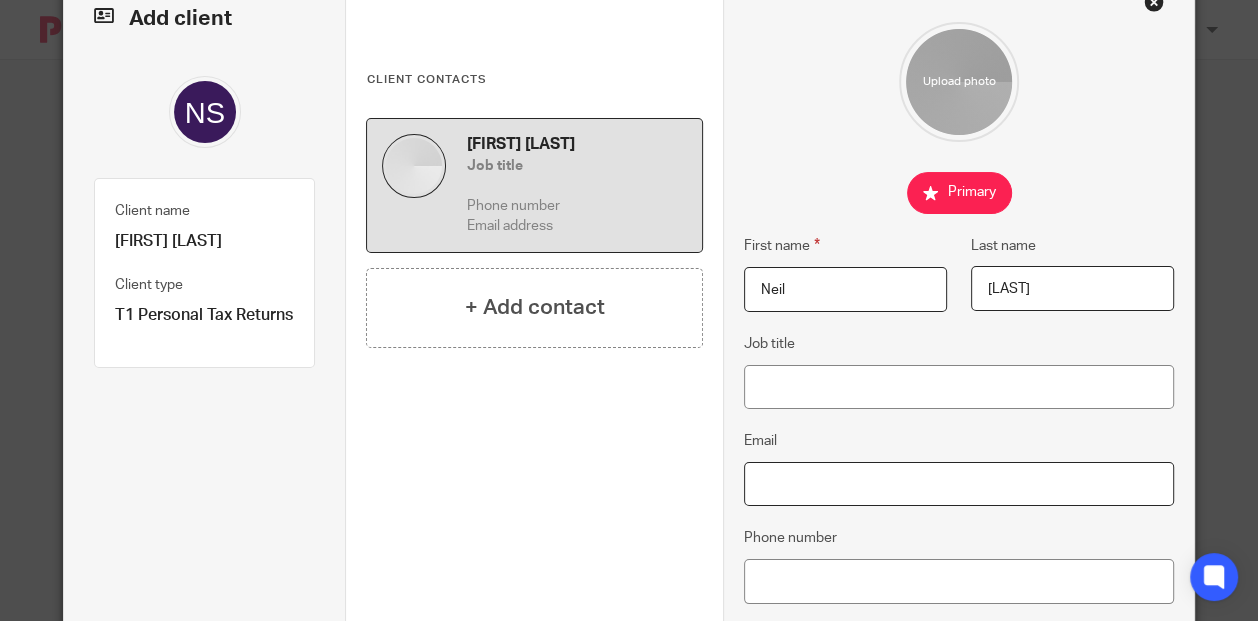 click on "Email" at bounding box center (959, 484) 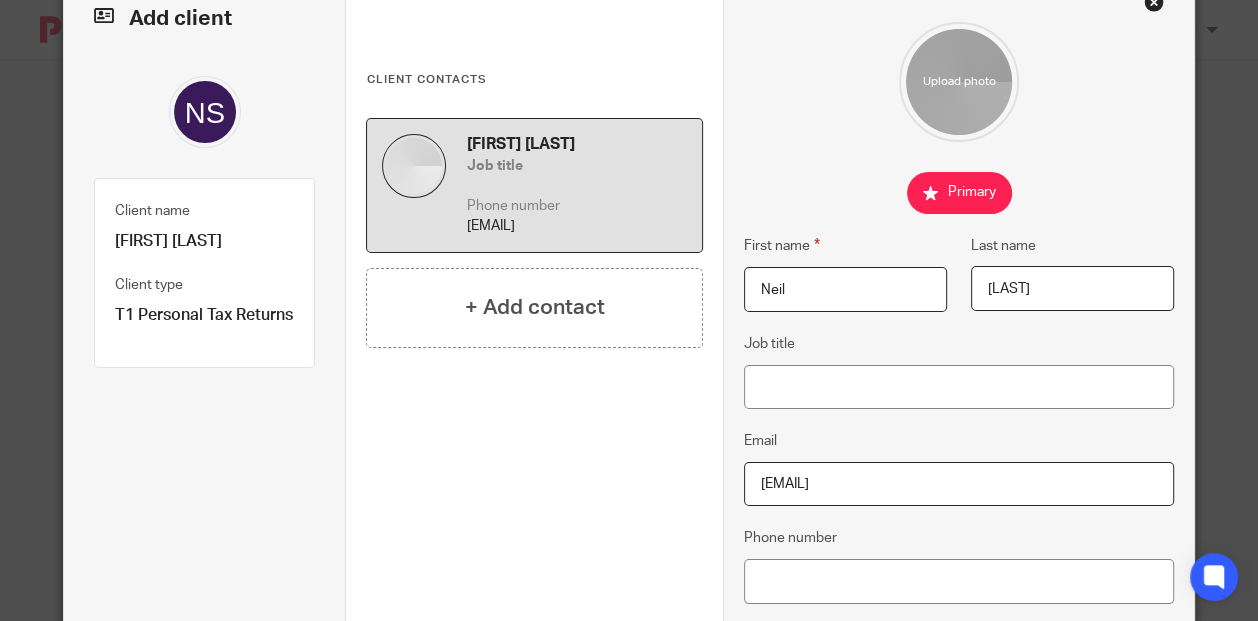 type on "[EMAIL]" 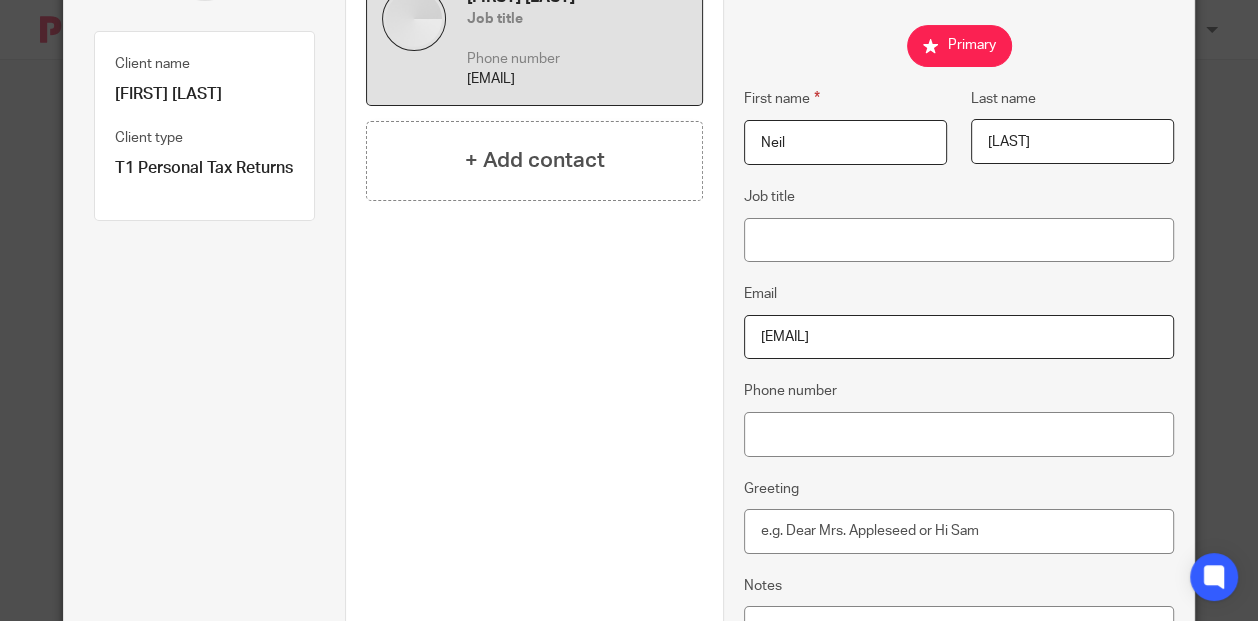 scroll, scrollTop: 222, scrollLeft: 0, axis: vertical 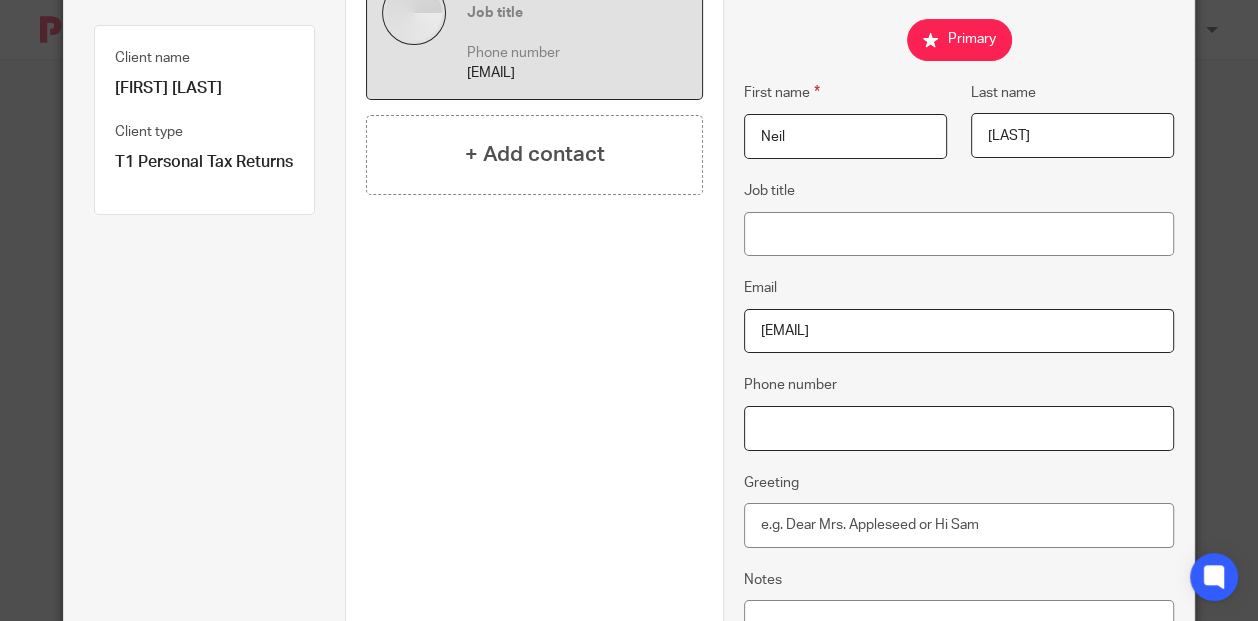 click on "Phone number" at bounding box center (959, 428) 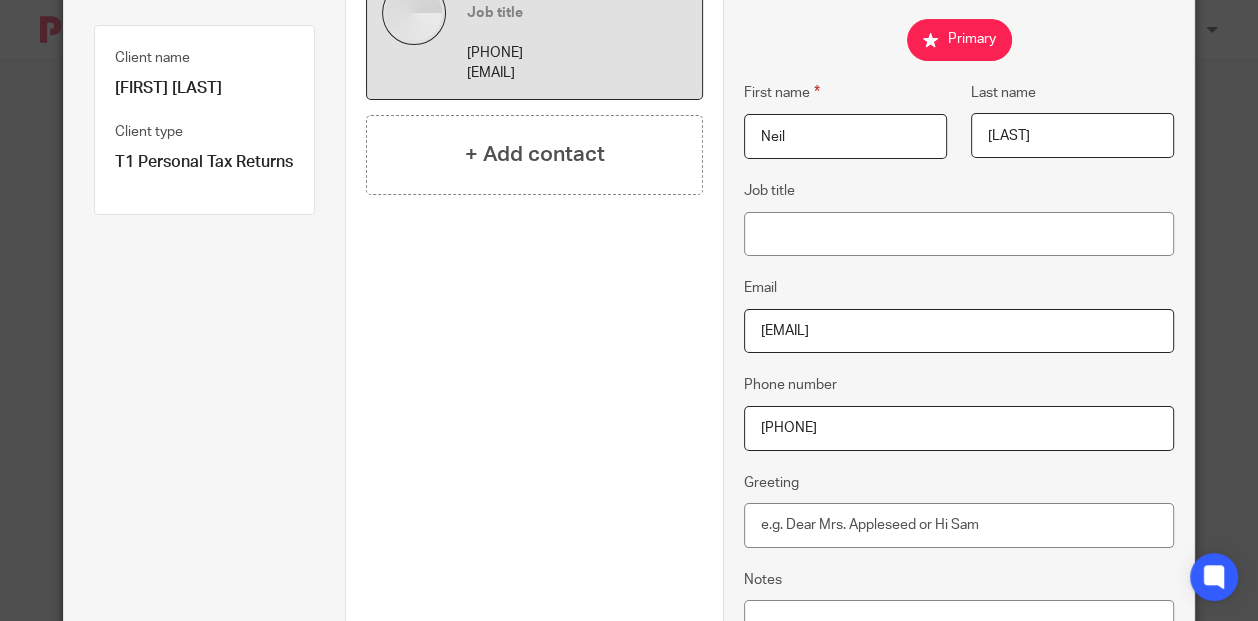 type on "6046075278" 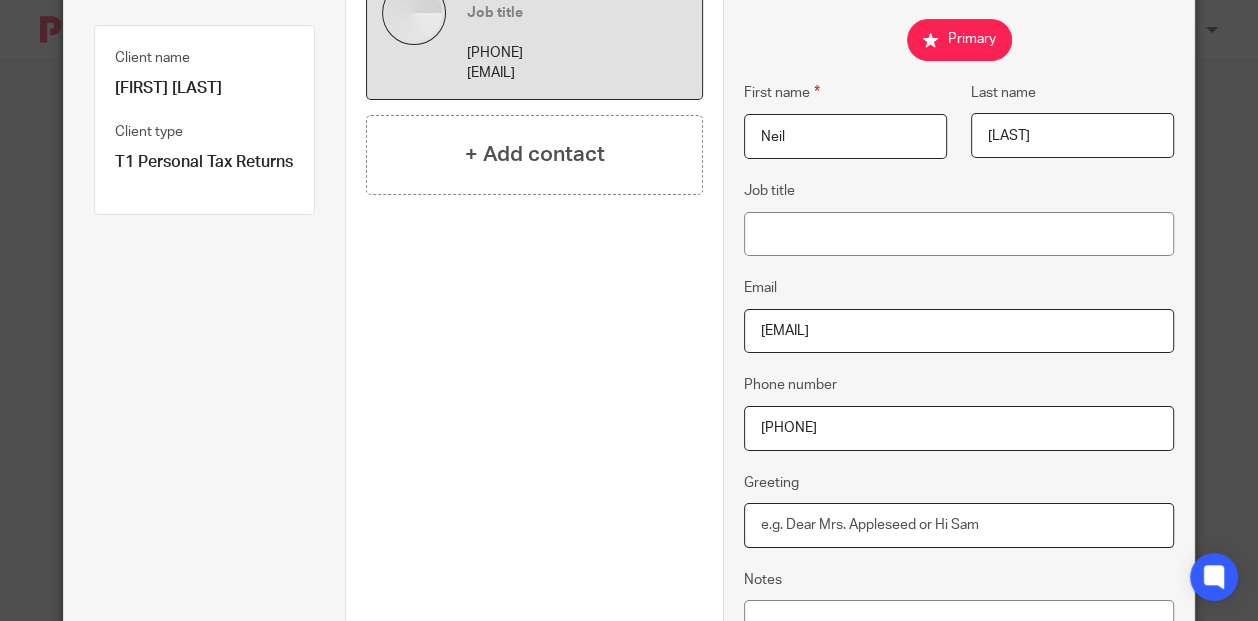click on "Greeting" at bounding box center [959, 525] 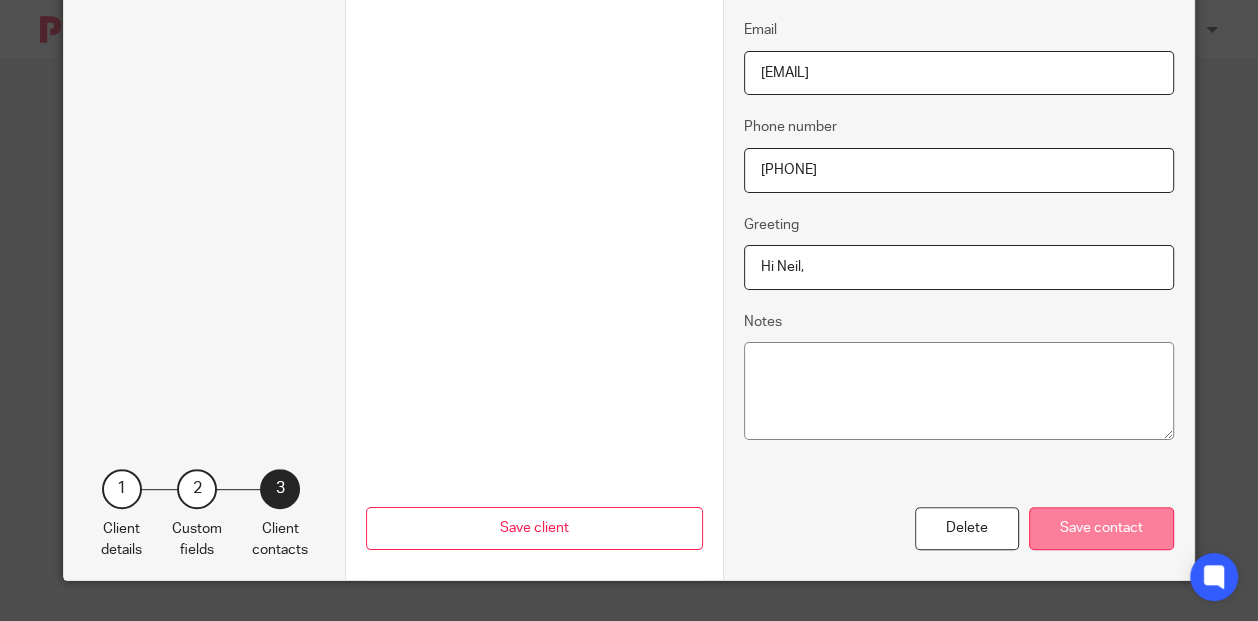 type on "Hi Neil," 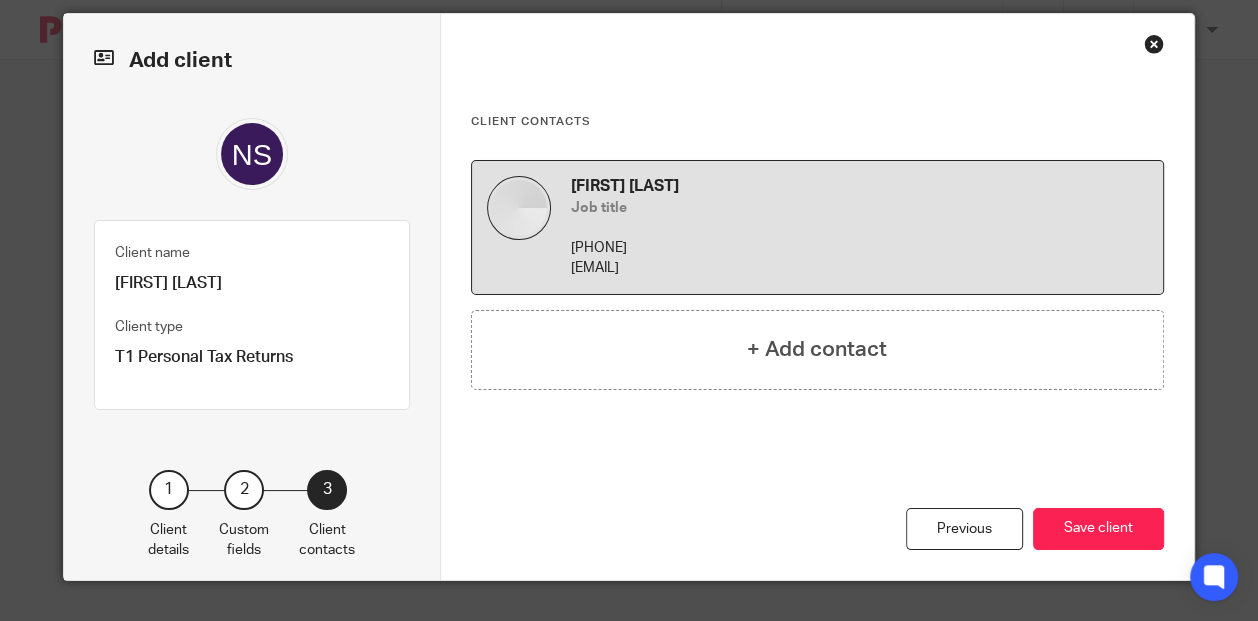 scroll, scrollTop: 27, scrollLeft: 0, axis: vertical 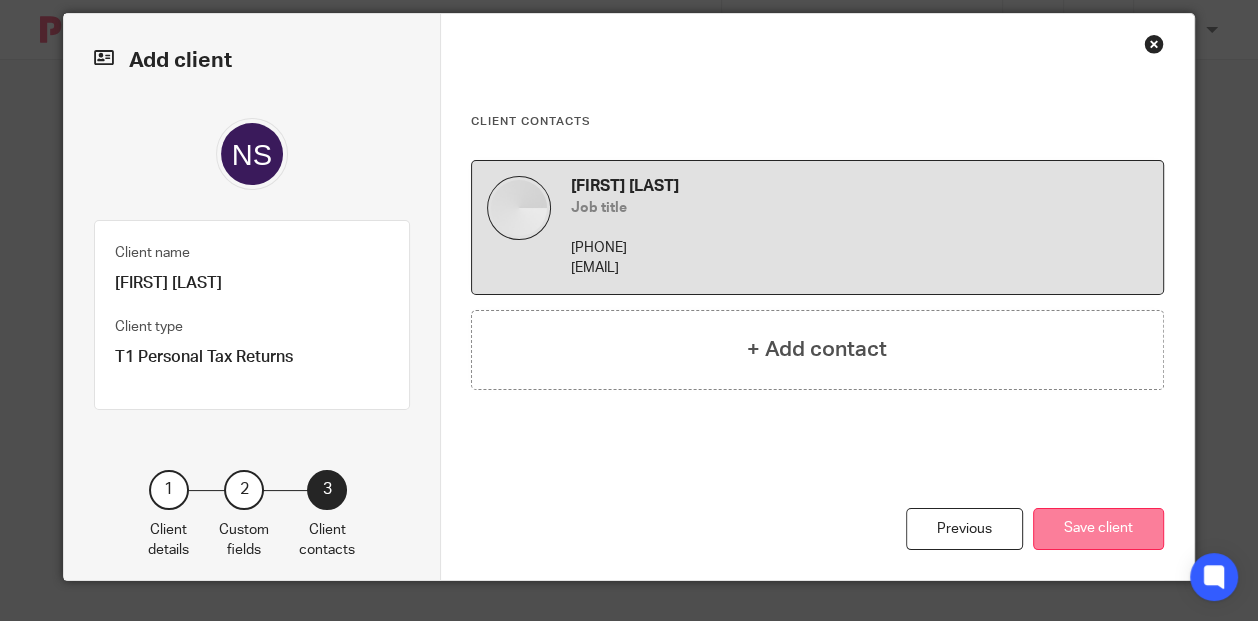 click on "Save client" at bounding box center [1098, 529] 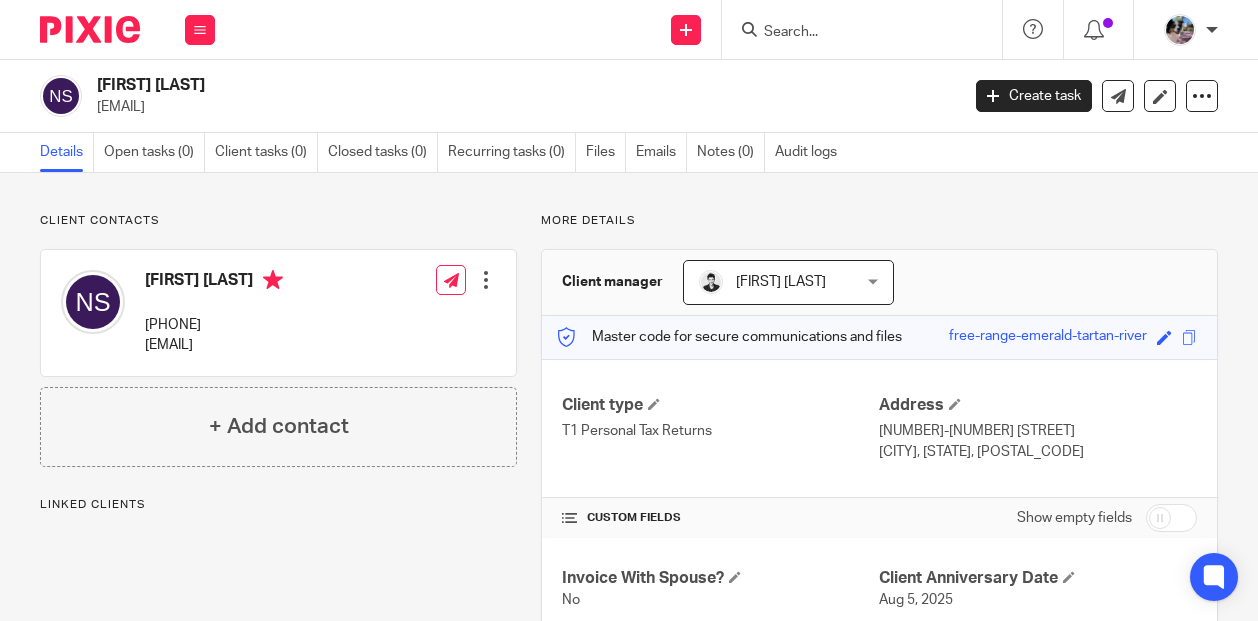 scroll, scrollTop: 0, scrollLeft: 0, axis: both 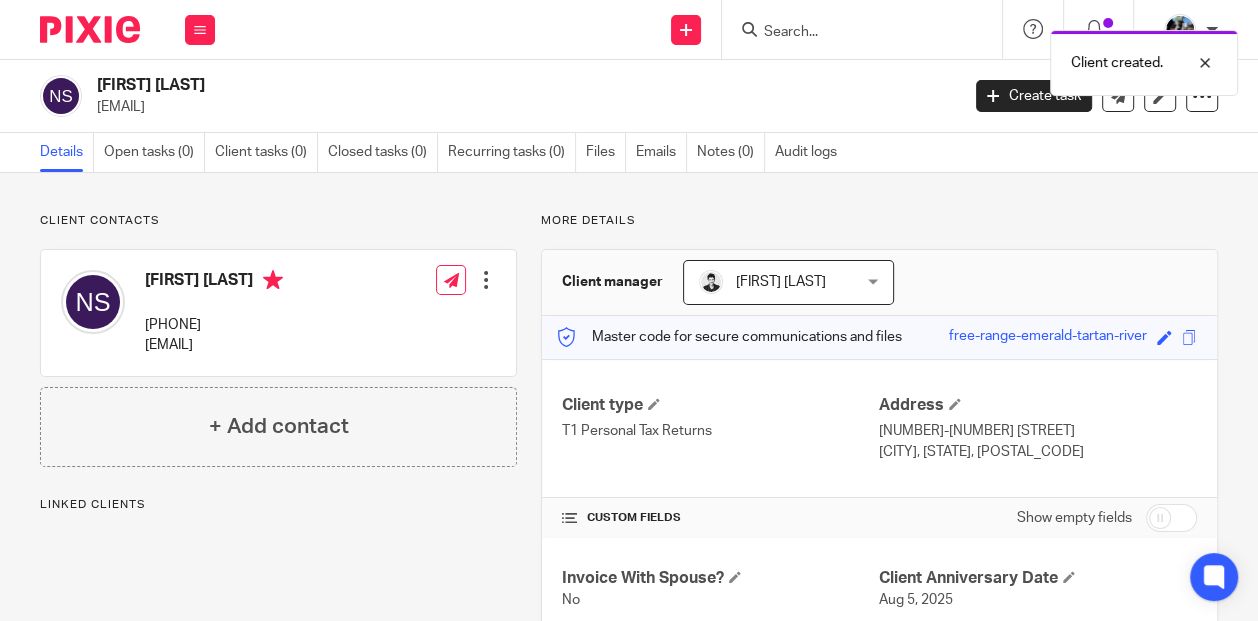 click at bounding box center (486, 280) 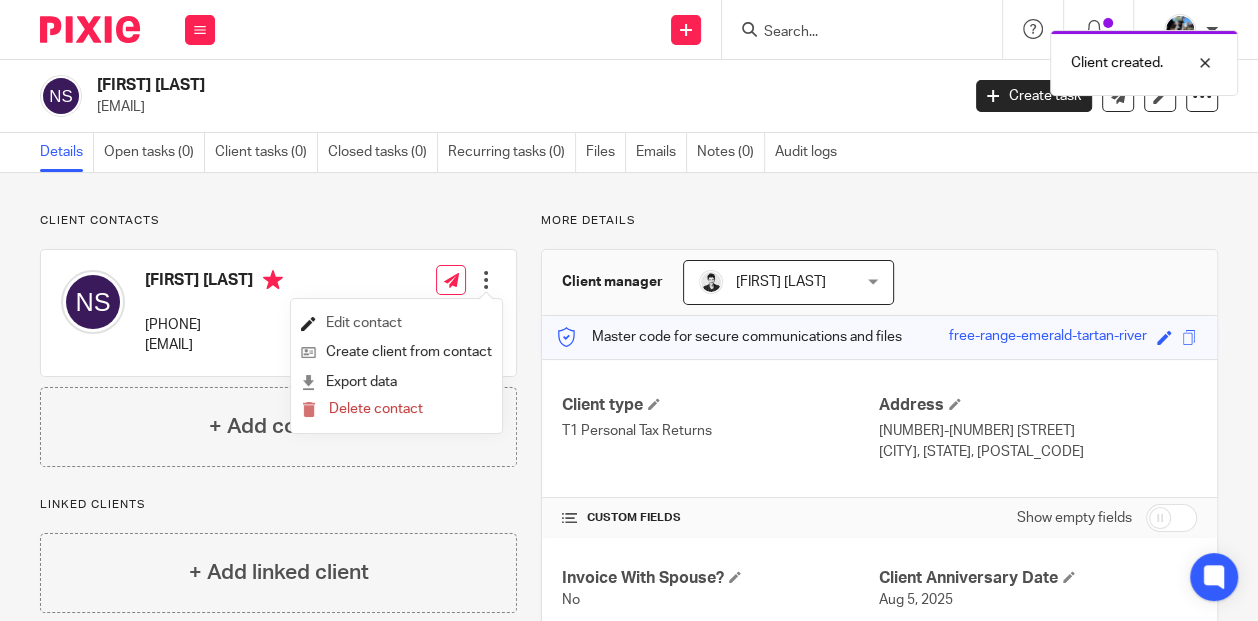 click on "Edit contact" at bounding box center [396, 323] 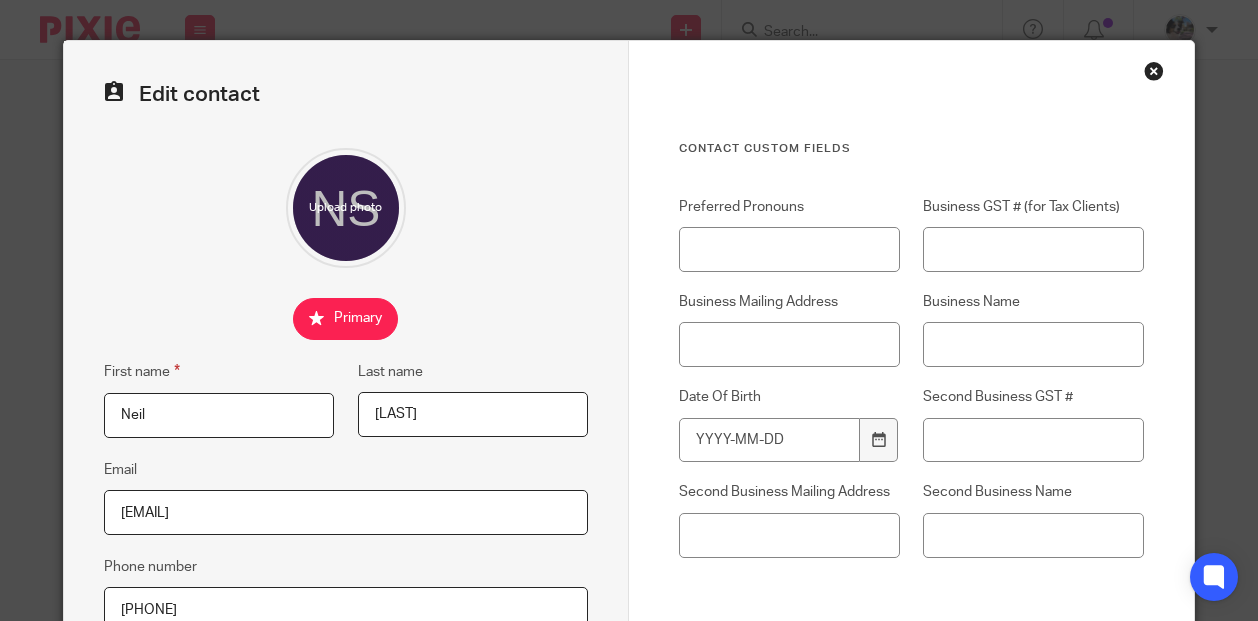 scroll, scrollTop: 0, scrollLeft: 0, axis: both 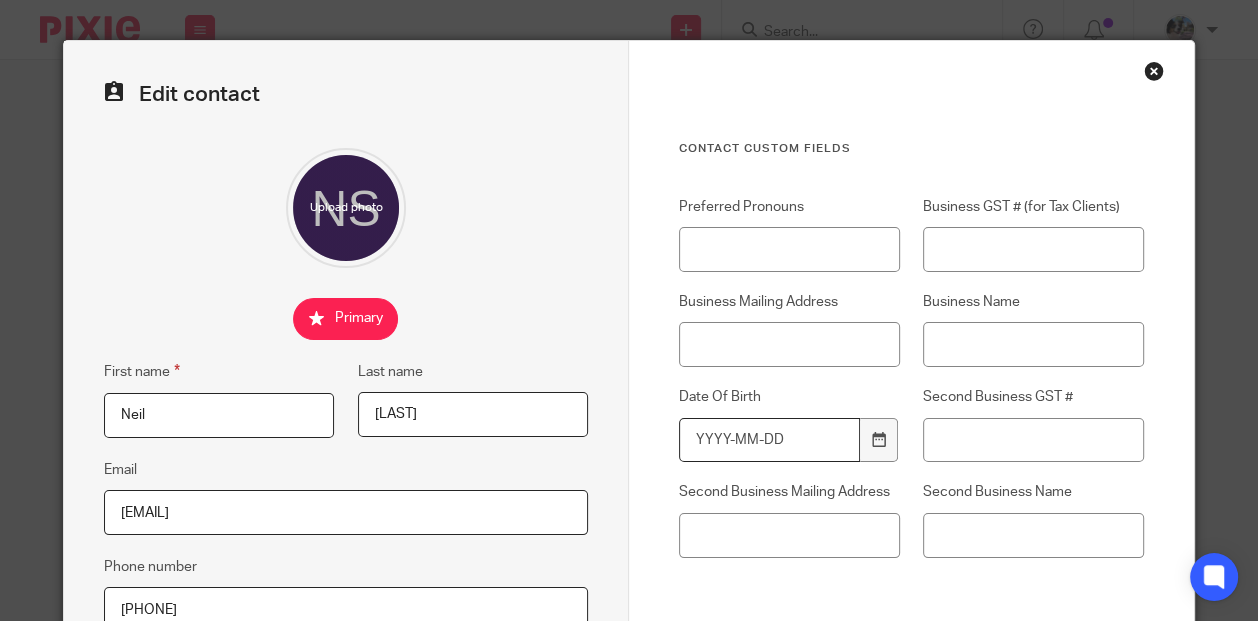 click on "Date Of Birth" at bounding box center [769, 440] 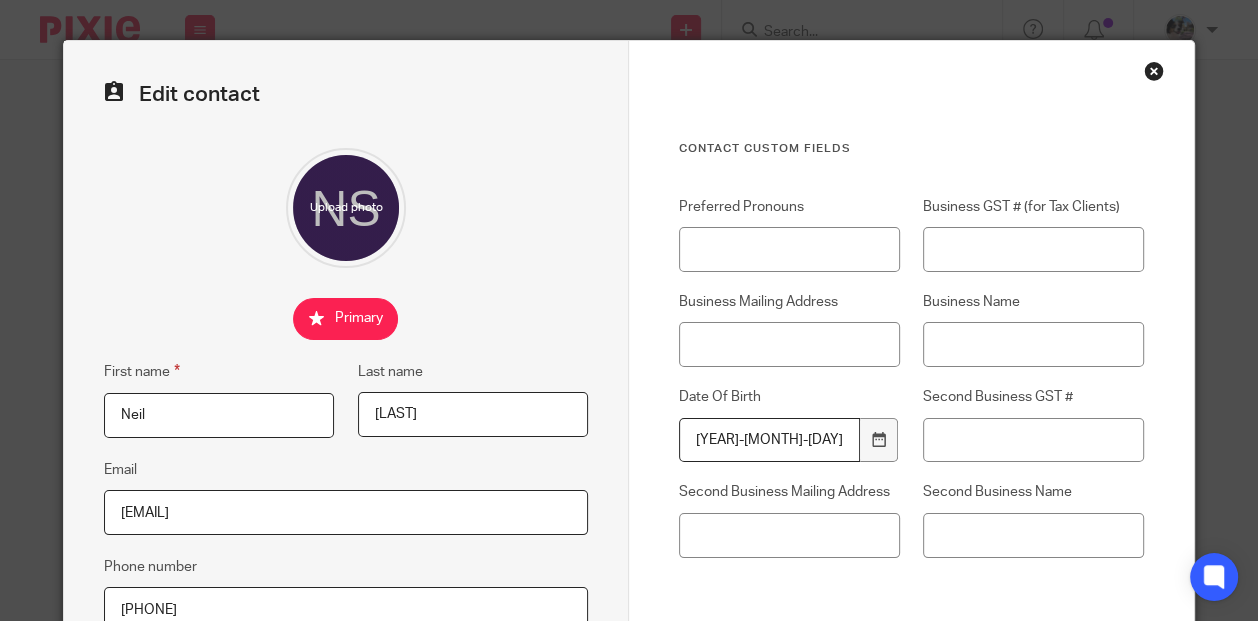 click on "[YEAR]-[MONTH]-[DAY]" at bounding box center [769, 440] 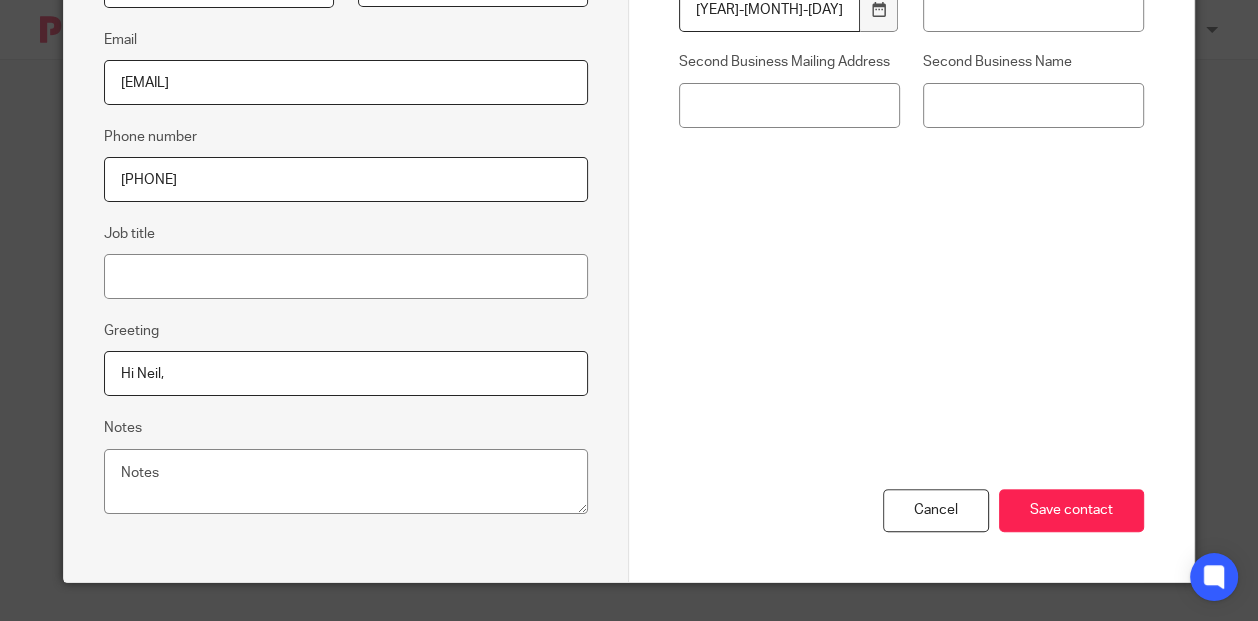scroll, scrollTop: 431, scrollLeft: 0, axis: vertical 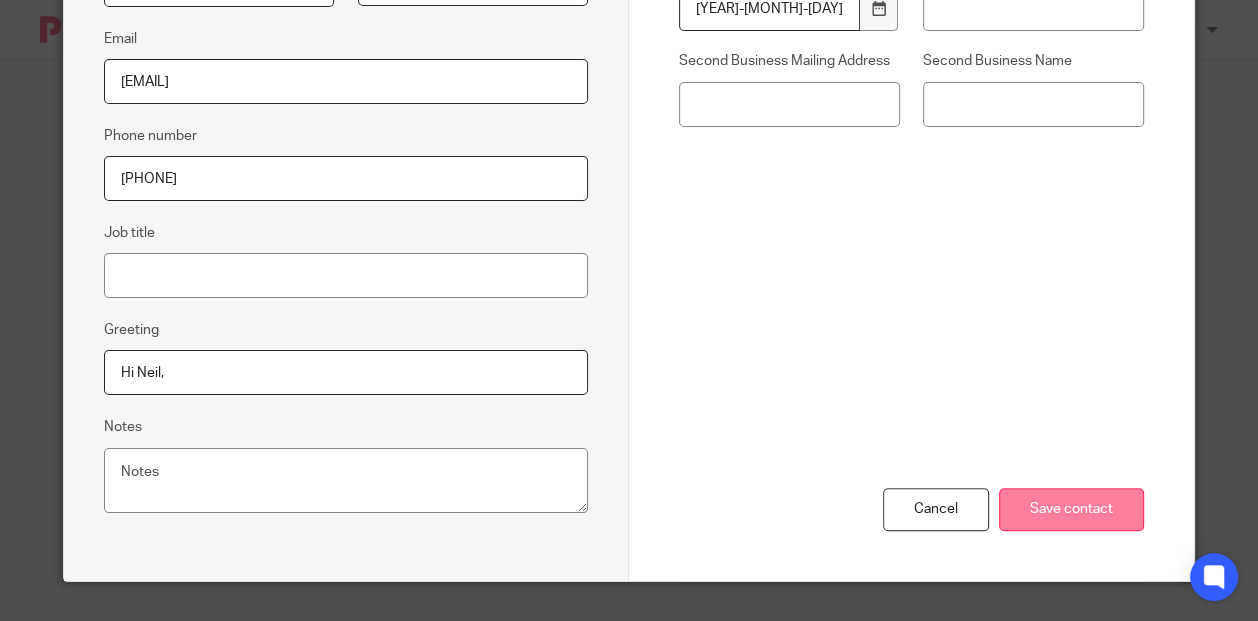 type on "[DATE]" 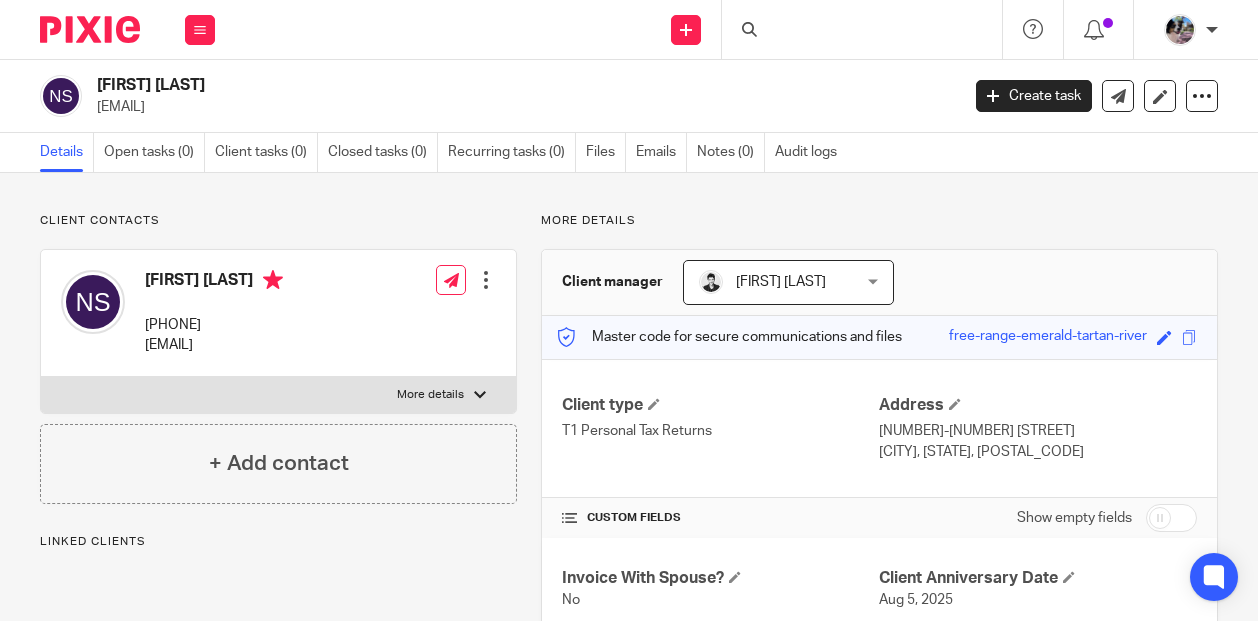 scroll, scrollTop: 0, scrollLeft: 0, axis: both 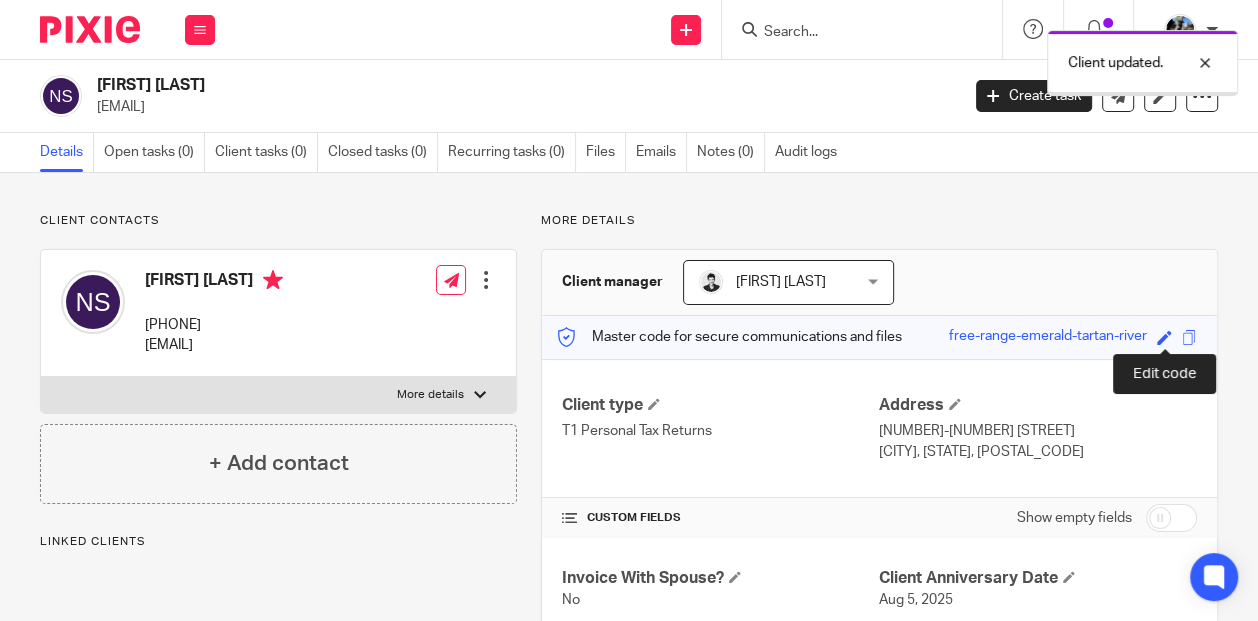 click at bounding box center [1164, 337] 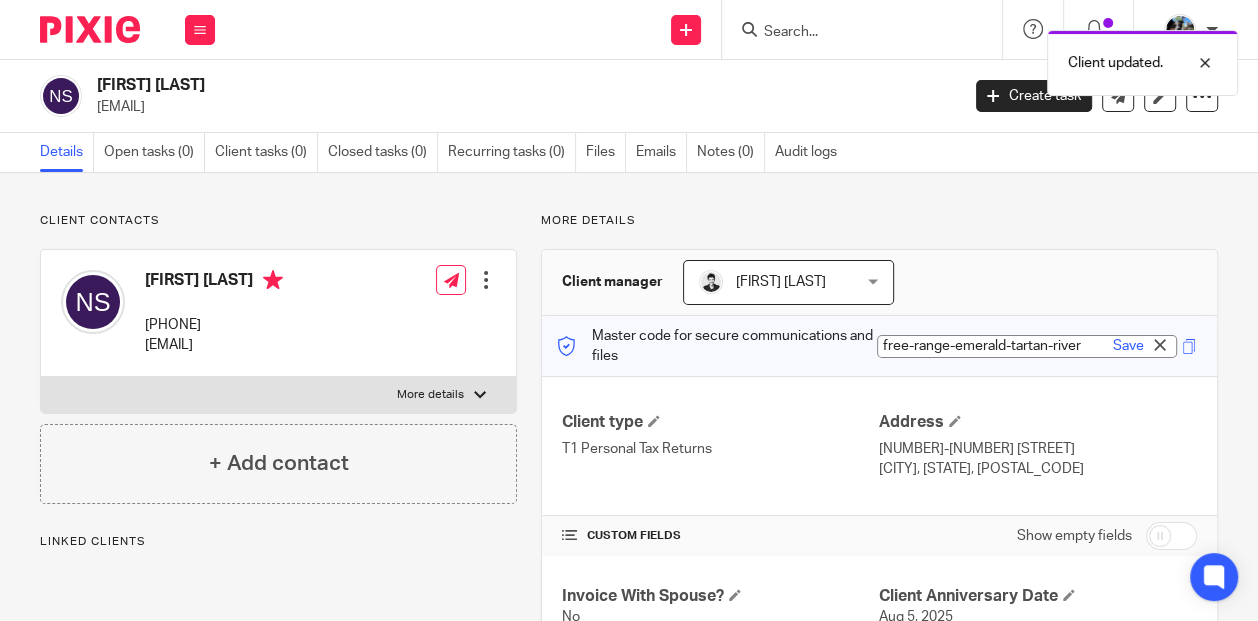 paste on "[DATE]" 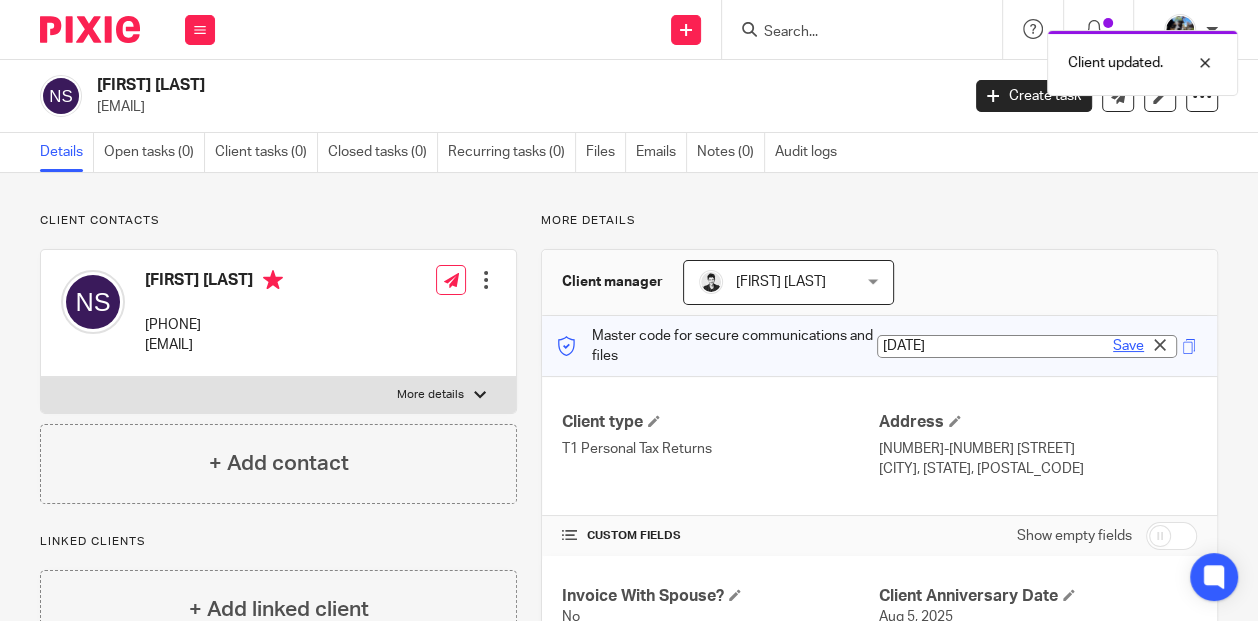 type on "[DATE]" 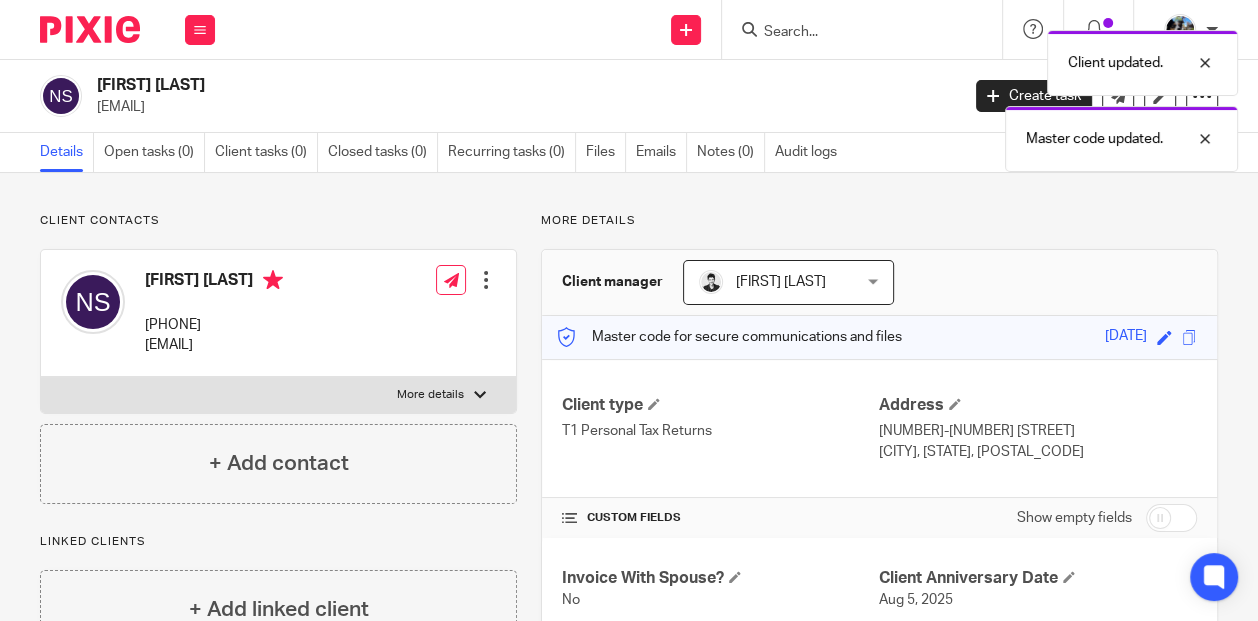 click on "Client updated. Master code updated." at bounding box center (933, 96) 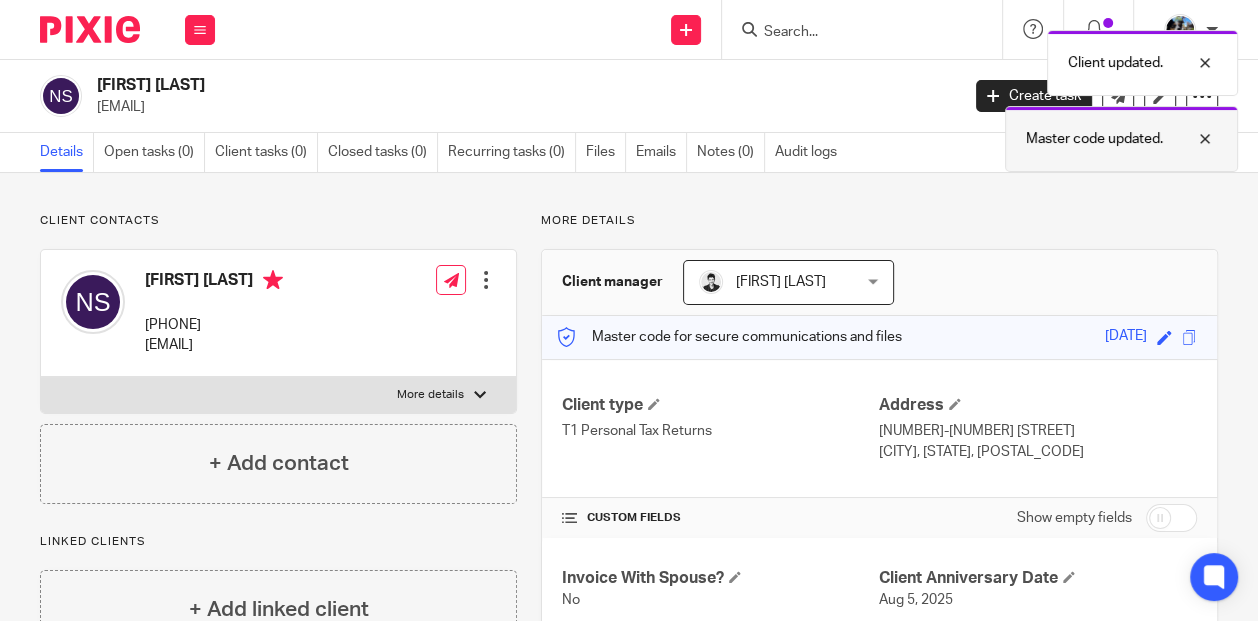 click at bounding box center (1190, 139) 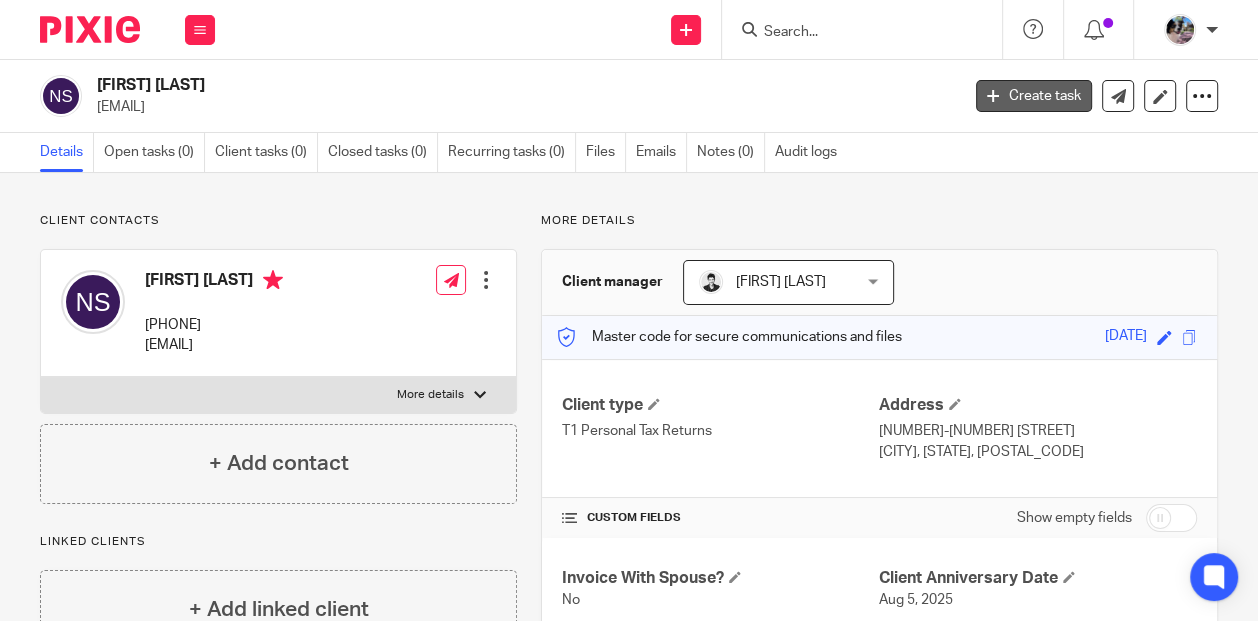 click on "Create task" at bounding box center (1034, 96) 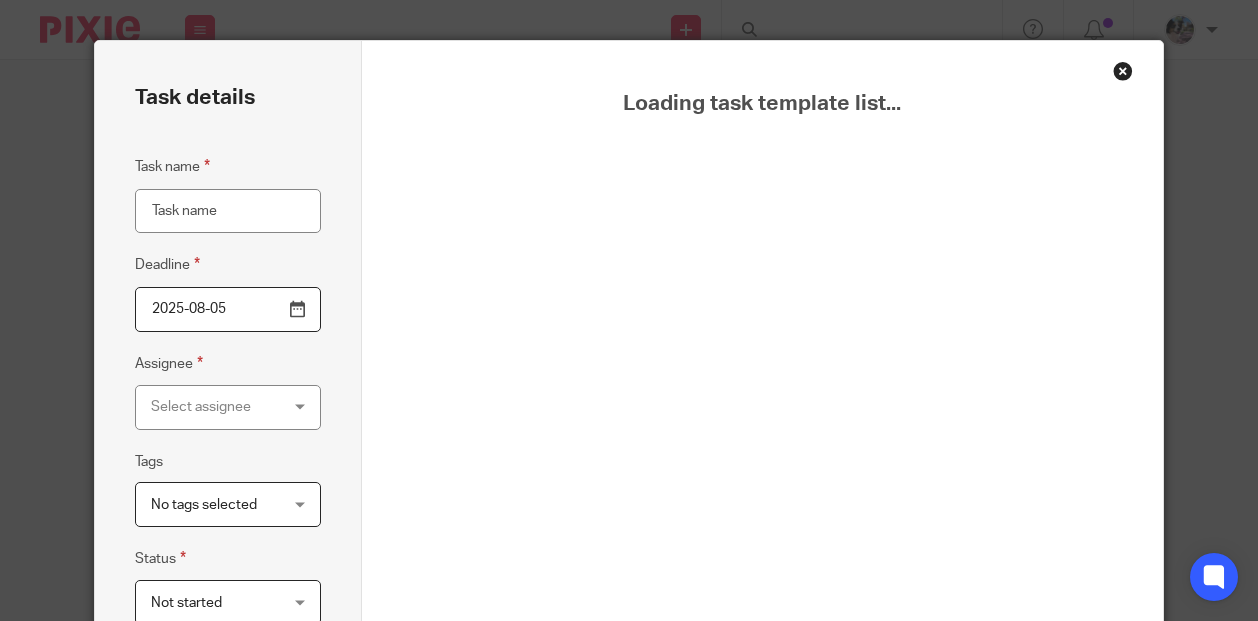 scroll, scrollTop: 0, scrollLeft: 0, axis: both 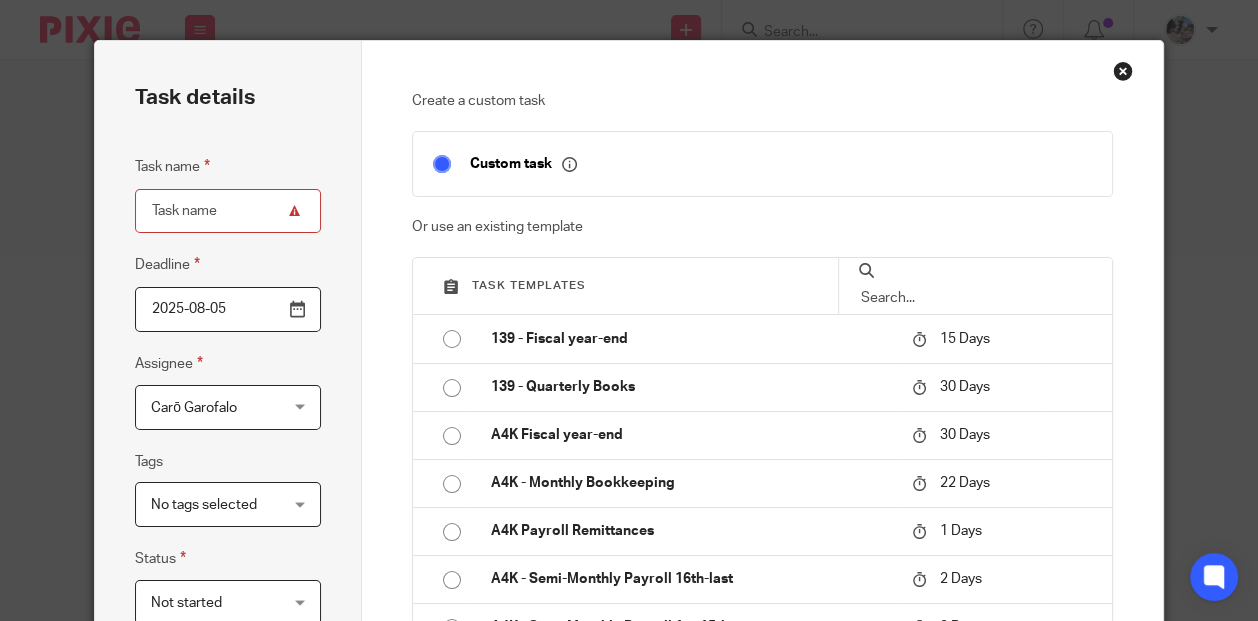 click at bounding box center (975, 298) 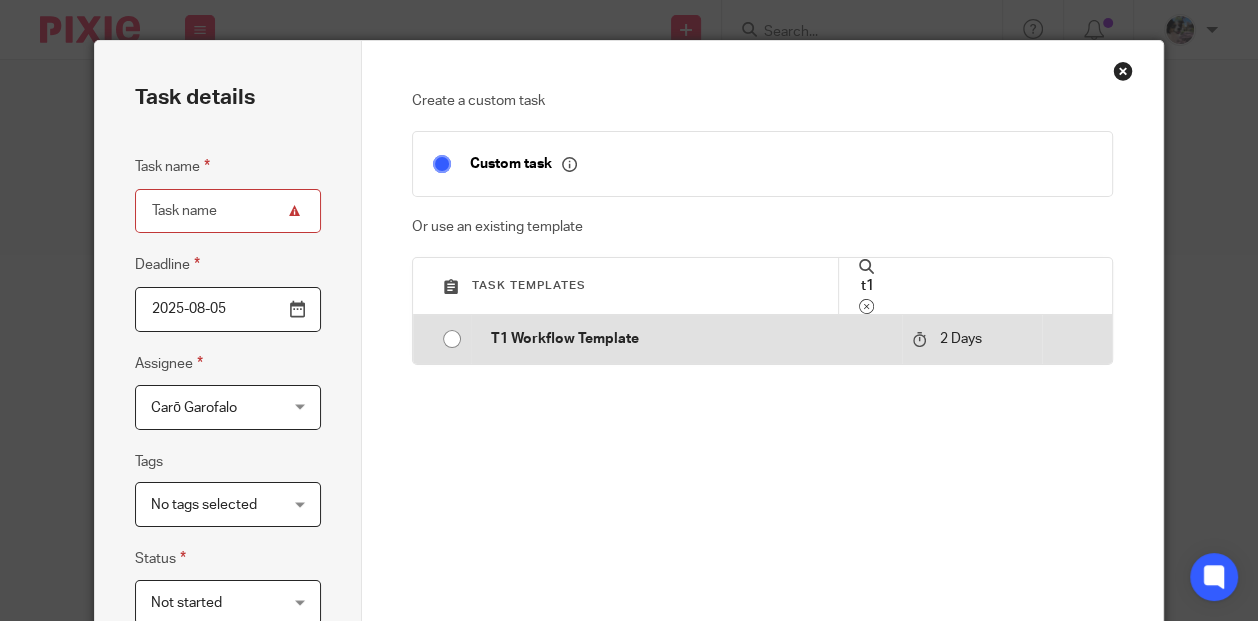type on "t1" 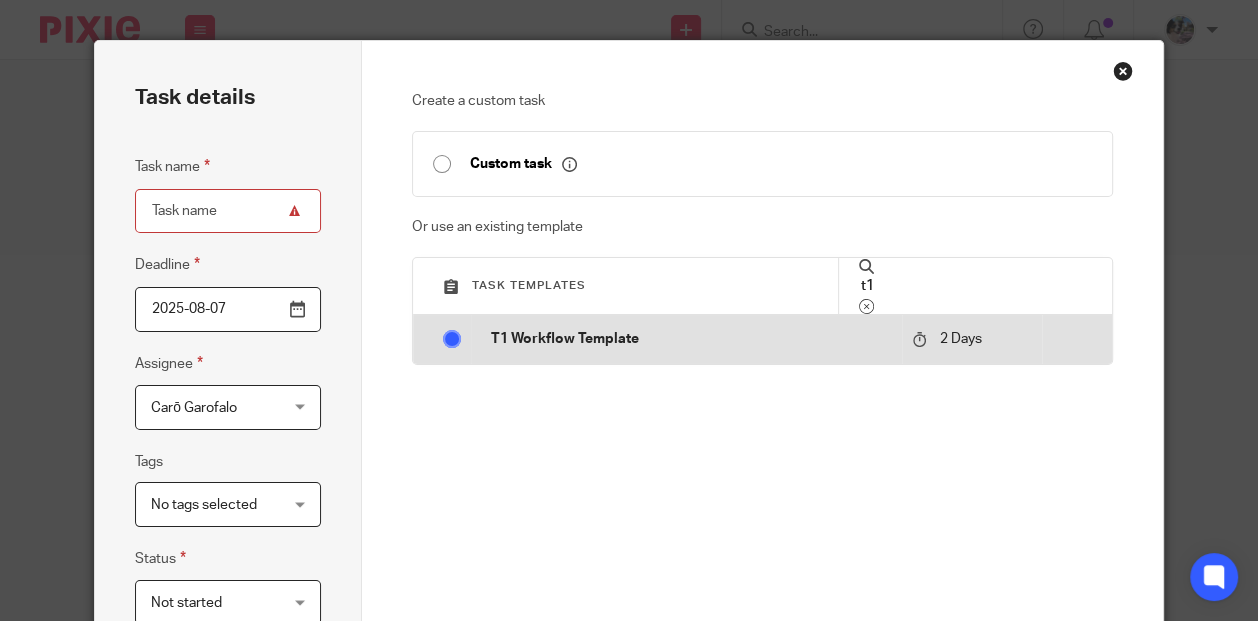 type on "T1 Workflow Template" 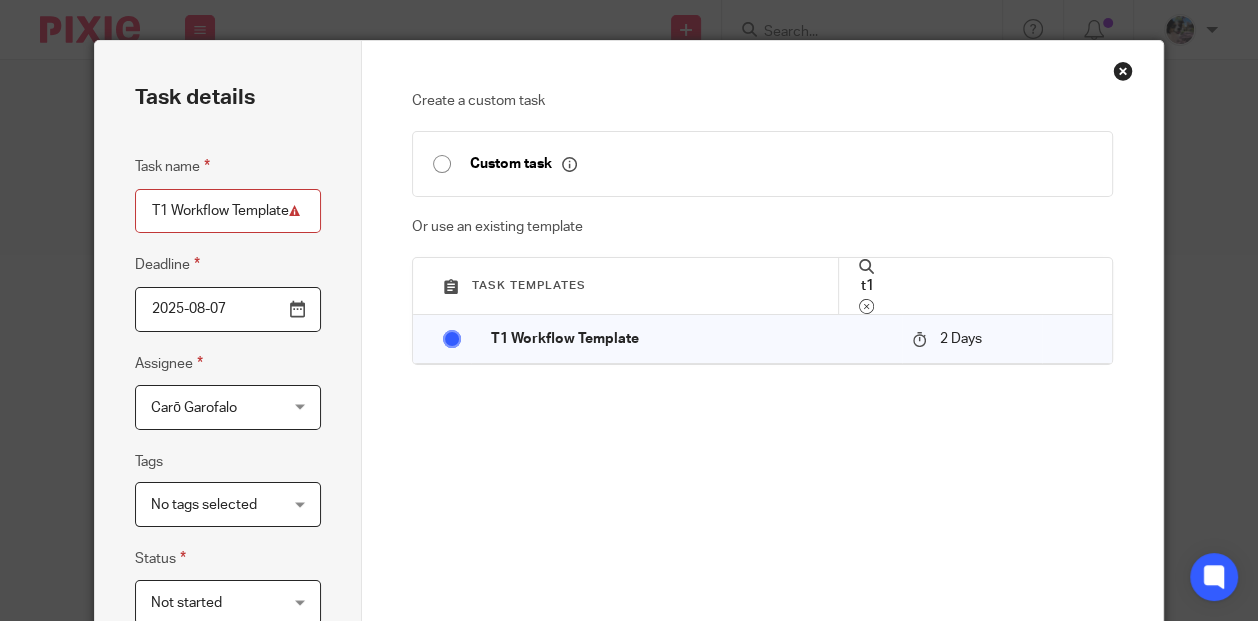 click on "T1 Workflow Template" at bounding box center (228, 211) 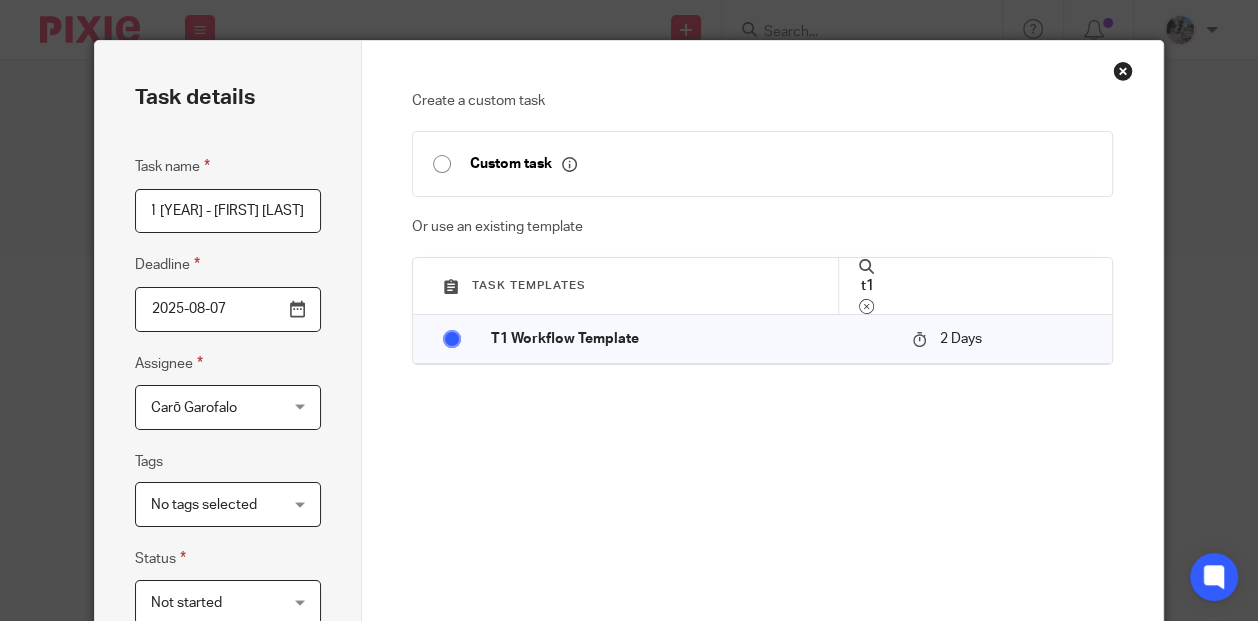 scroll, scrollTop: 0, scrollLeft: 21, axis: horizontal 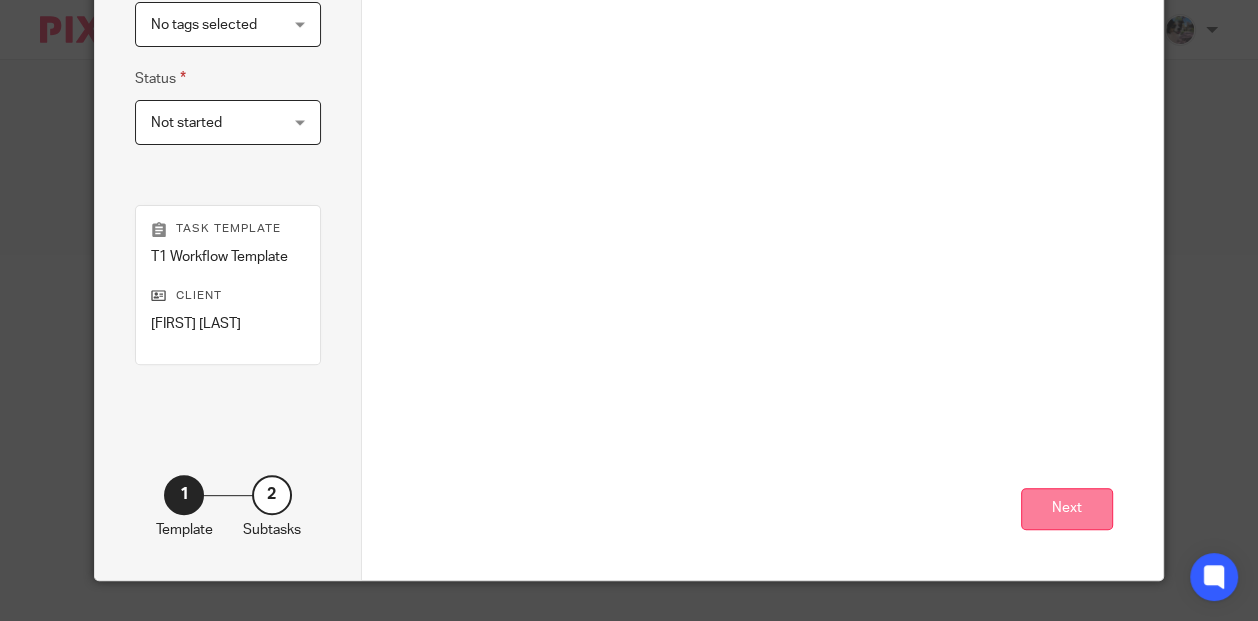type on "T1 2024 - [FIRST] [LAST]" 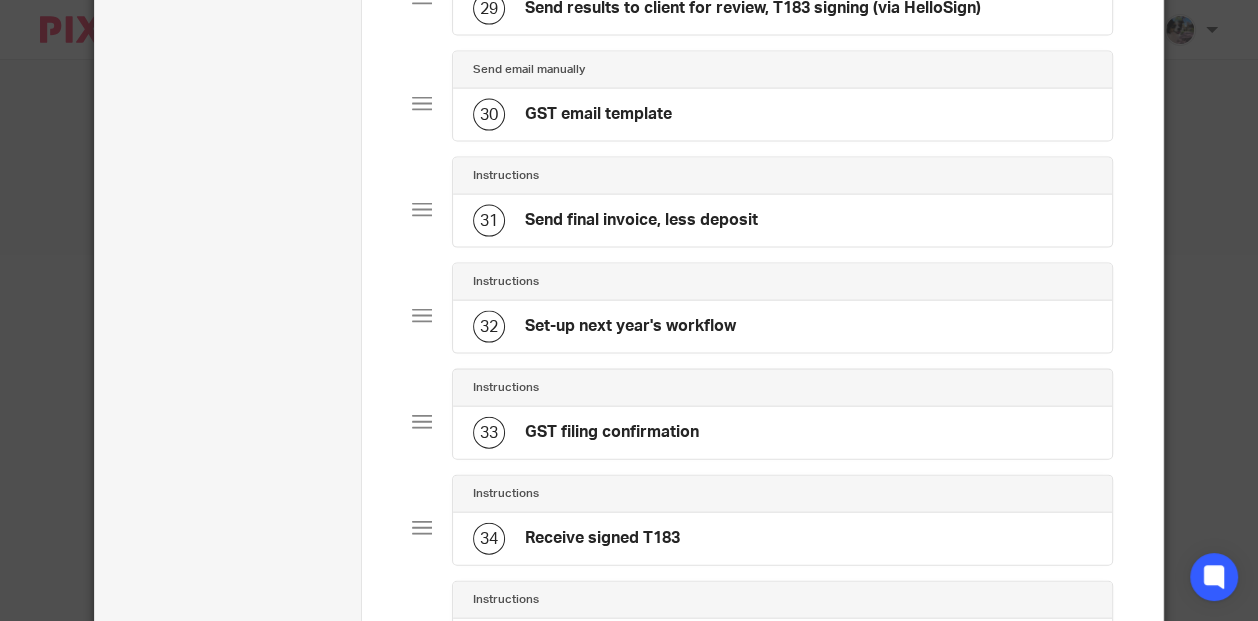 scroll, scrollTop: 3141, scrollLeft: 0, axis: vertical 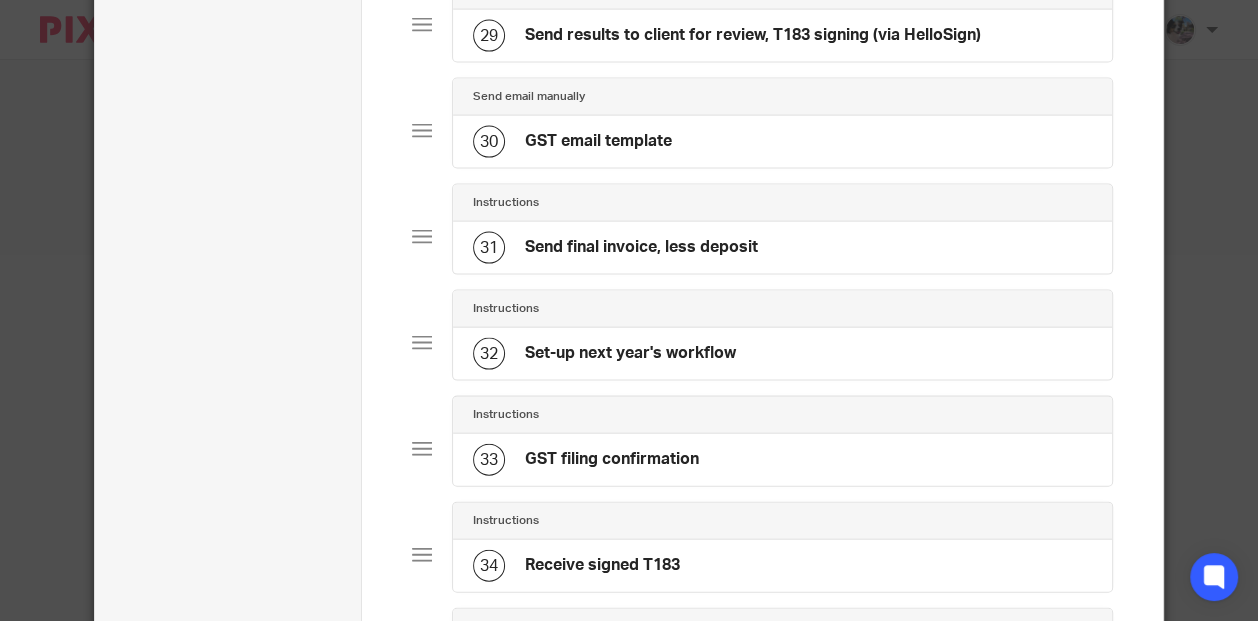 click on "Set-up next year's workflow" at bounding box center [630, 353] 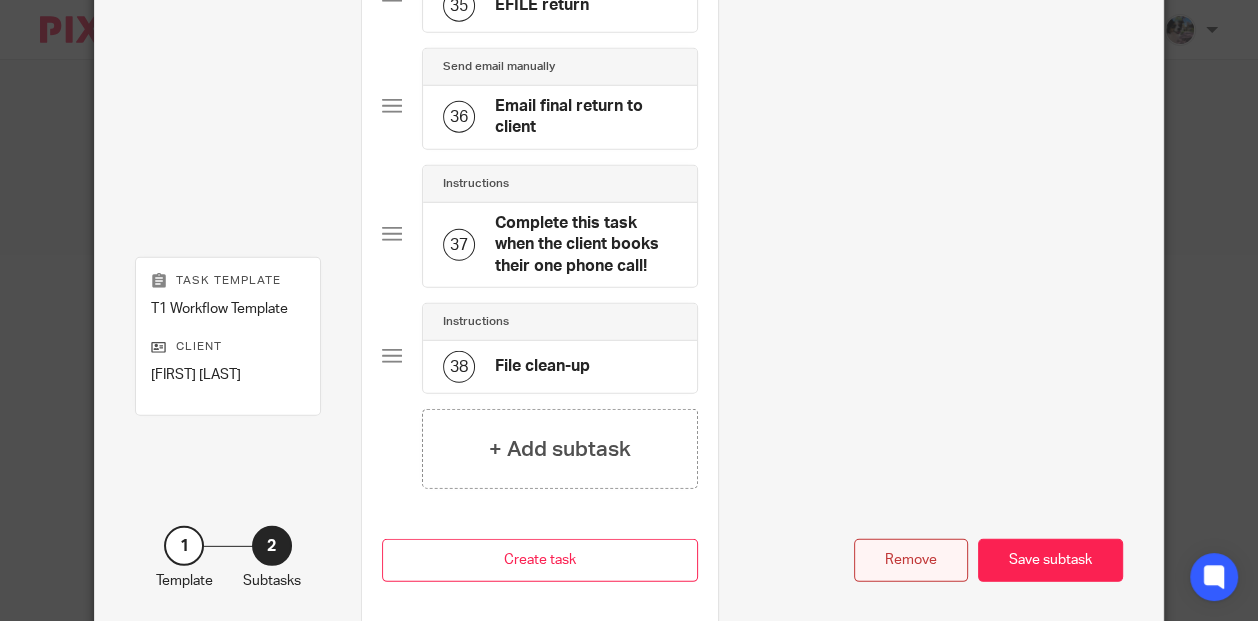 click on "Remove" at bounding box center (911, 560) 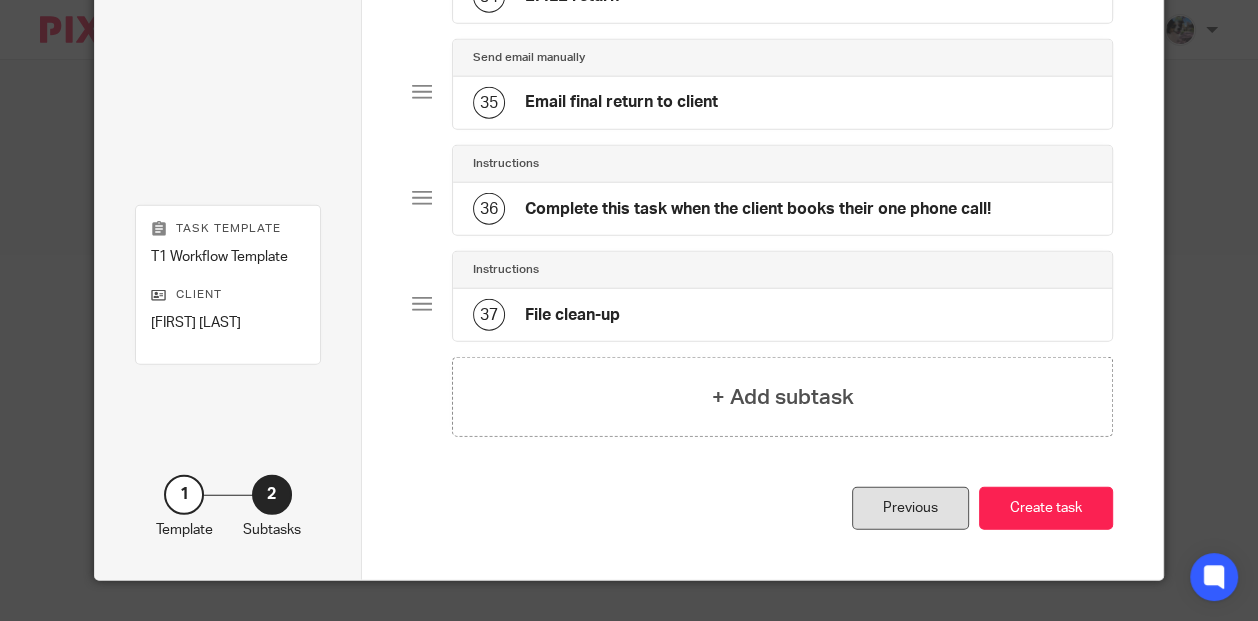 scroll, scrollTop: 3660, scrollLeft: 0, axis: vertical 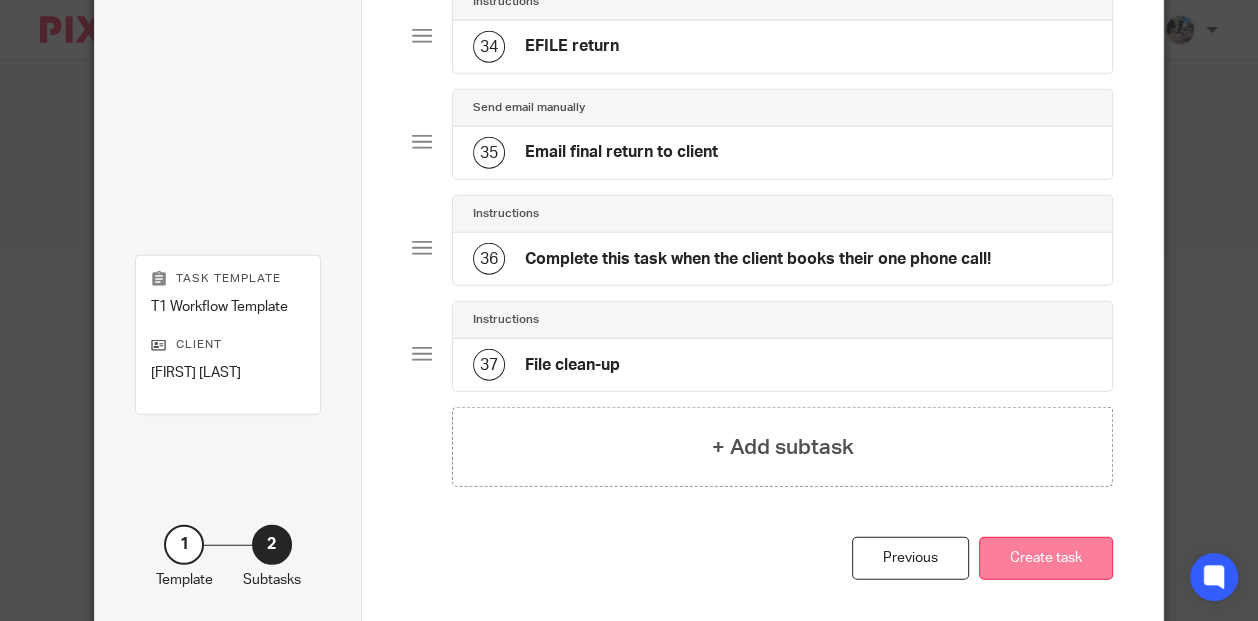 click on "Create task" at bounding box center [1046, 558] 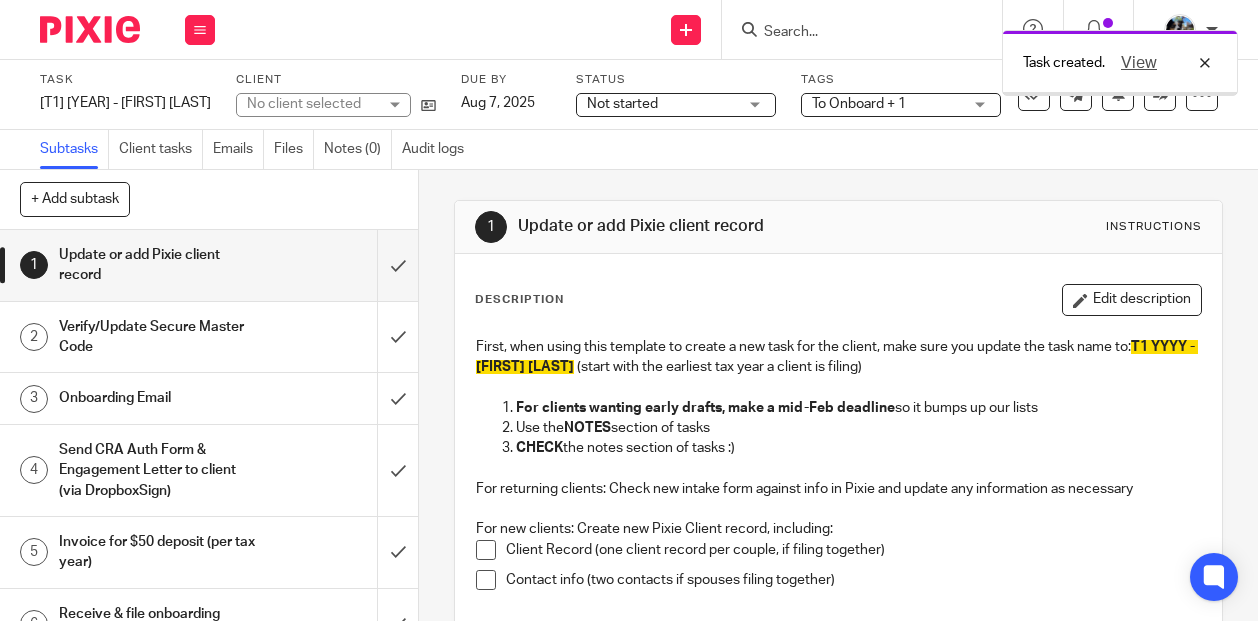 scroll, scrollTop: 0, scrollLeft: 0, axis: both 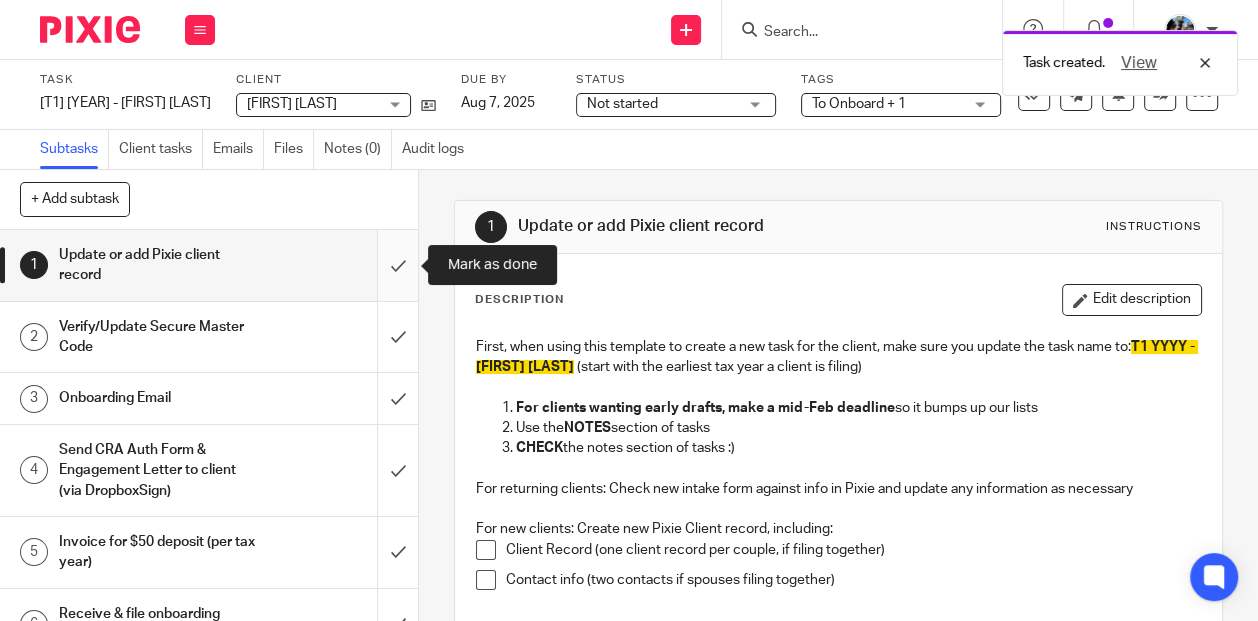 click at bounding box center (209, 265) 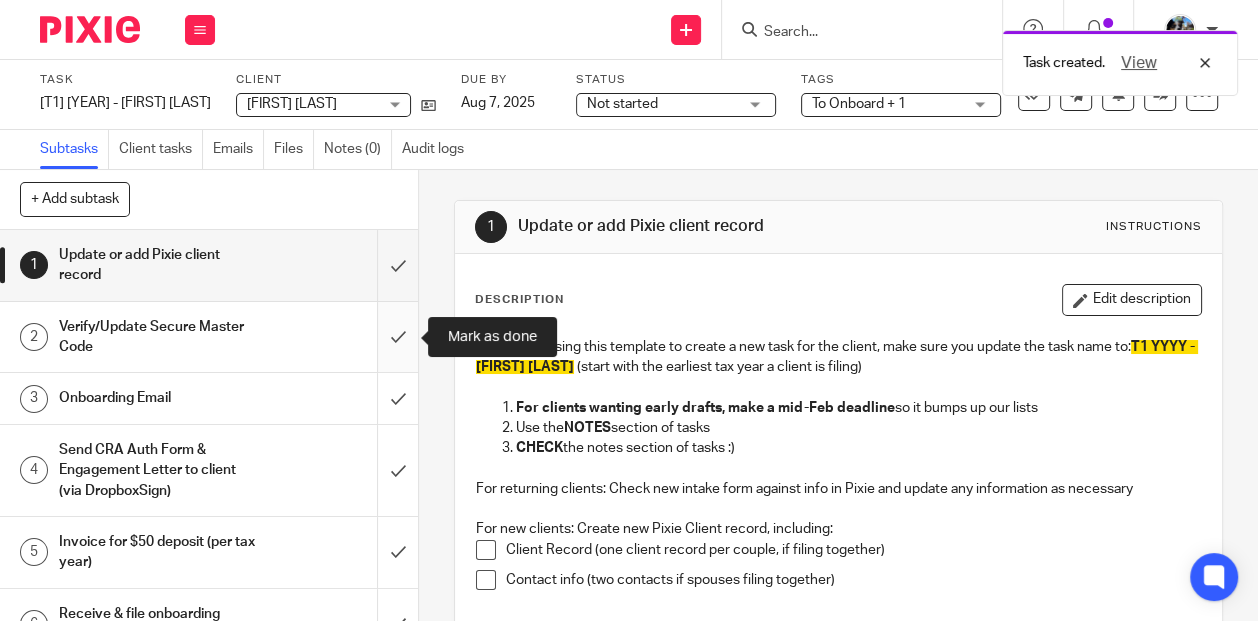 click at bounding box center (209, 337) 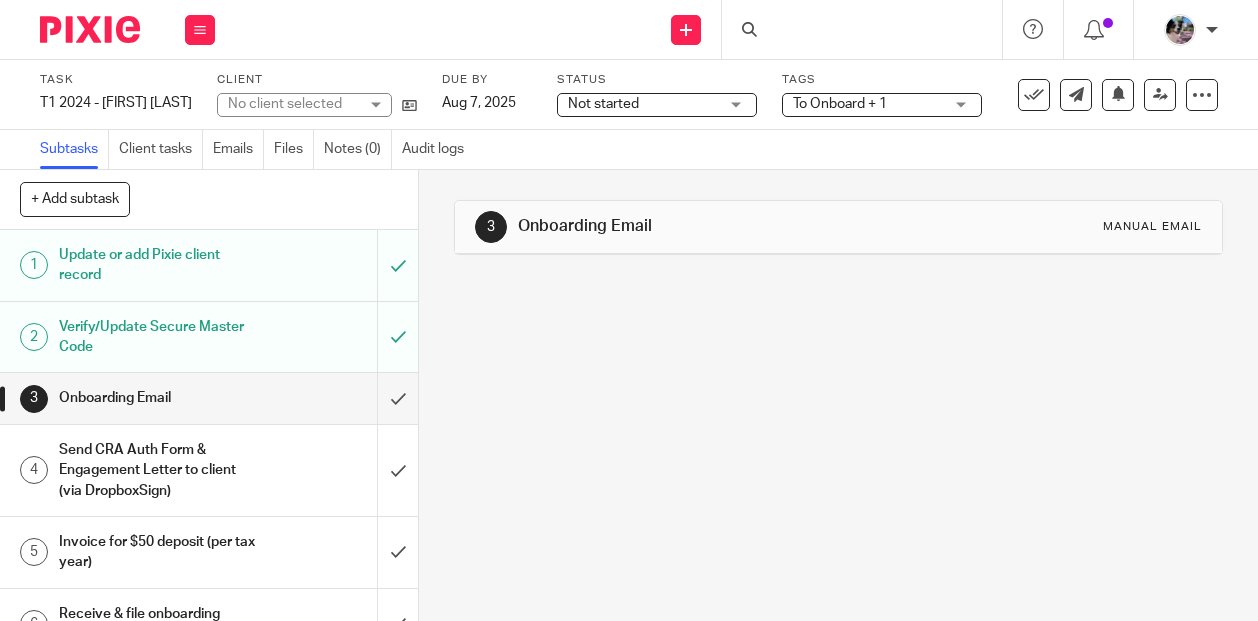 scroll, scrollTop: 0, scrollLeft: 0, axis: both 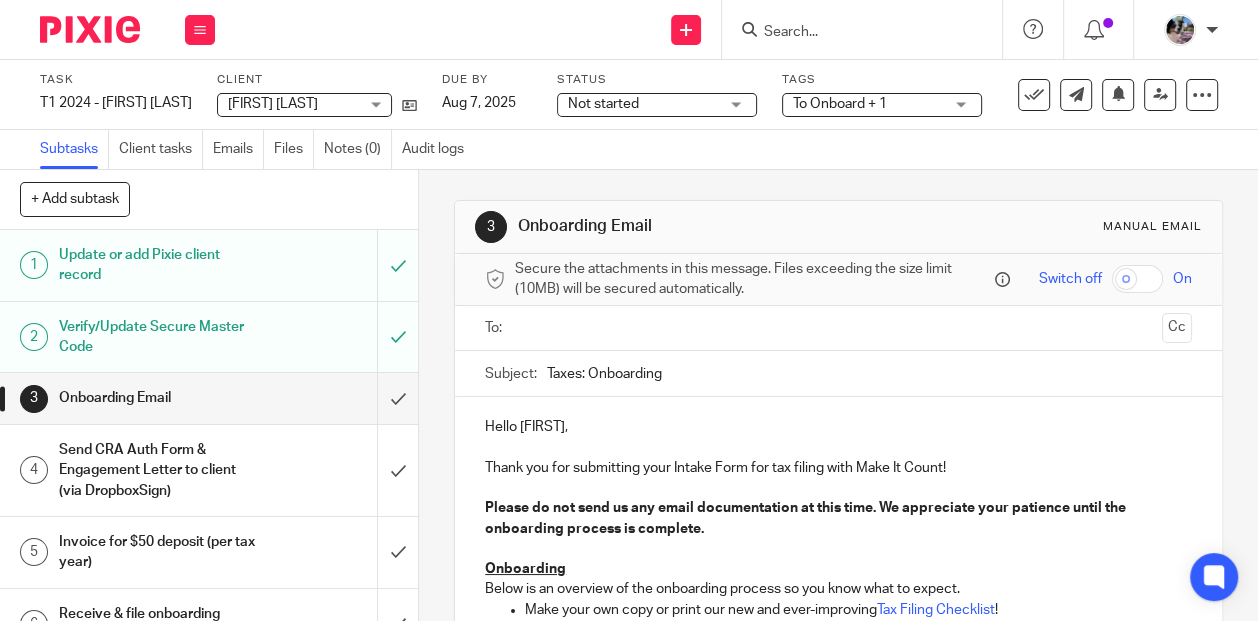 click at bounding box center (837, 328) 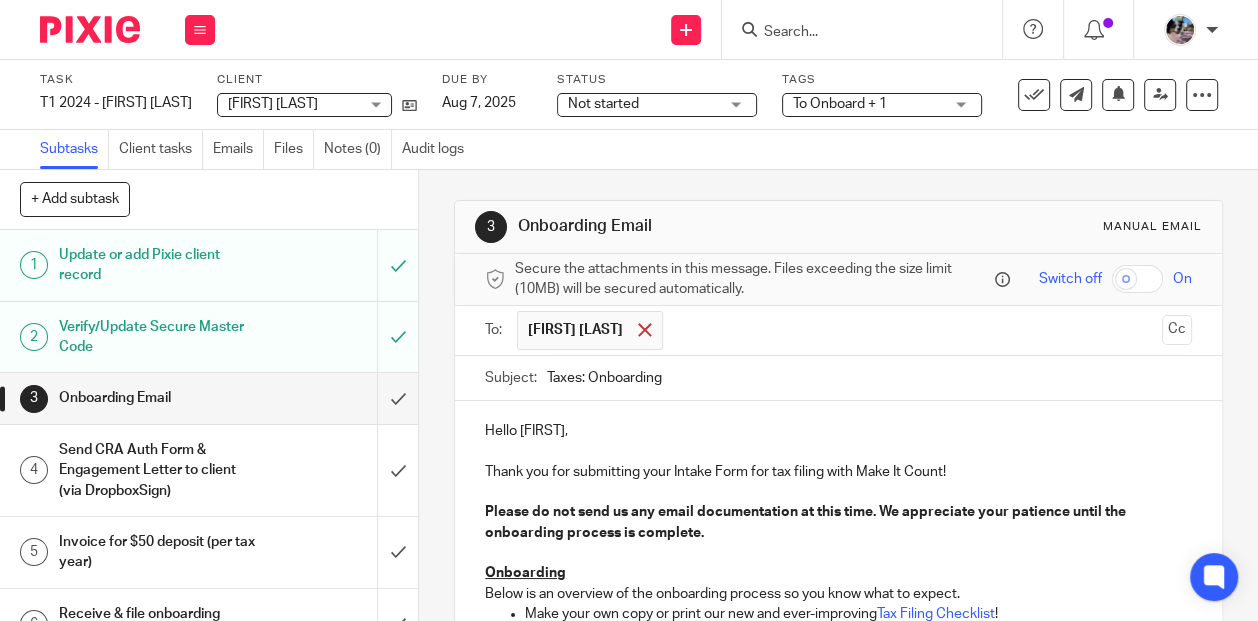 click at bounding box center [644, 330] 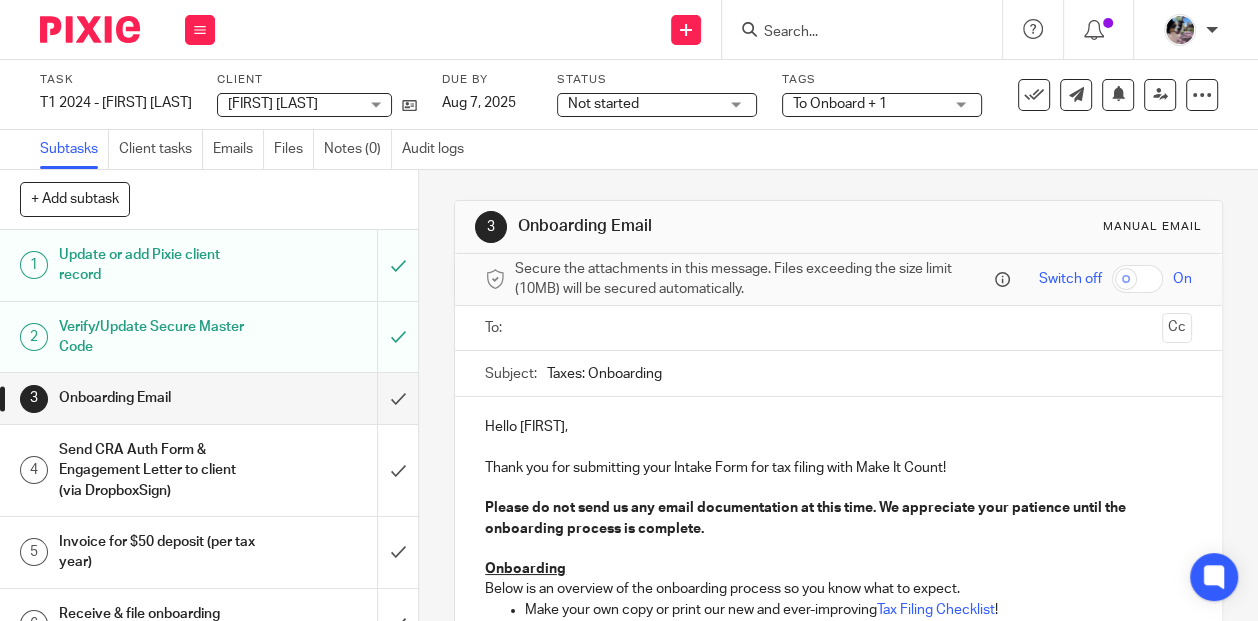 click at bounding box center [837, 328] 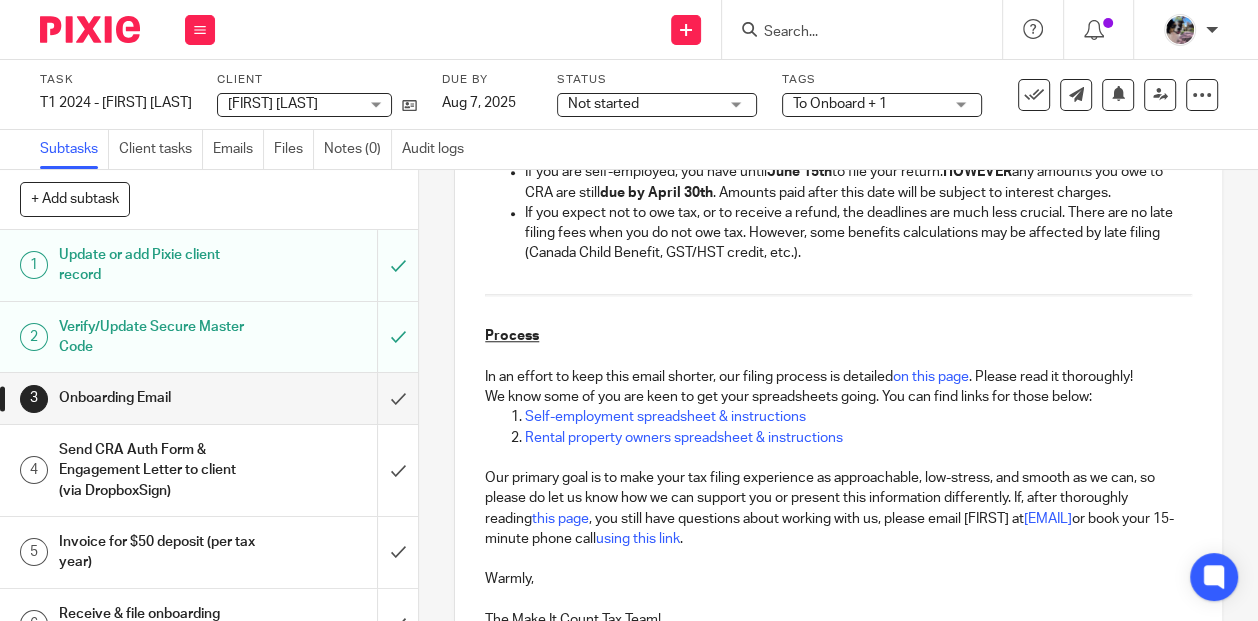 scroll, scrollTop: 1490, scrollLeft: 0, axis: vertical 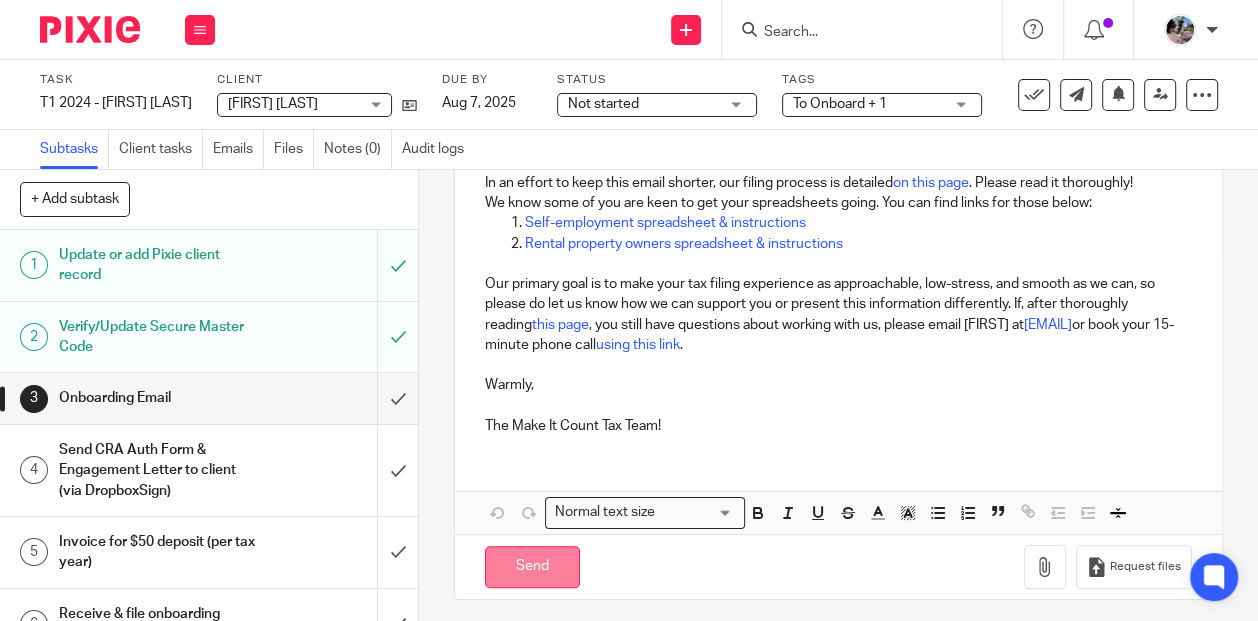 click on "Send" at bounding box center [532, 567] 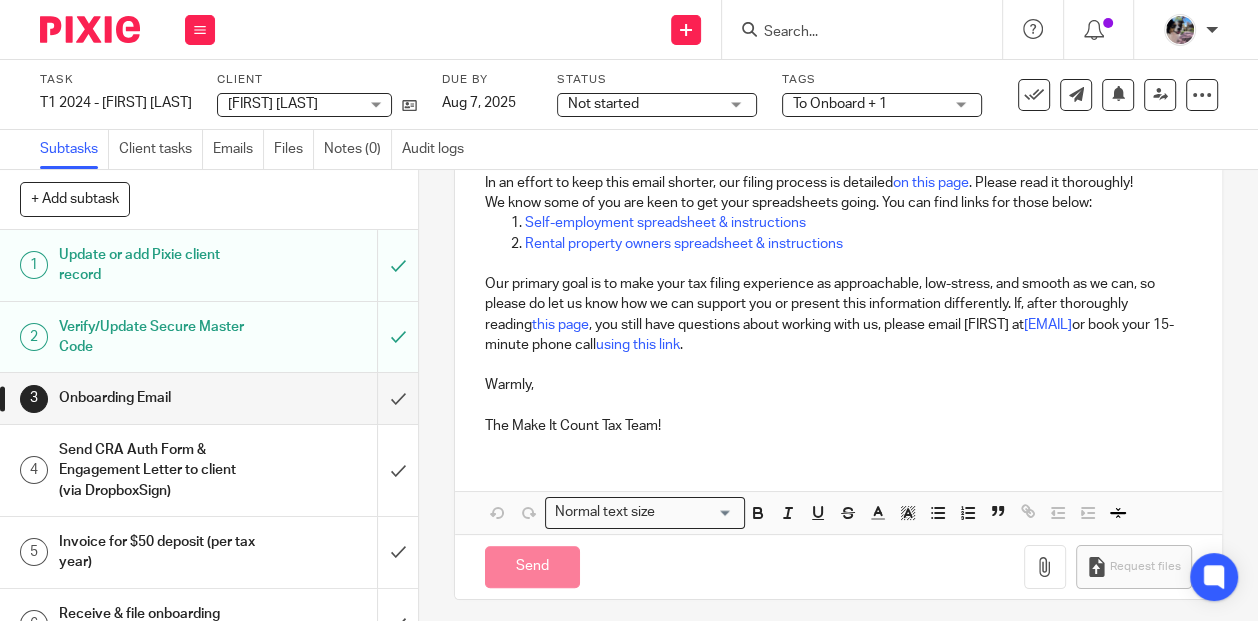 type on "Sent" 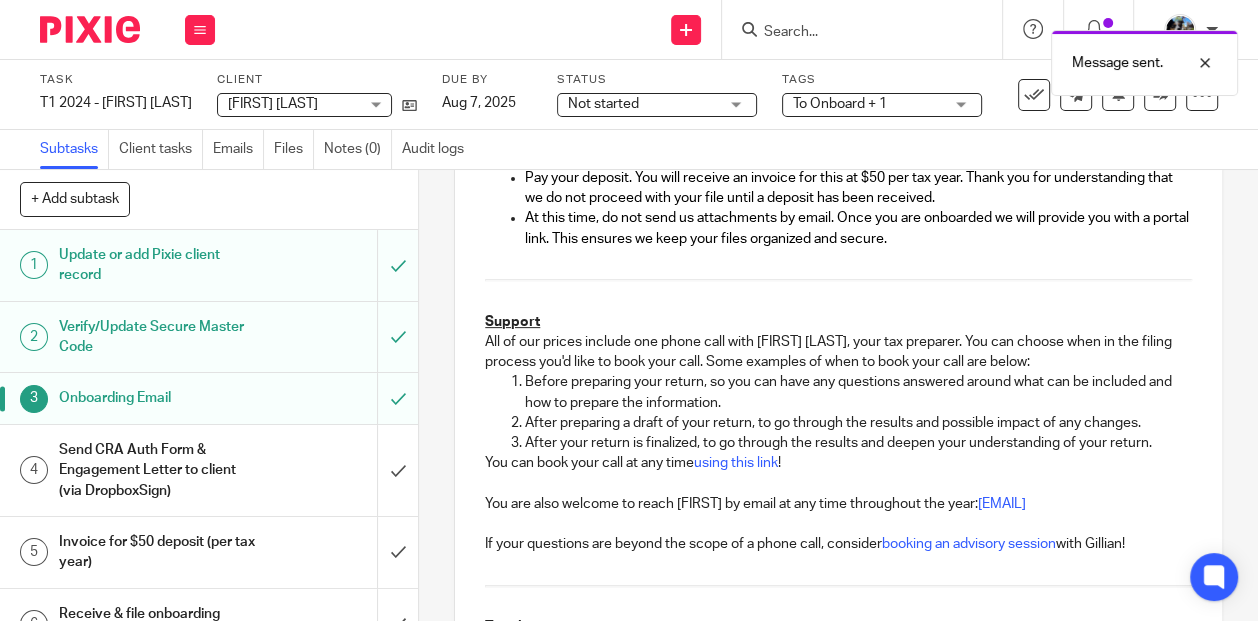 scroll, scrollTop: 0, scrollLeft: 0, axis: both 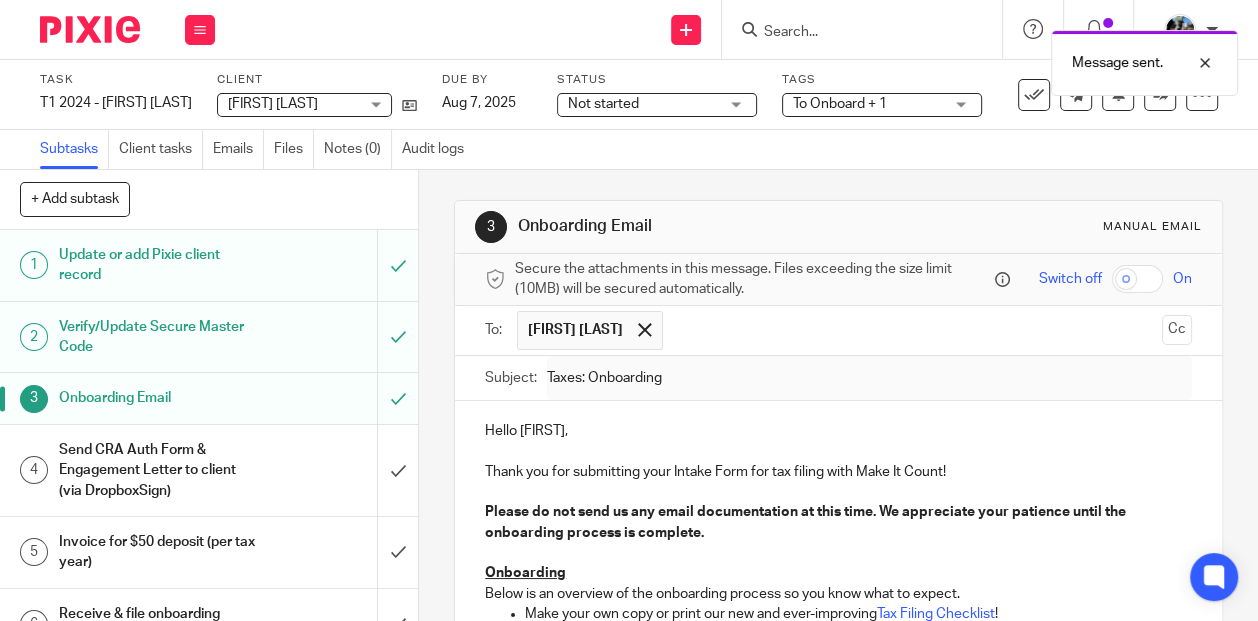 click on "Hello [FIRST]," at bounding box center [838, 431] 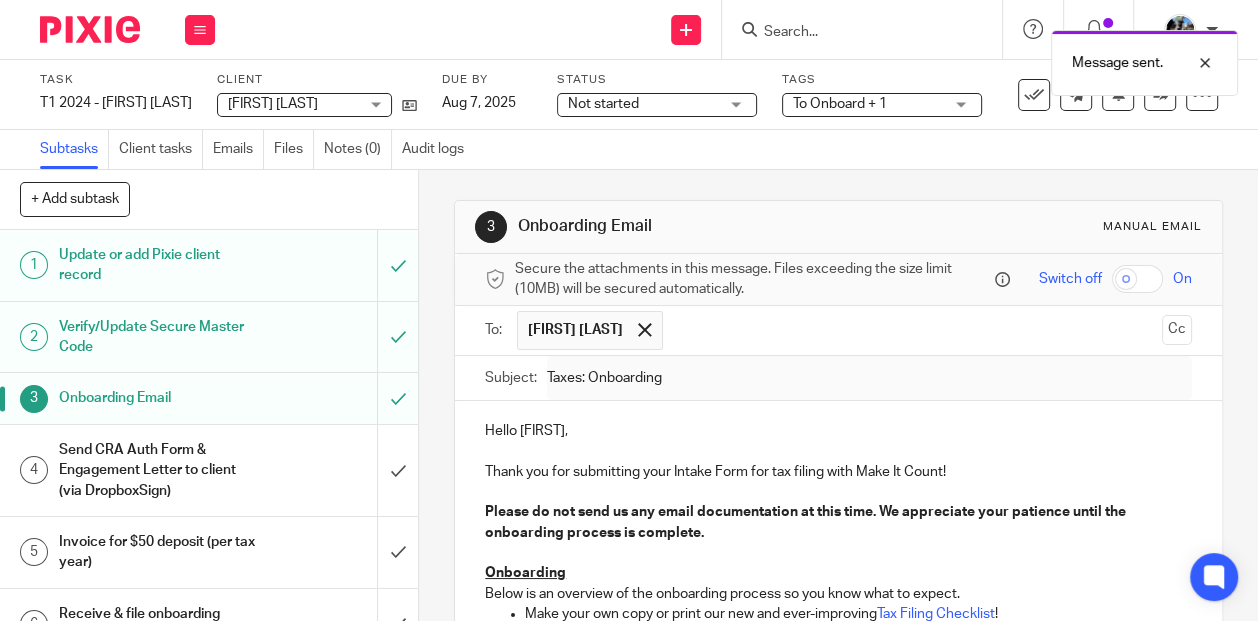 type 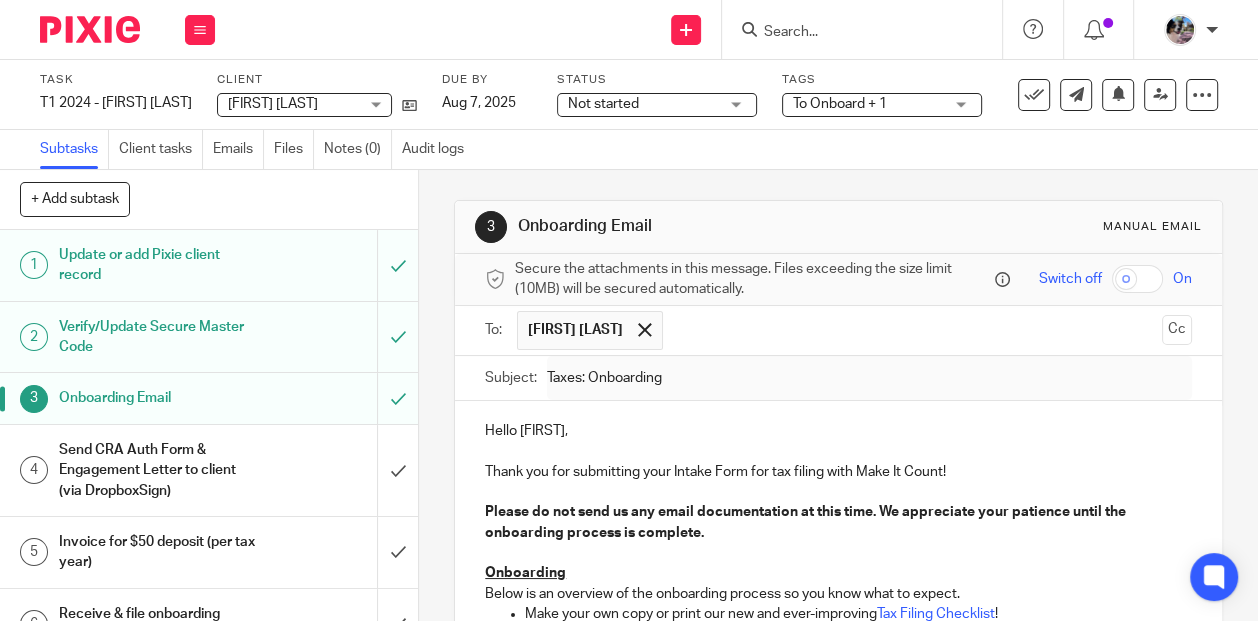 scroll, scrollTop: 26, scrollLeft: 0, axis: vertical 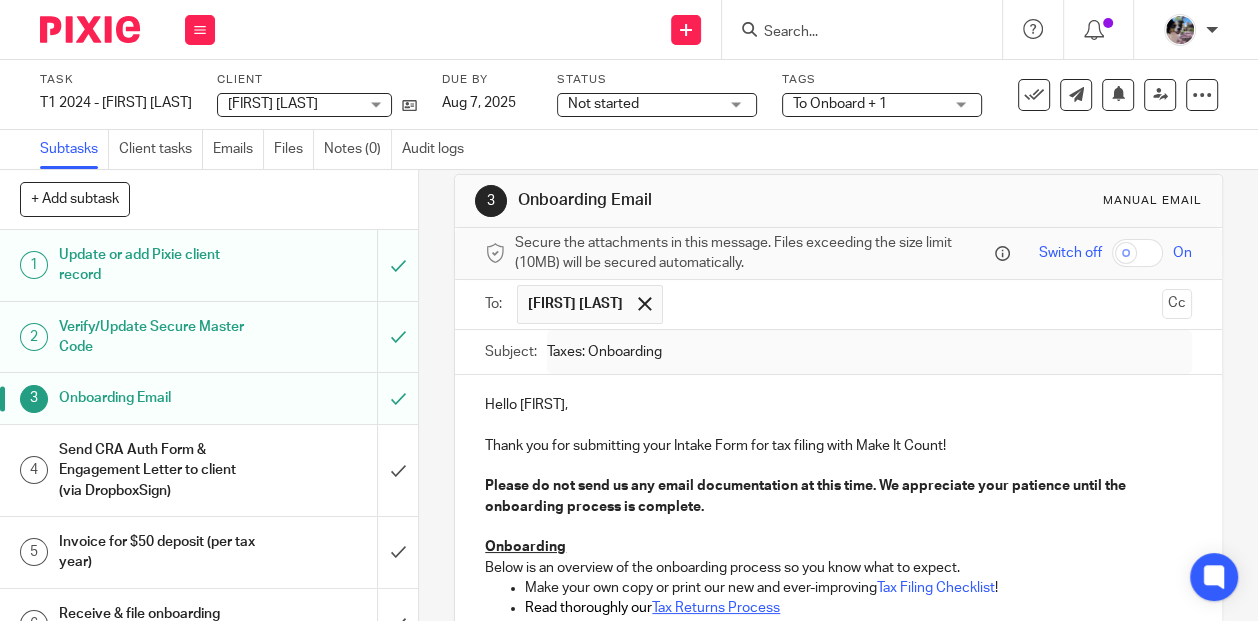 click on "Hello Neal," at bounding box center (838, 405) 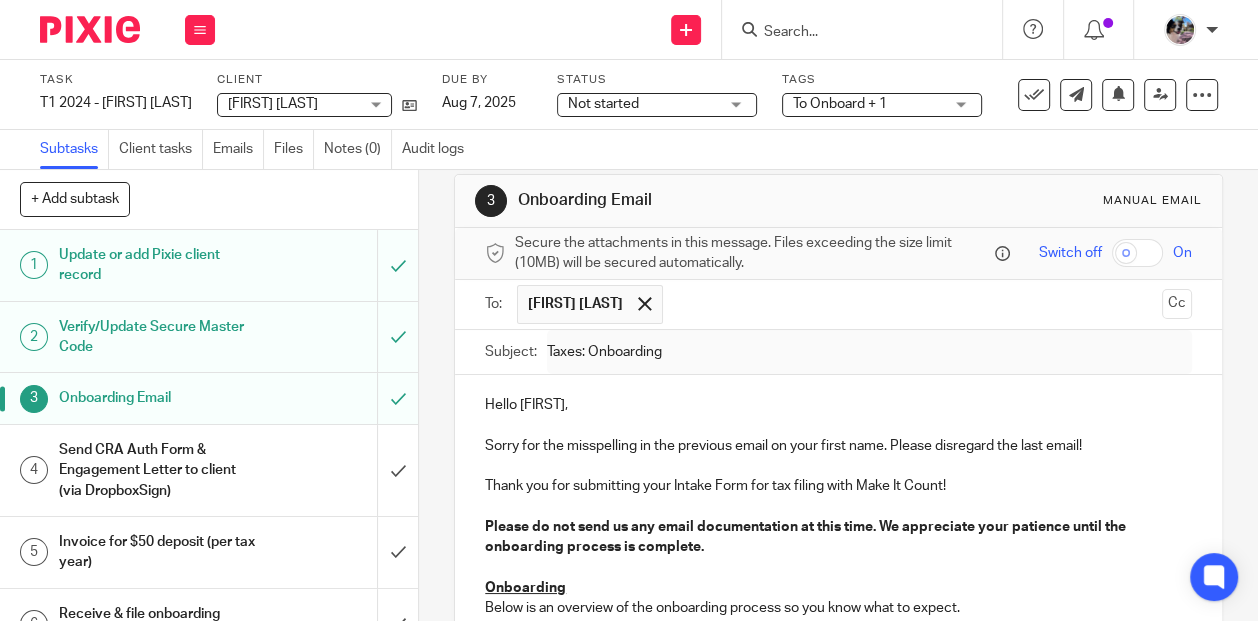 click on "Sorry for the misspelling in the previous email on your first name. Please disregard the last email!" at bounding box center (838, 446) 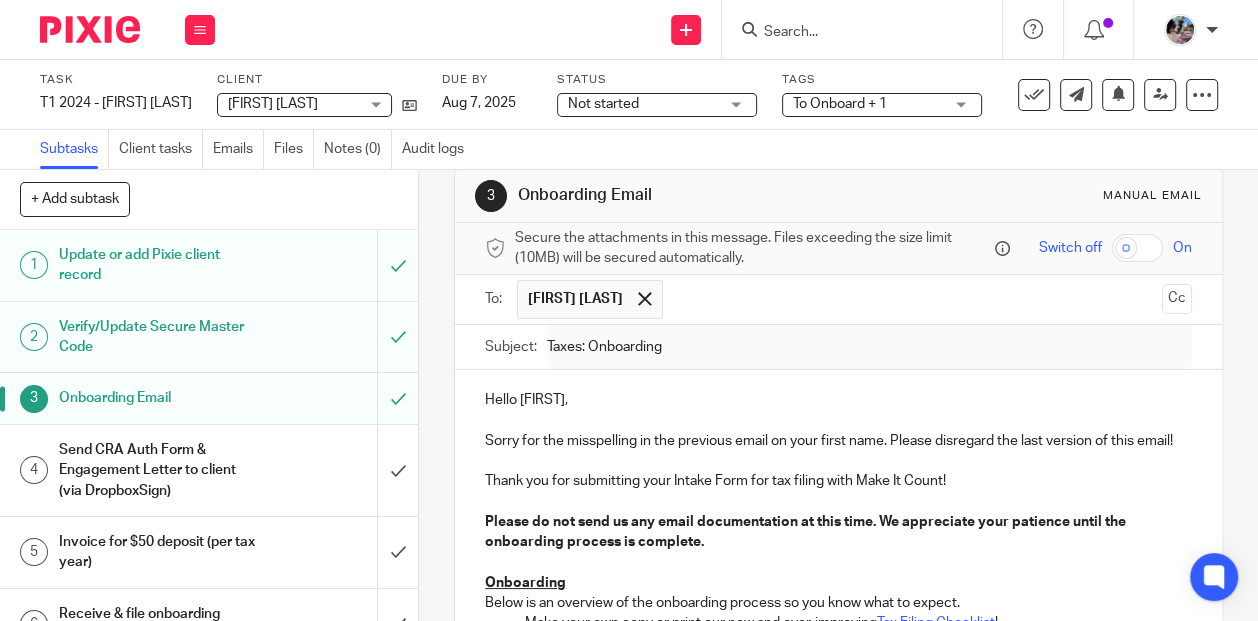 scroll, scrollTop: 0, scrollLeft: 0, axis: both 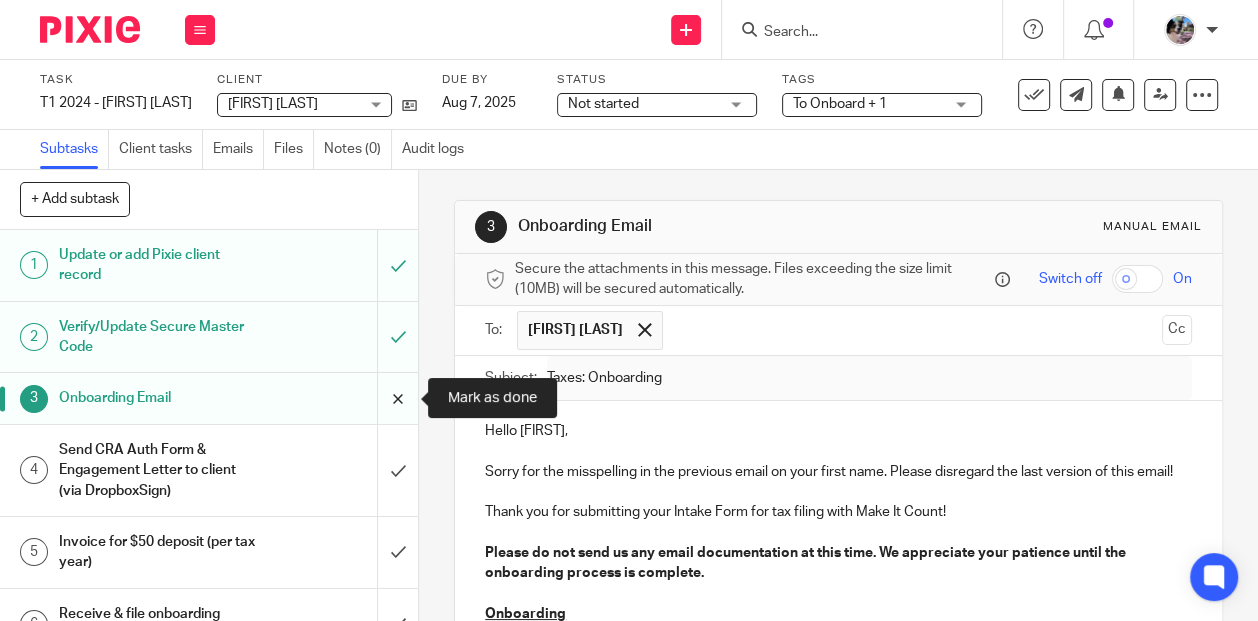 click at bounding box center [209, 398] 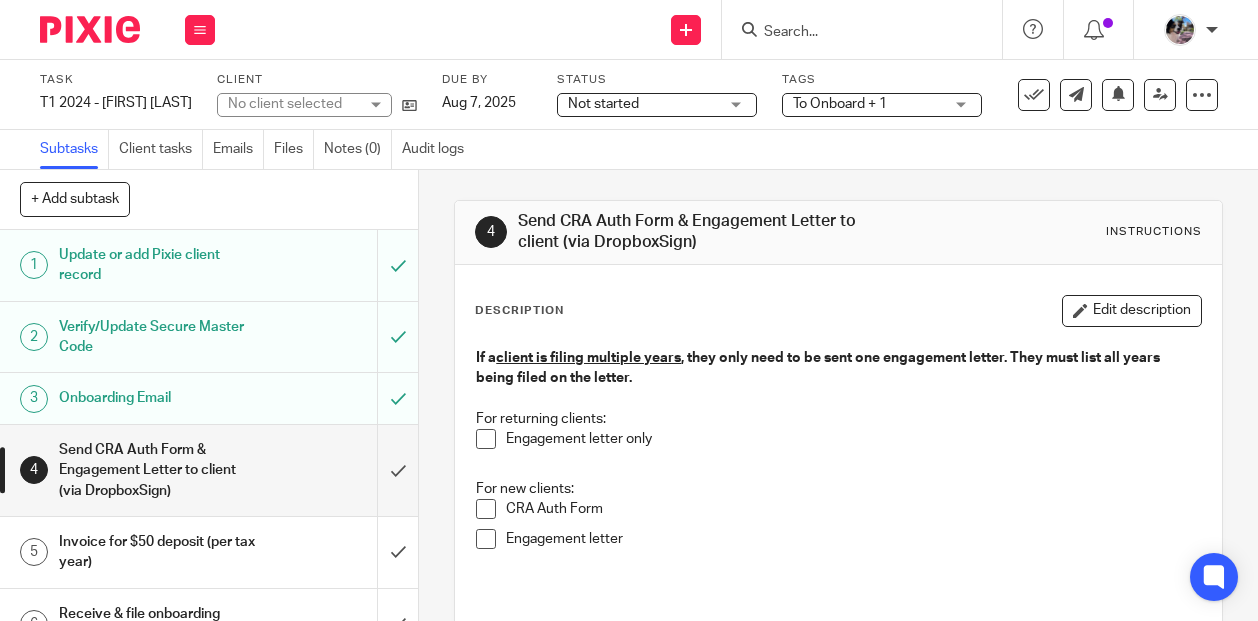scroll, scrollTop: 0, scrollLeft: 0, axis: both 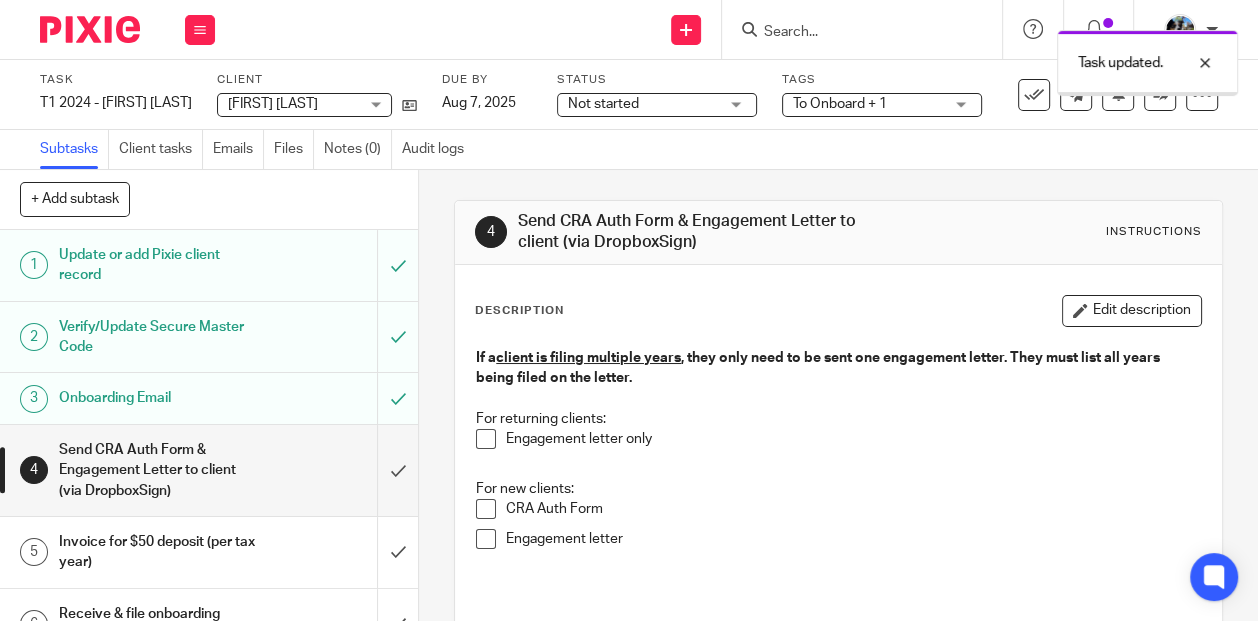click on "Onboarding Email" at bounding box center (208, 398) 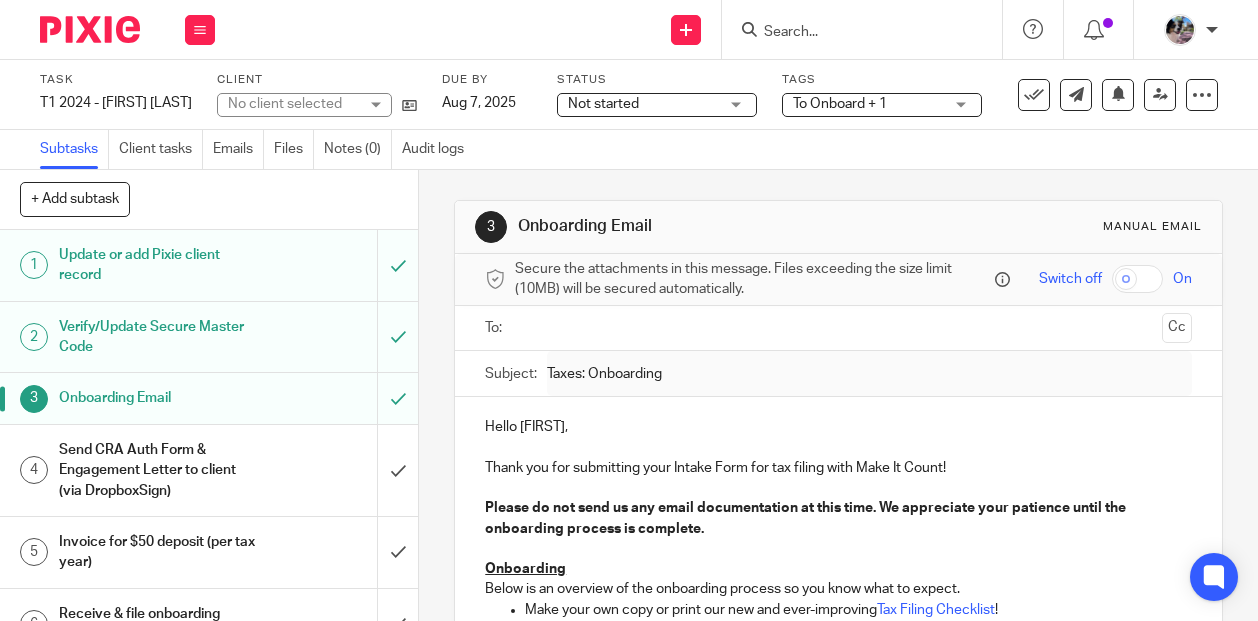 scroll, scrollTop: 0, scrollLeft: 0, axis: both 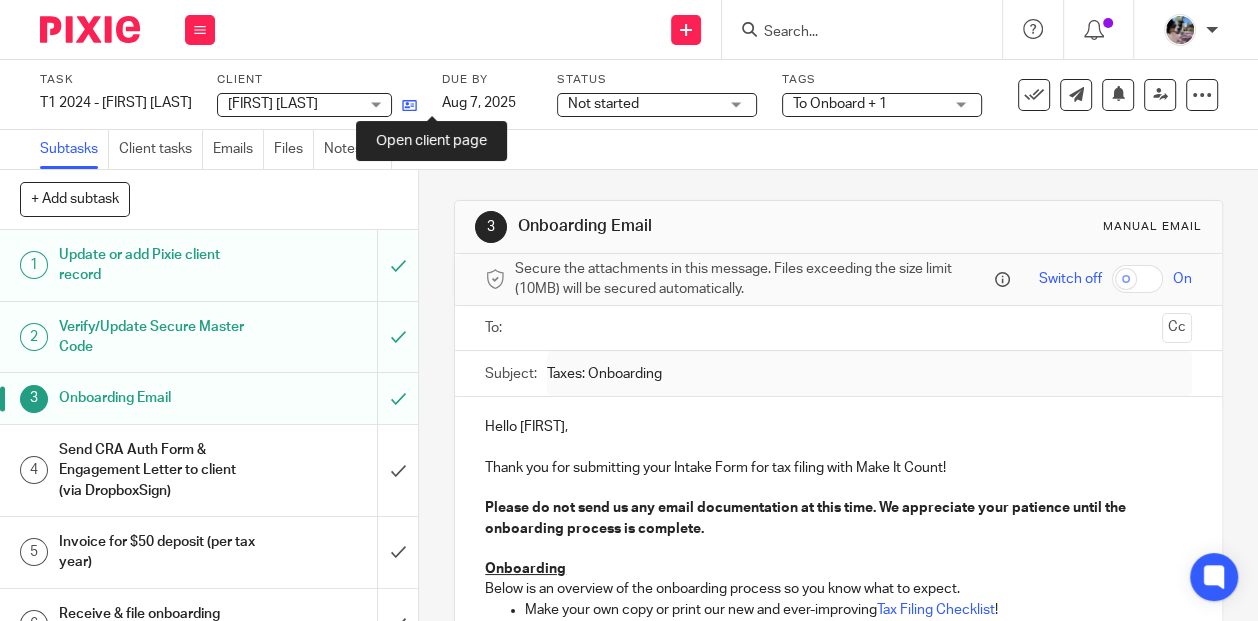 click at bounding box center [409, 105] 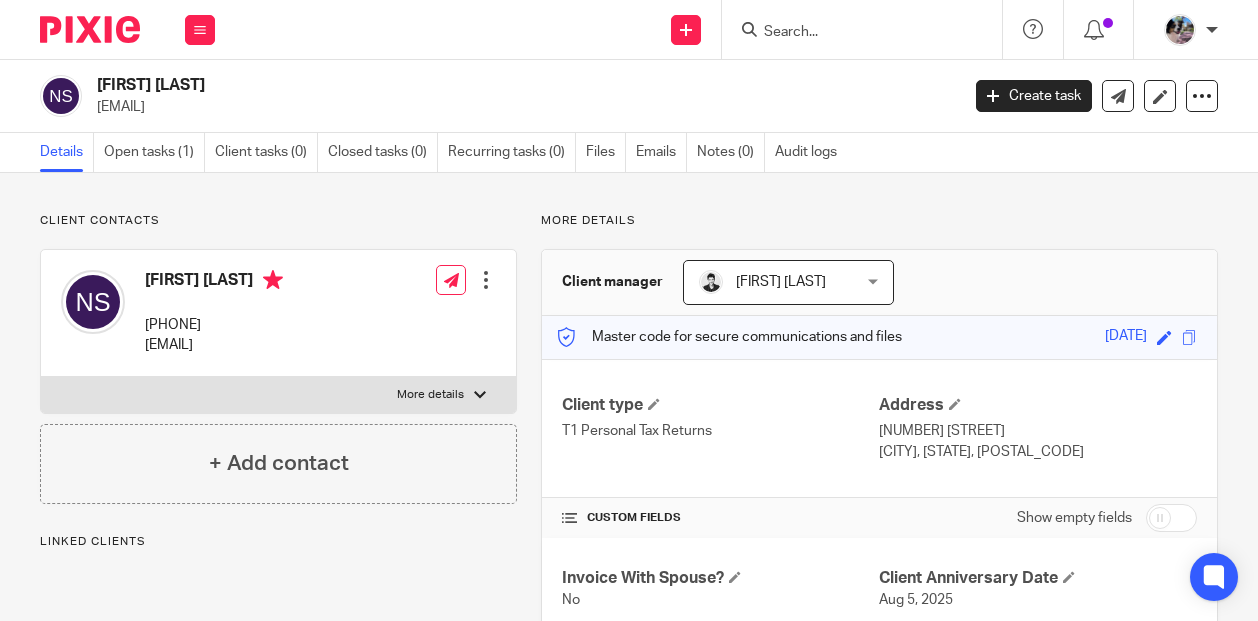 scroll, scrollTop: 0, scrollLeft: 0, axis: both 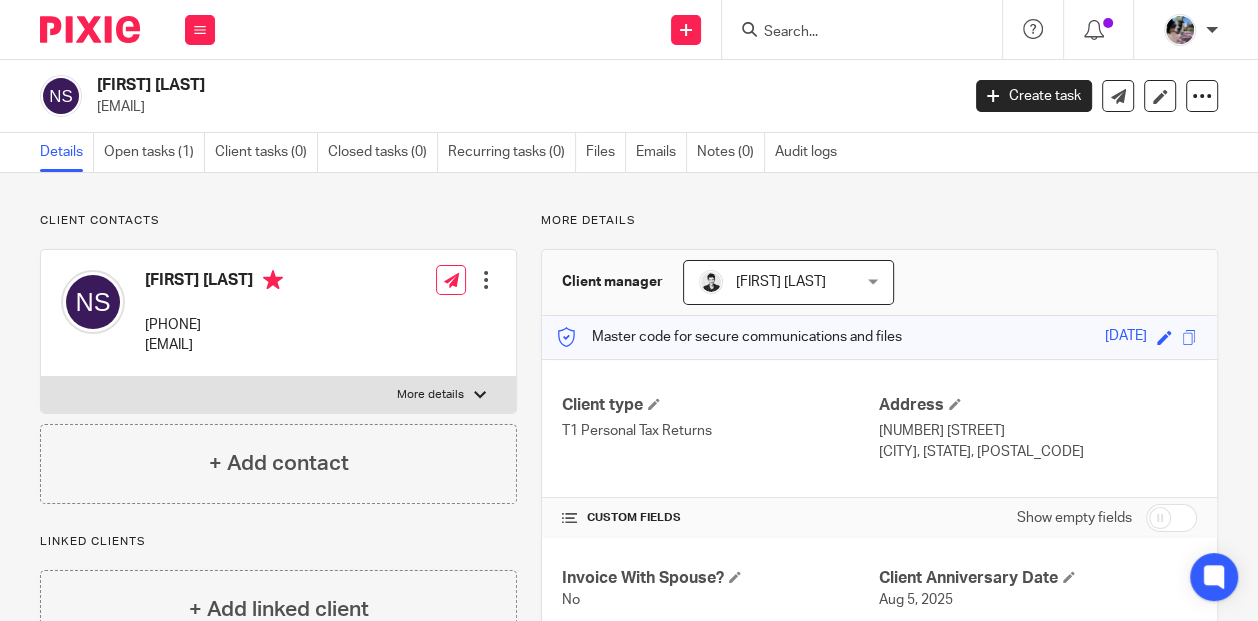 click at bounding box center [486, 280] 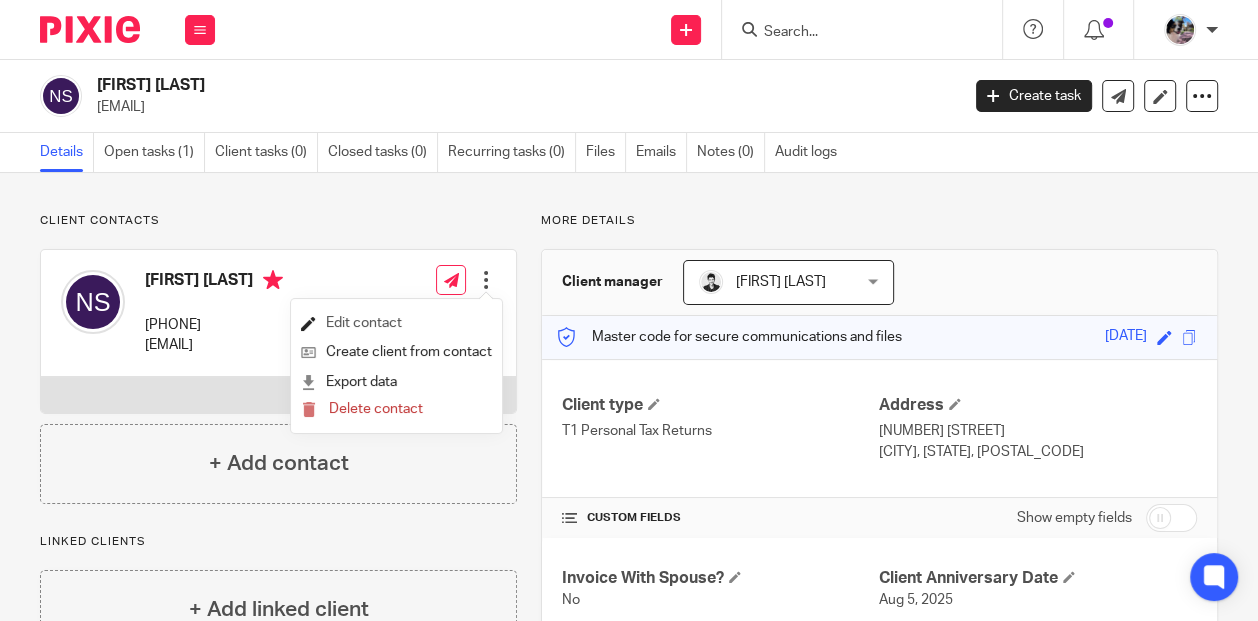 click on "Edit contact" at bounding box center [396, 323] 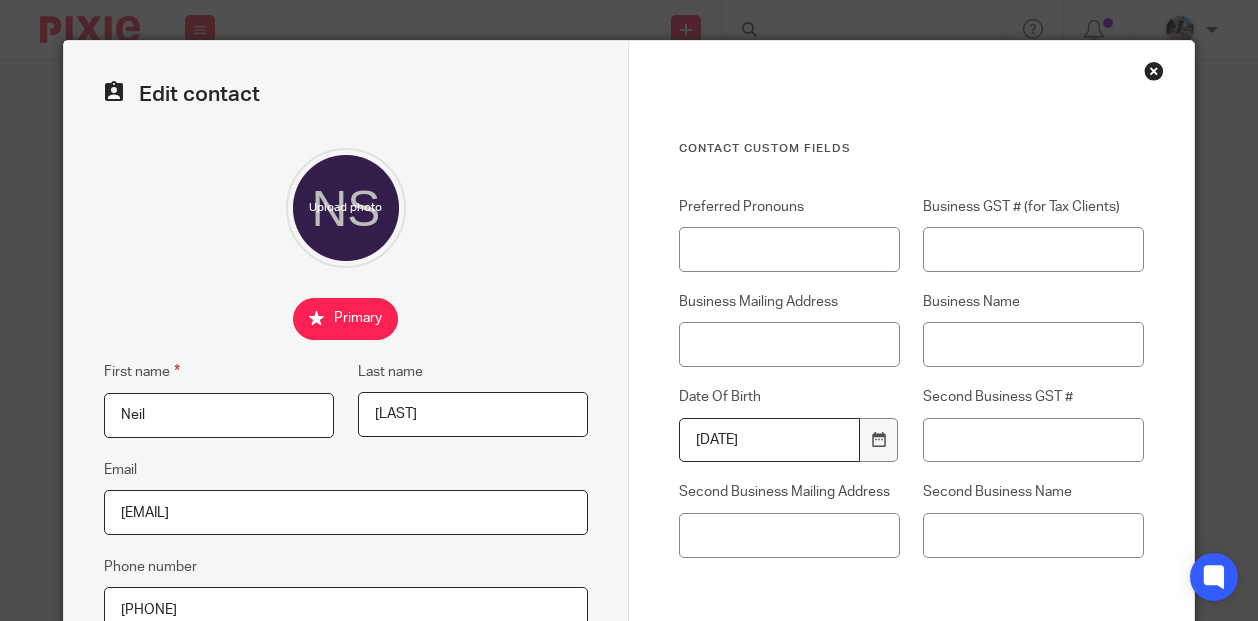 scroll, scrollTop: 0, scrollLeft: 0, axis: both 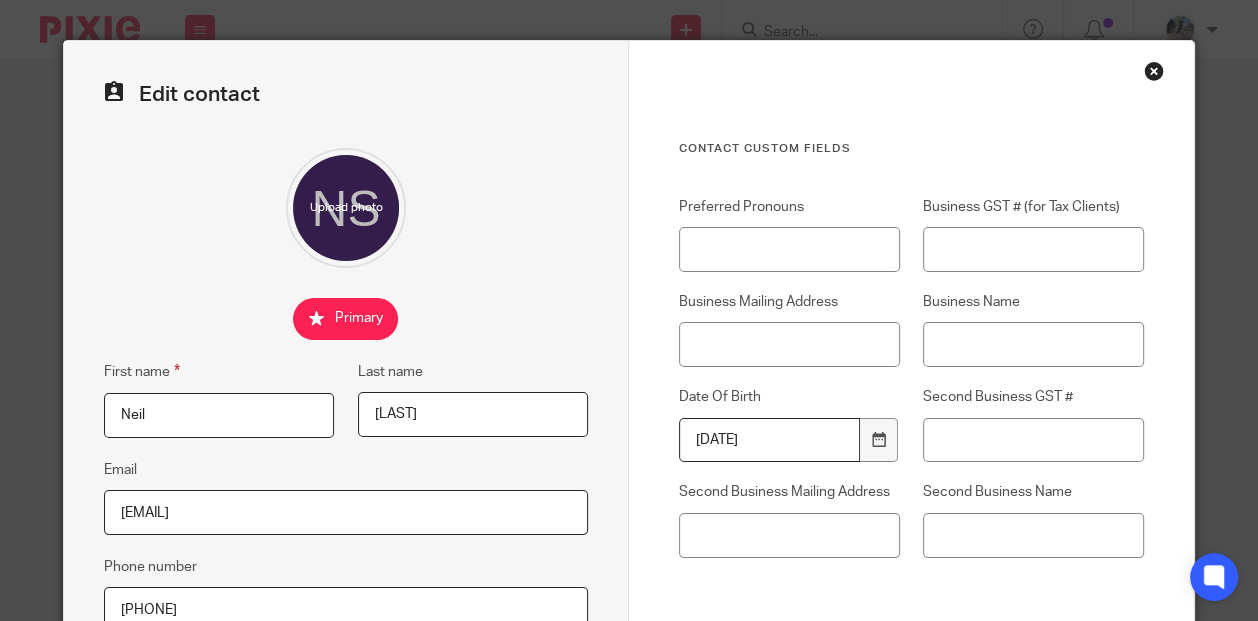 click on "Neil" at bounding box center [219, 415] 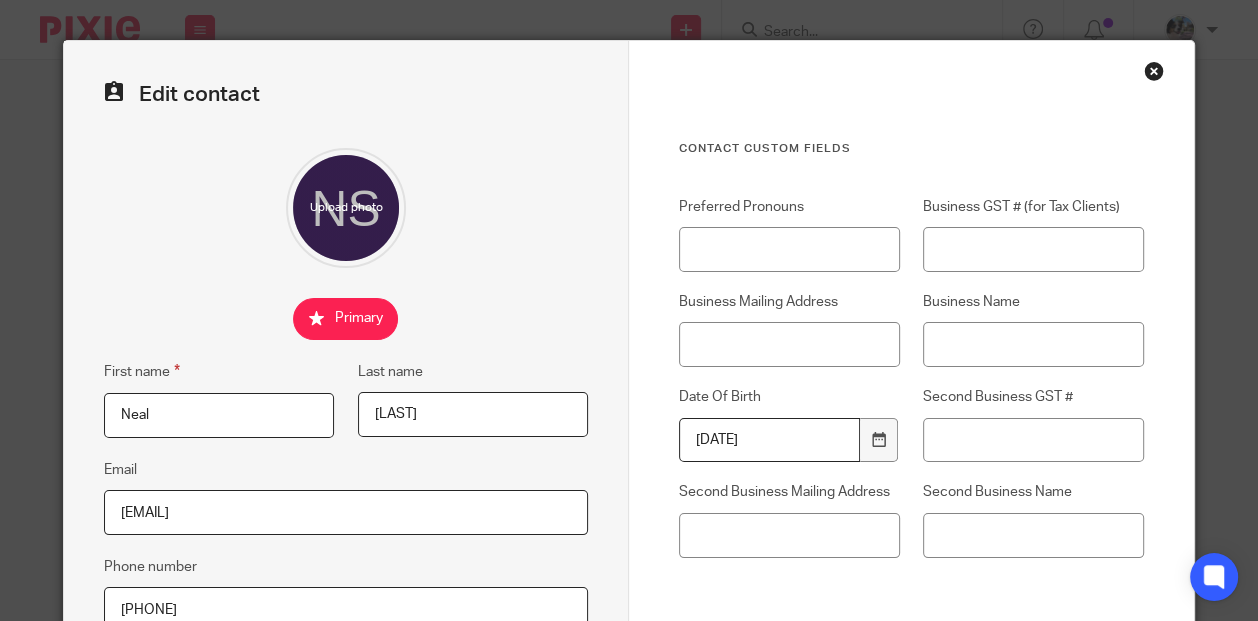 scroll, scrollTop: 431, scrollLeft: 0, axis: vertical 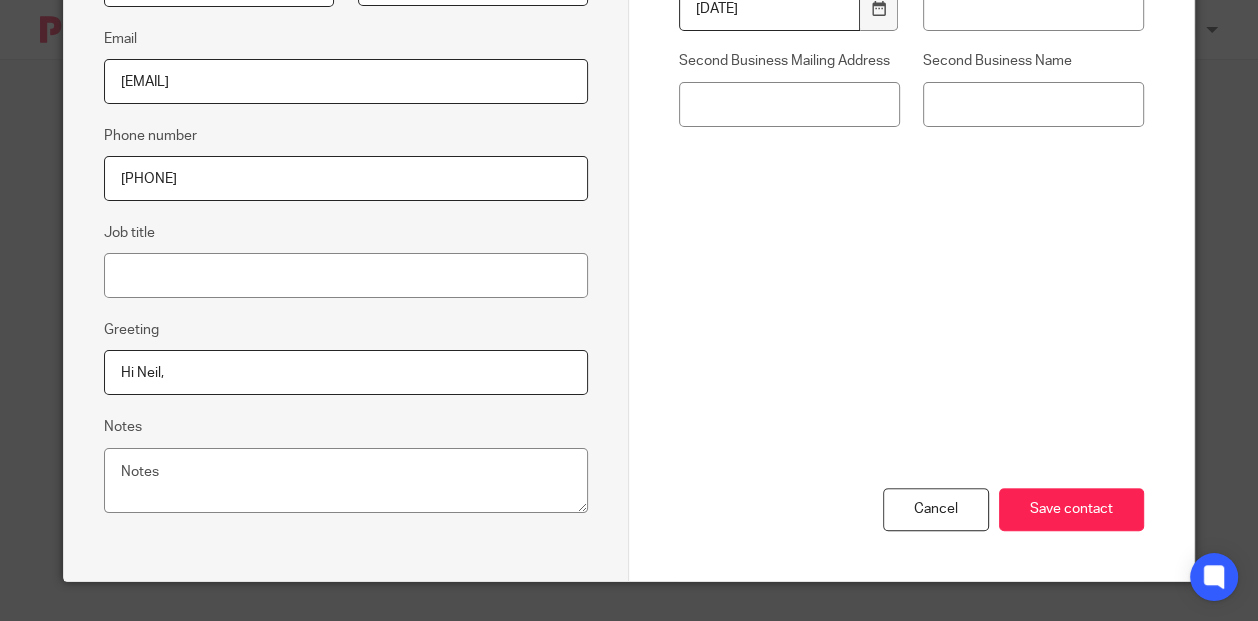 type on "Neal" 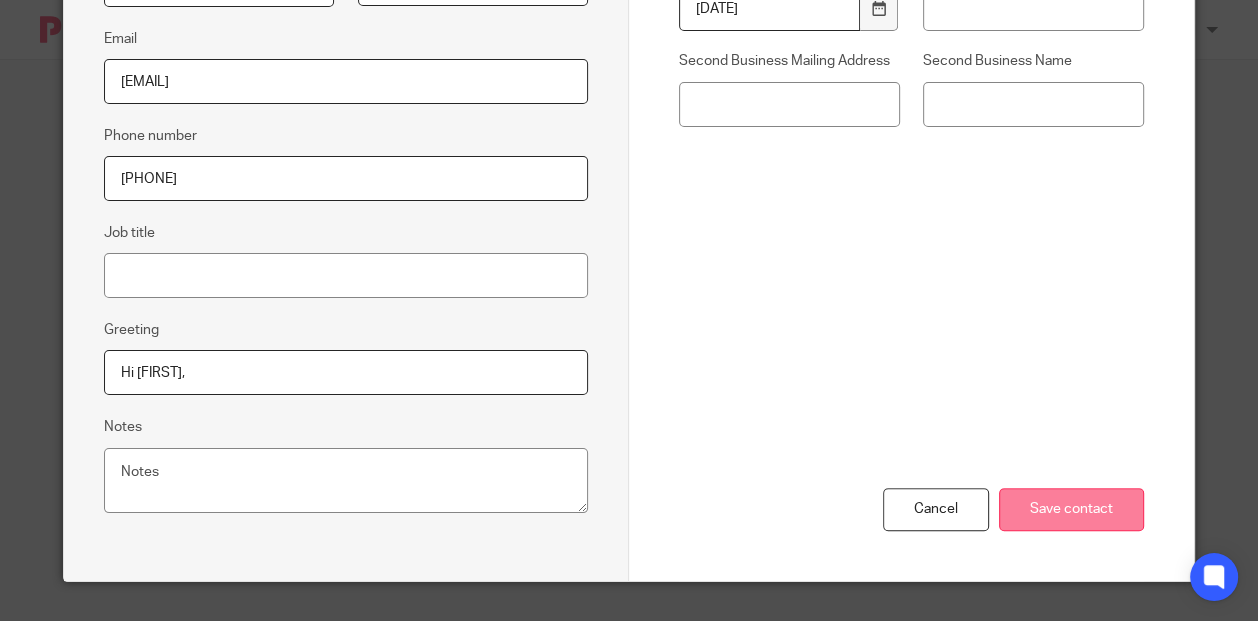 type on "Hi [FIRST]," 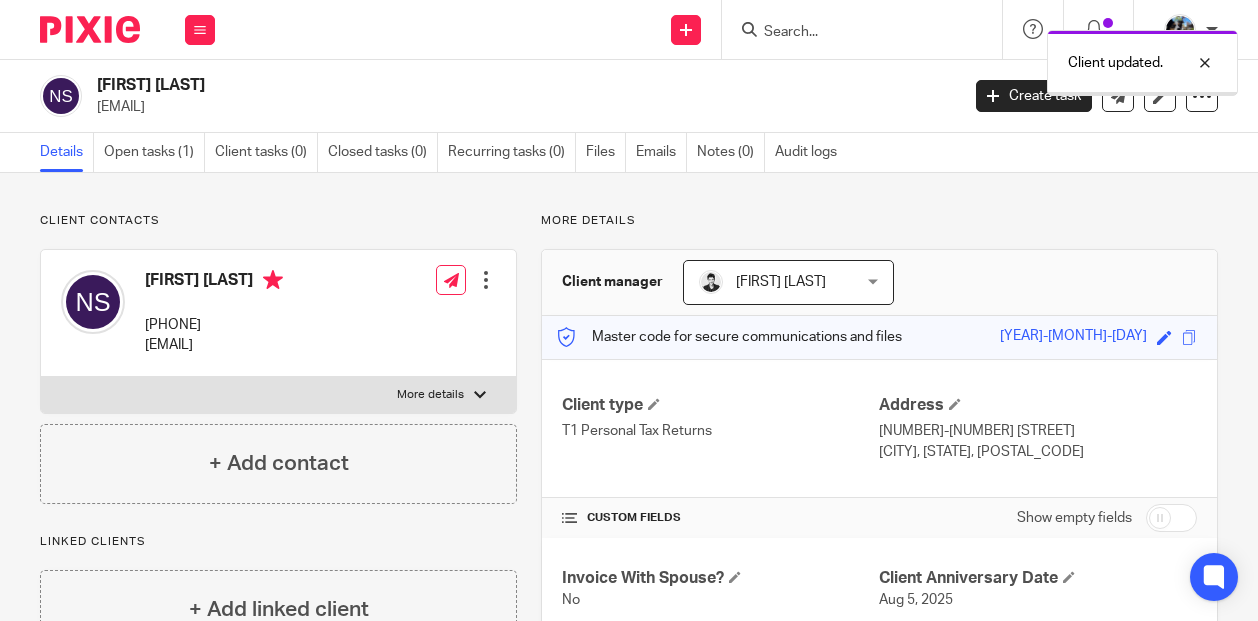 scroll, scrollTop: 0, scrollLeft: 0, axis: both 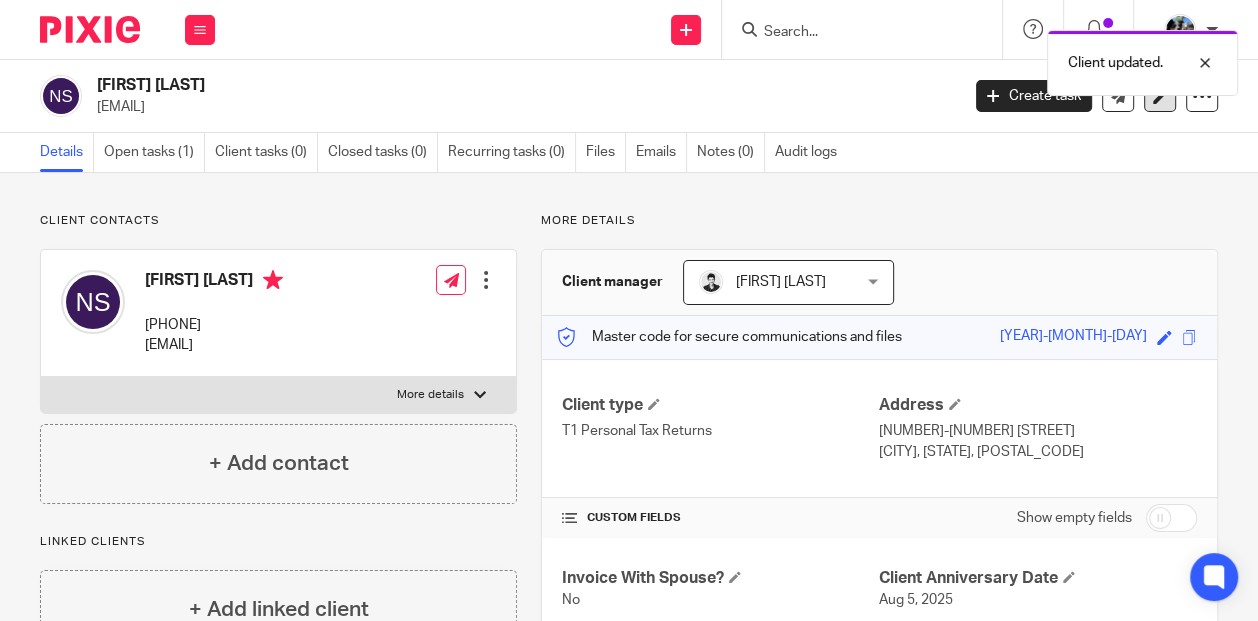 click at bounding box center [1160, 96] 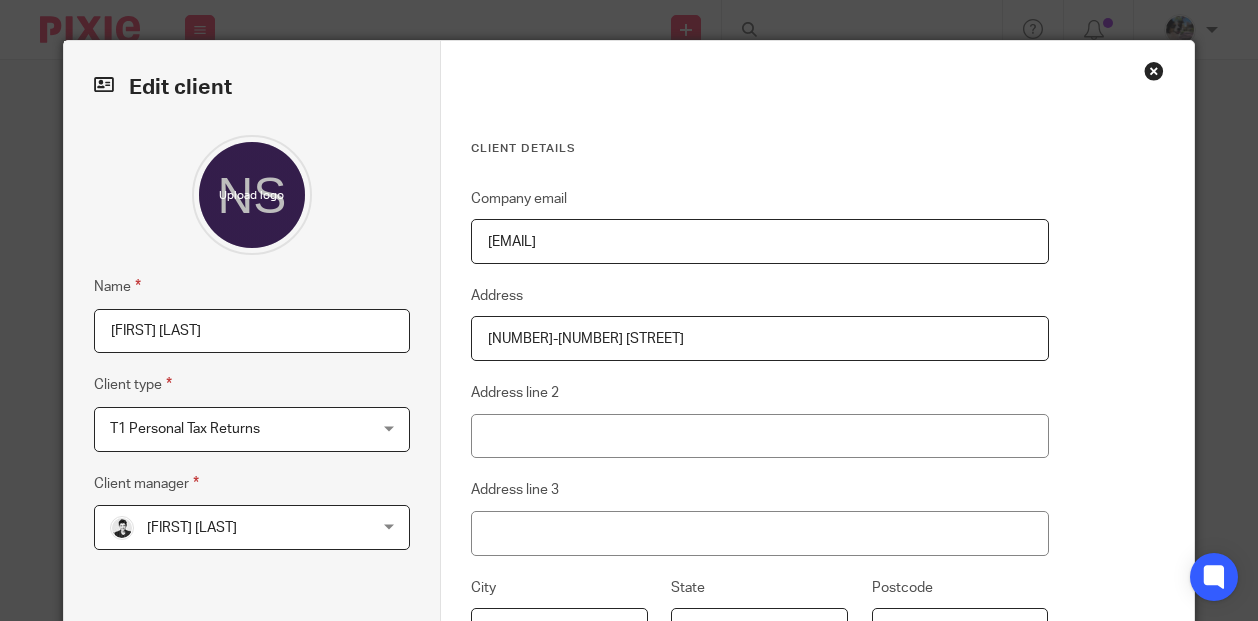 scroll, scrollTop: 0, scrollLeft: 0, axis: both 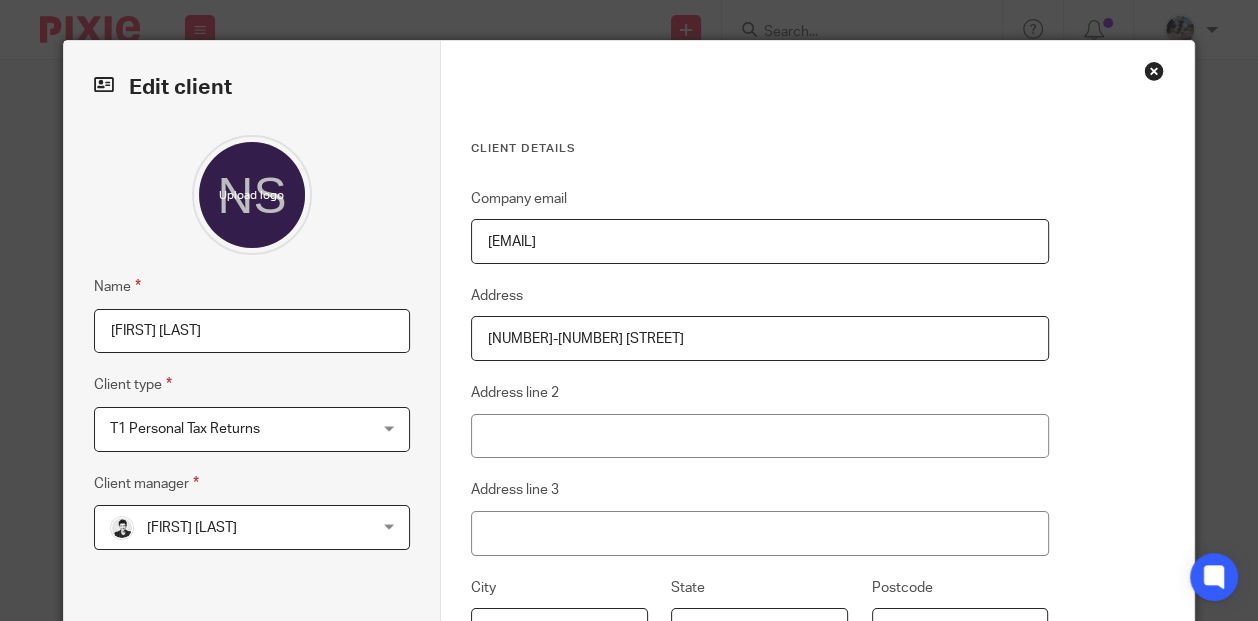 click on "[FIRST] [LAST]" at bounding box center (252, 331) 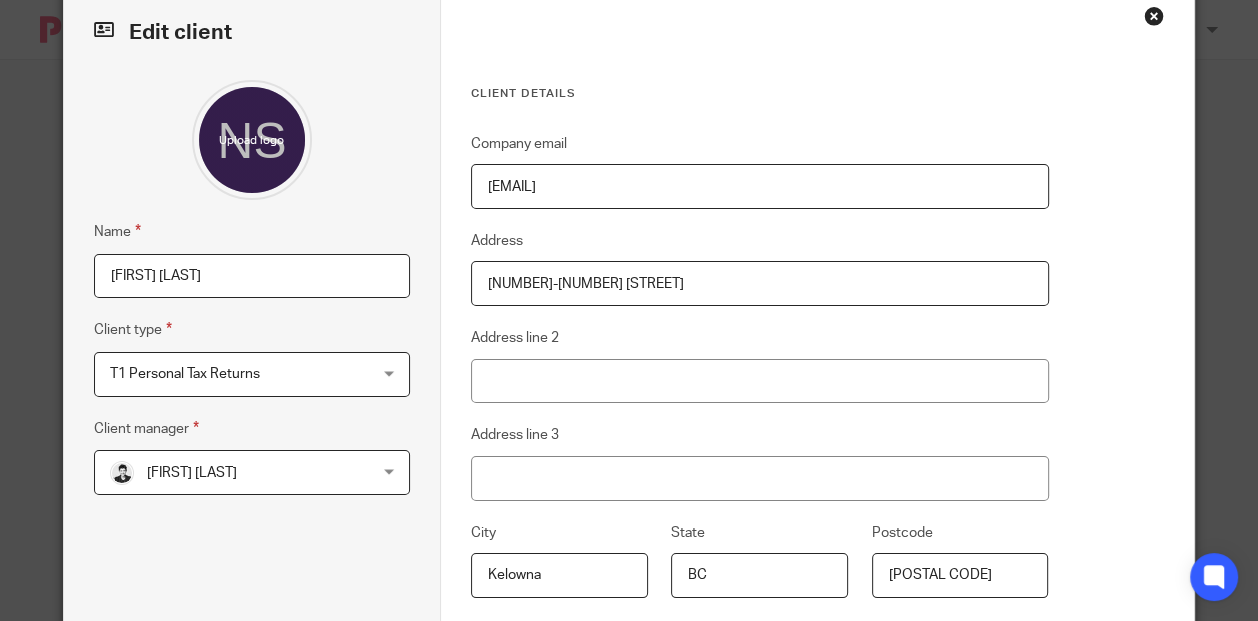 scroll, scrollTop: 316, scrollLeft: 0, axis: vertical 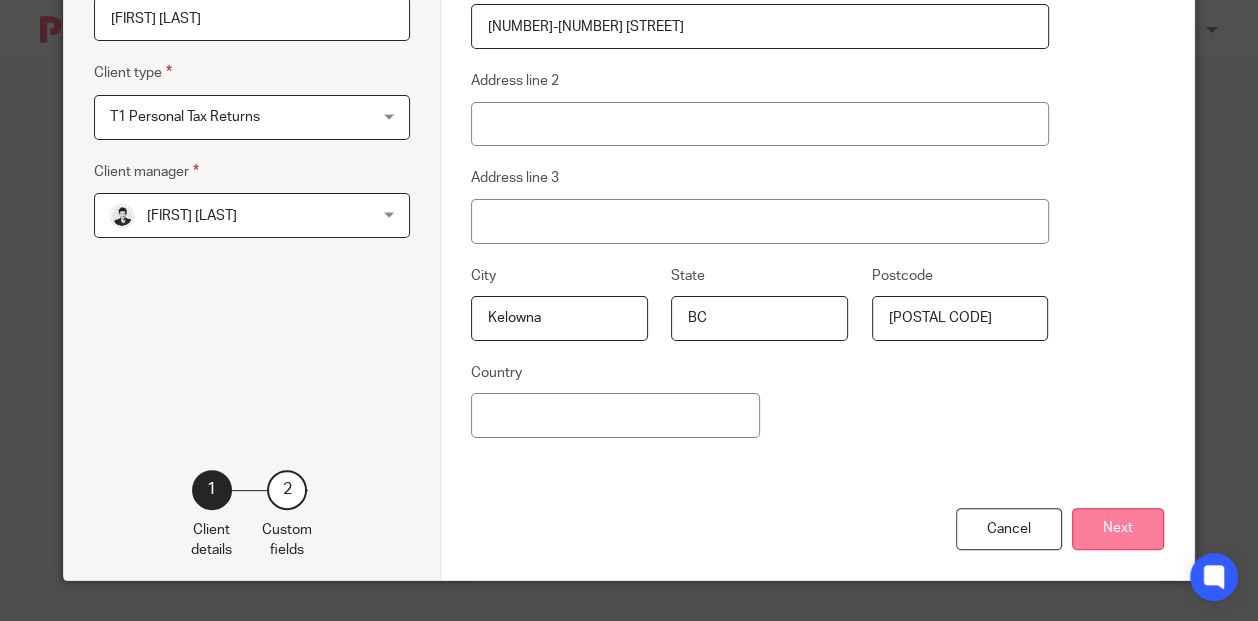 type on "[FIRST] [LAST]" 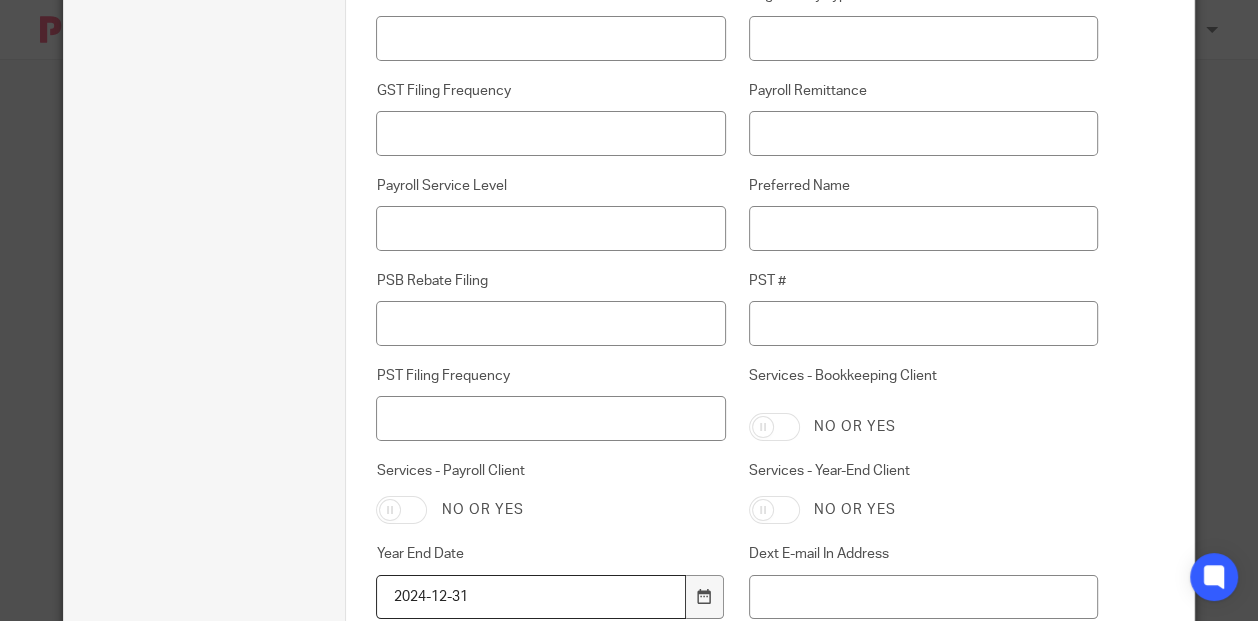 scroll, scrollTop: 718, scrollLeft: 0, axis: vertical 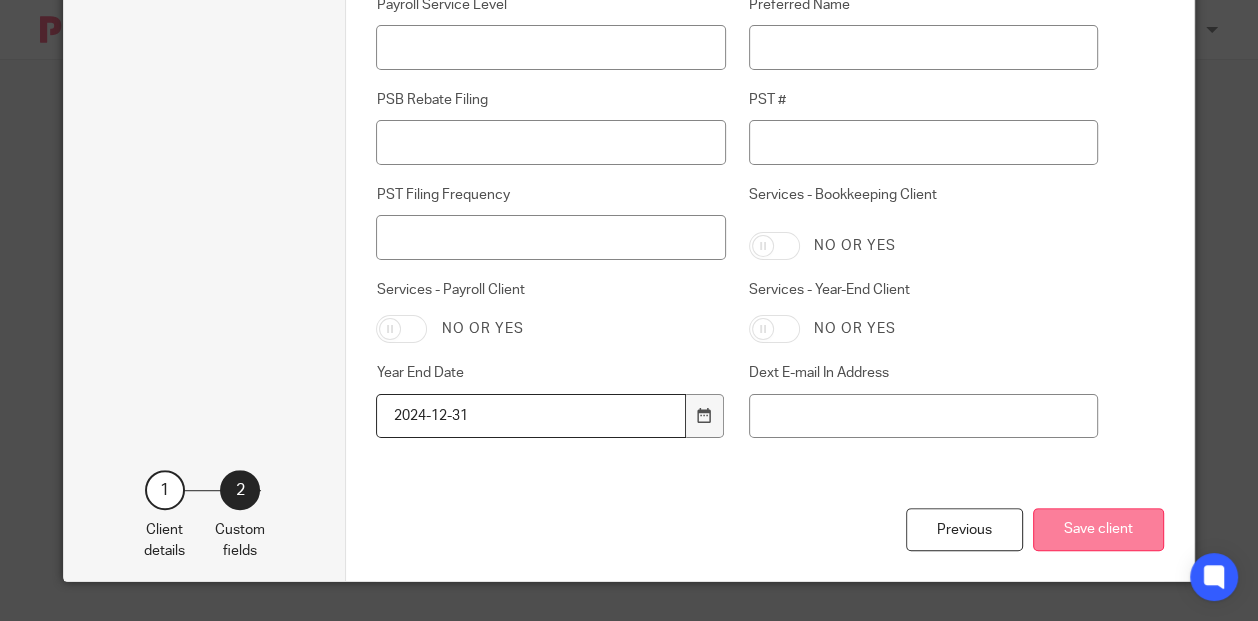 click on "Save client" at bounding box center (1098, 529) 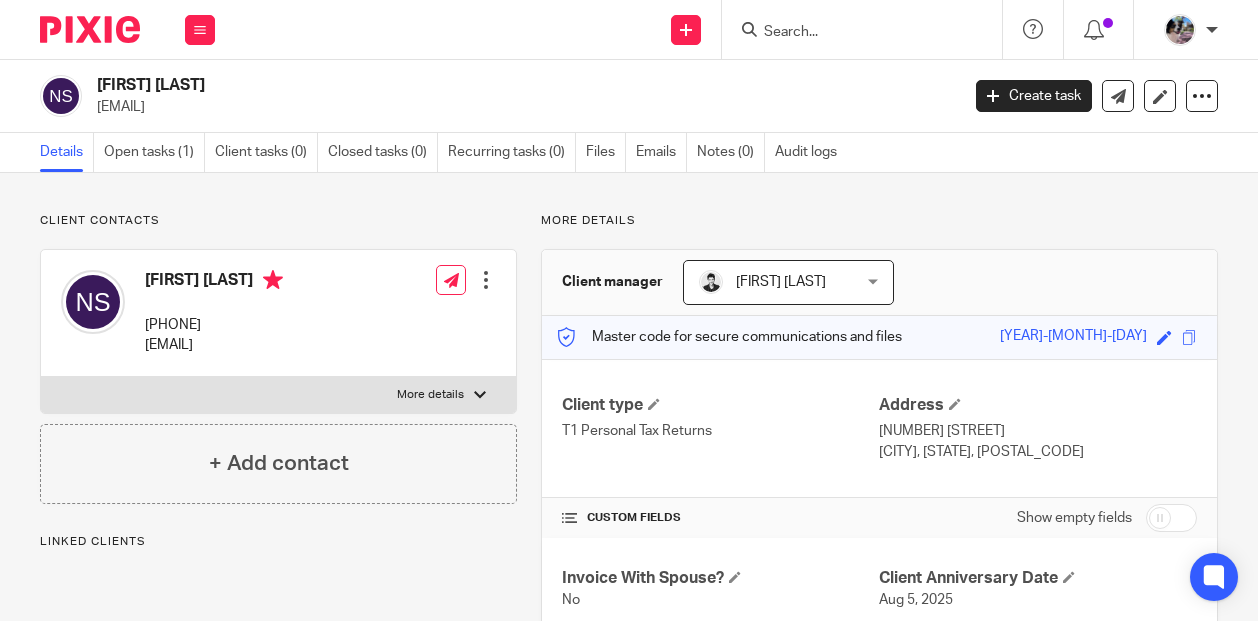 scroll, scrollTop: 0, scrollLeft: 0, axis: both 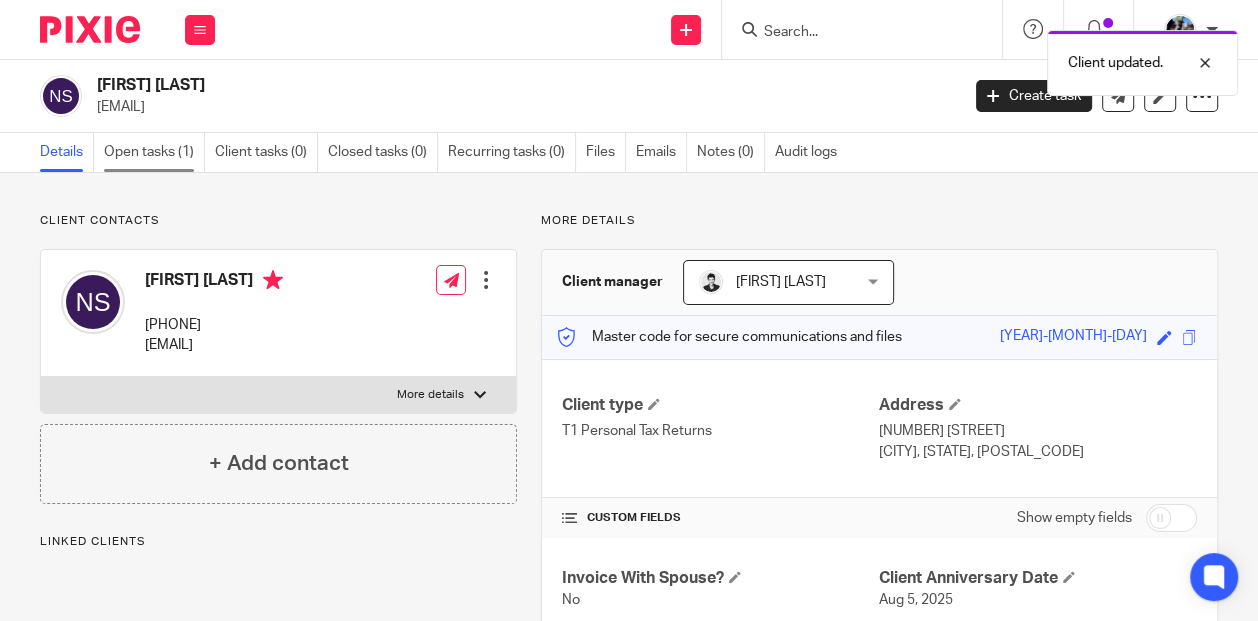 click on "Open tasks (1)" at bounding box center [154, 152] 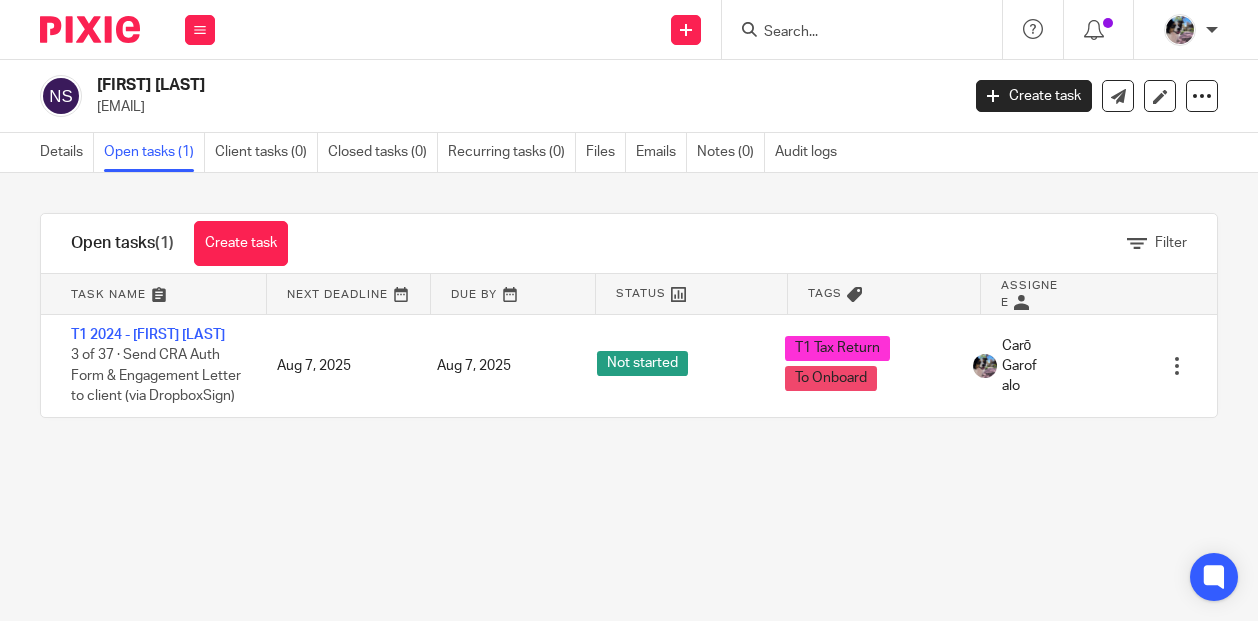 scroll, scrollTop: 0, scrollLeft: 0, axis: both 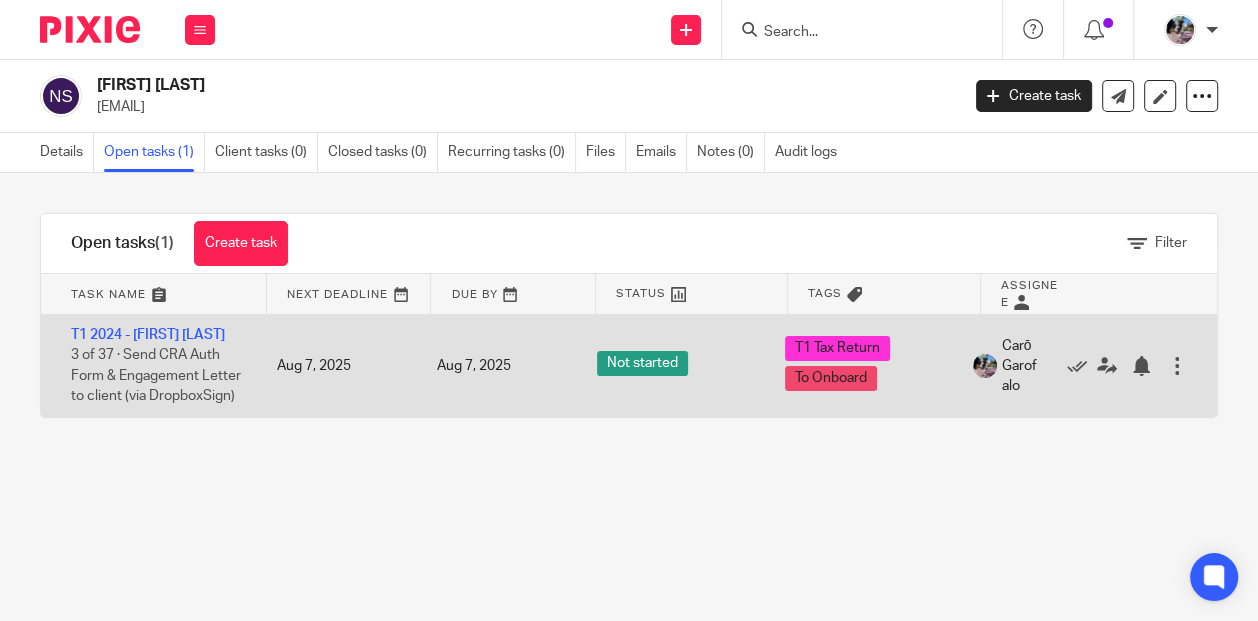 click on "T1 2024 - [FIRST] [LAST]
3
of
37 ·
Send CRA Auth Form & Engagement Letter to client (via DropboxSign)" at bounding box center (149, 366) 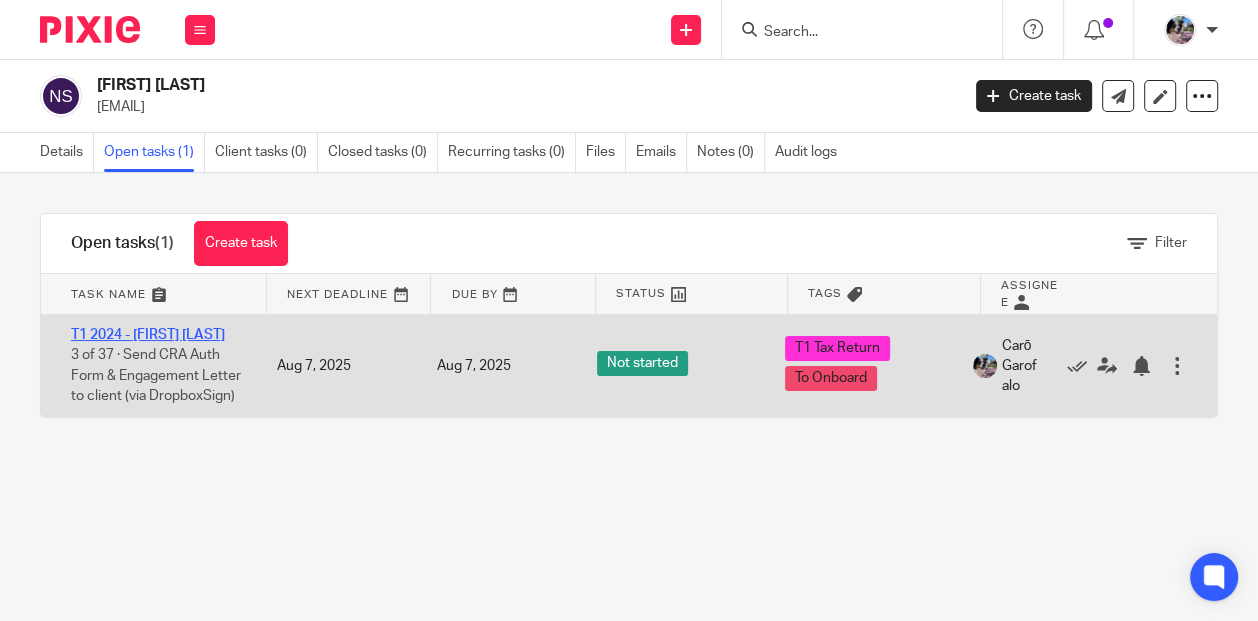 click on "T1 2024 - [FIRST] [LAST]" at bounding box center (148, 335) 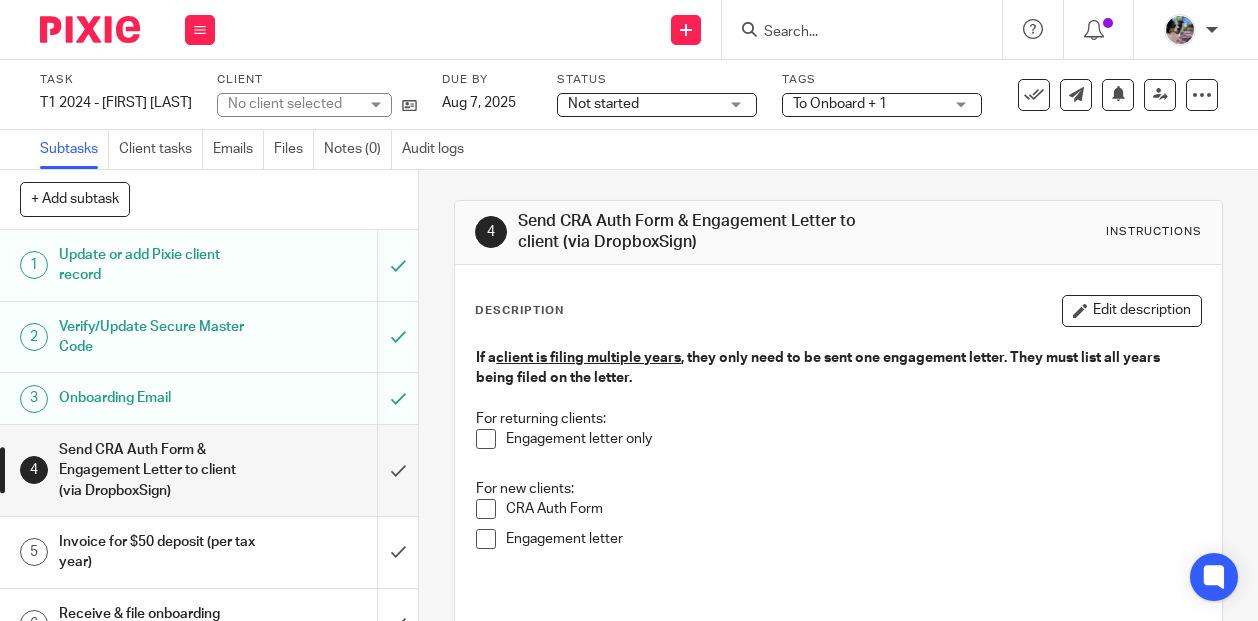 scroll, scrollTop: 0, scrollLeft: 0, axis: both 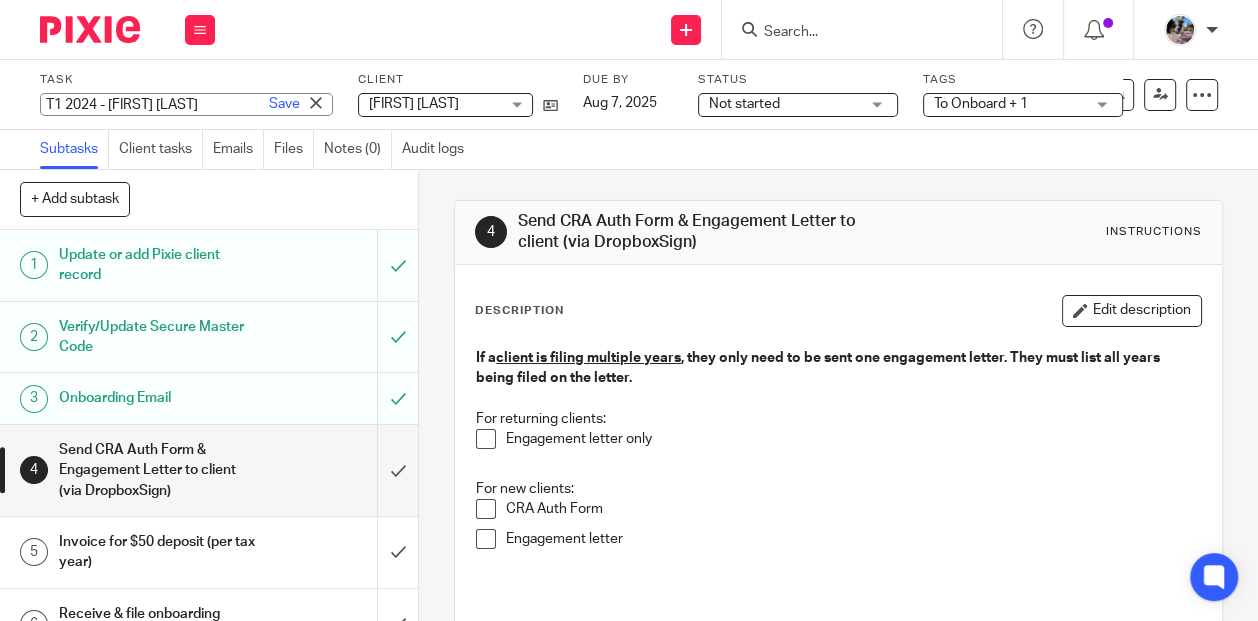 click on "T1 2024 - [FIRST] [LAST]     Save
T1 2024 - [FIRST] [LAST]" at bounding box center [186, 104] 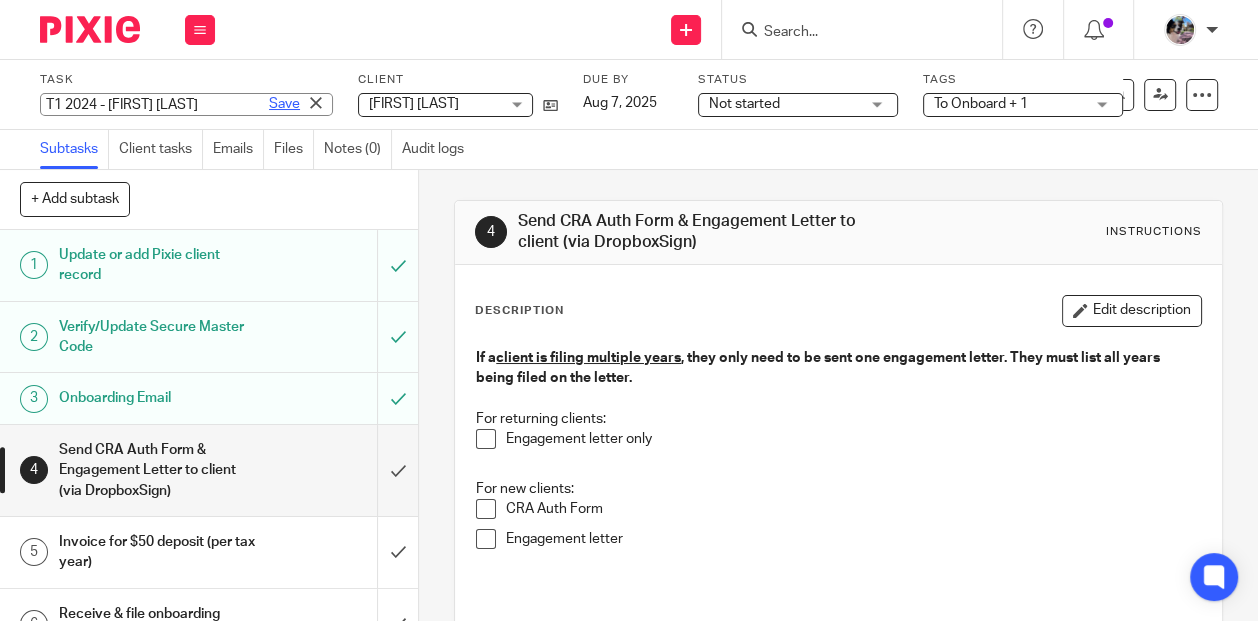 type on "T1 2024 - [FIRST] [LAST]" 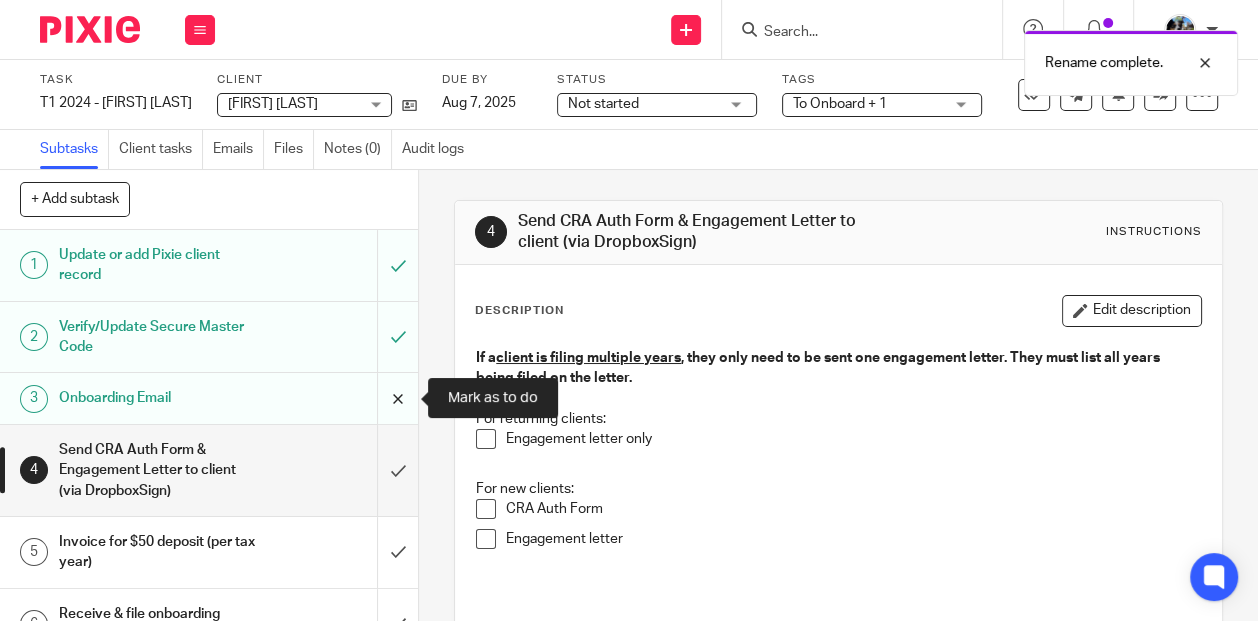 click at bounding box center [209, 398] 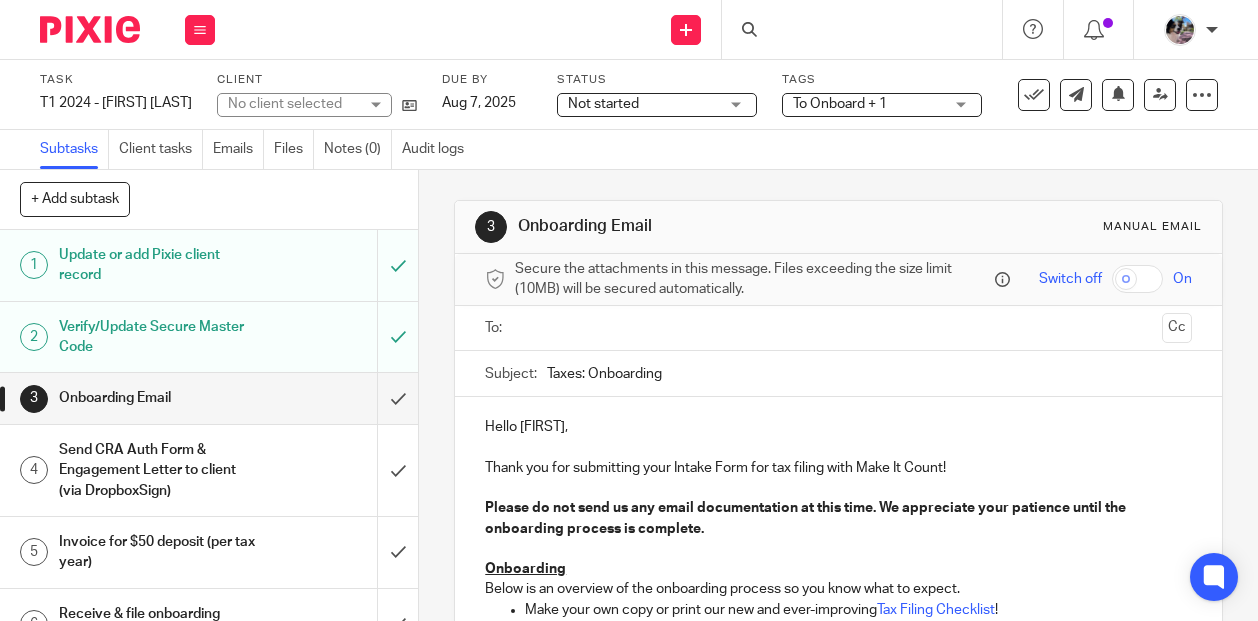 scroll, scrollTop: 0, scrollLeft: 0, axis: both 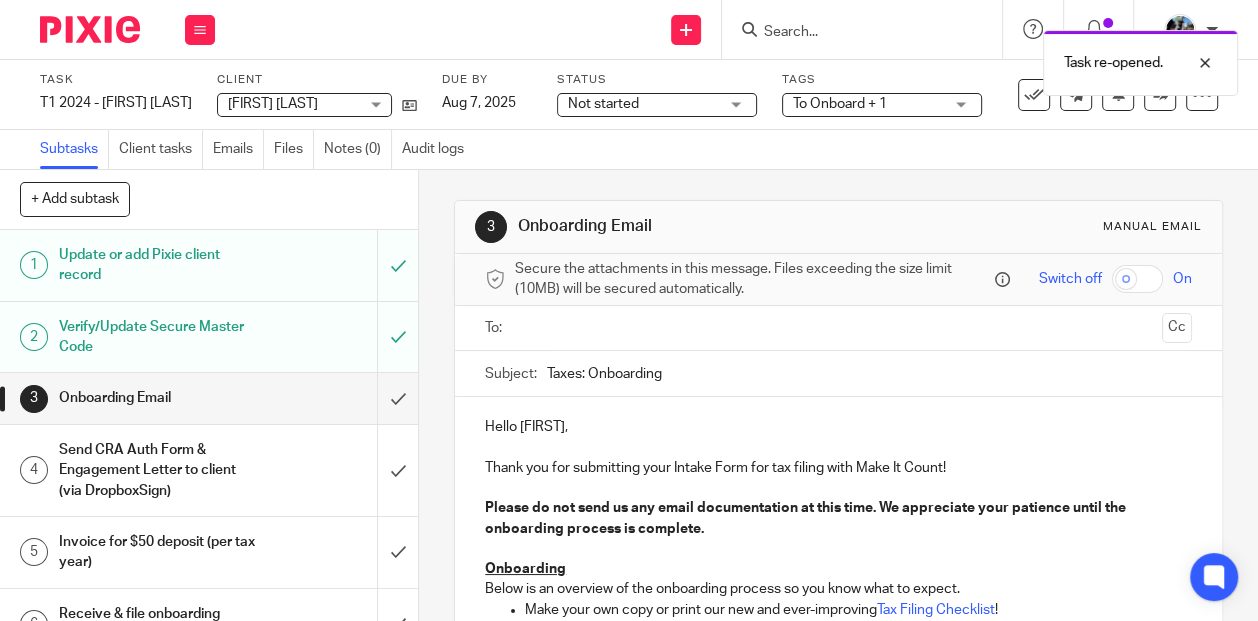 click at bounding box center [837, 328] 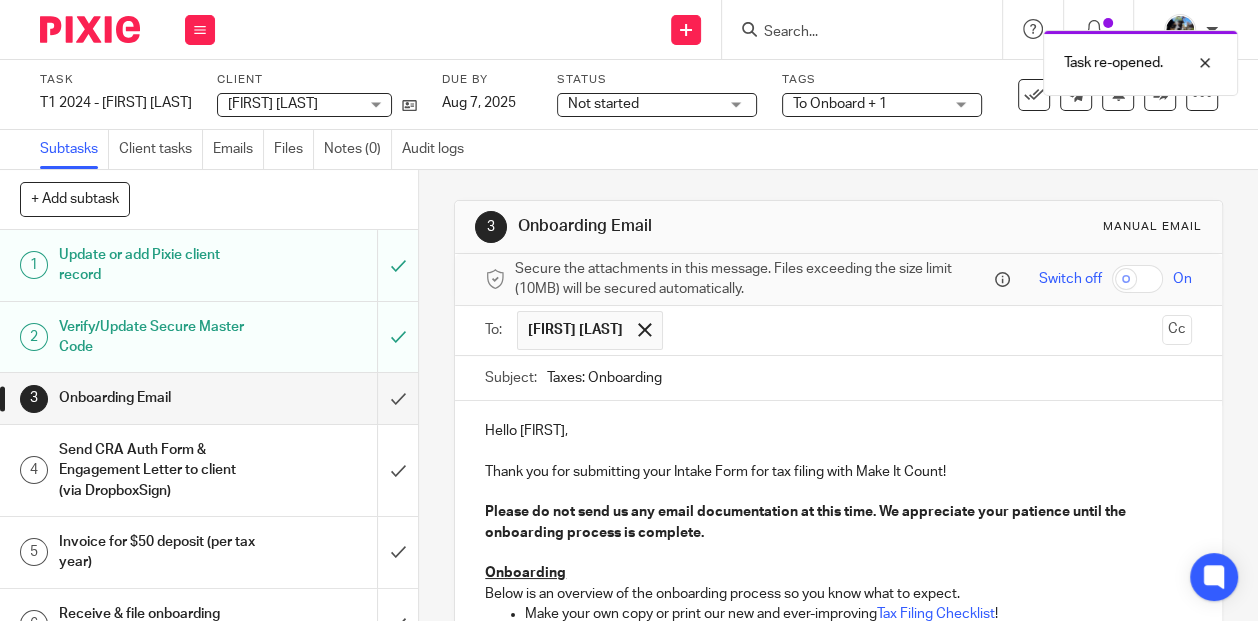 click on "Hello Neal," at bounding box center (838, 431) 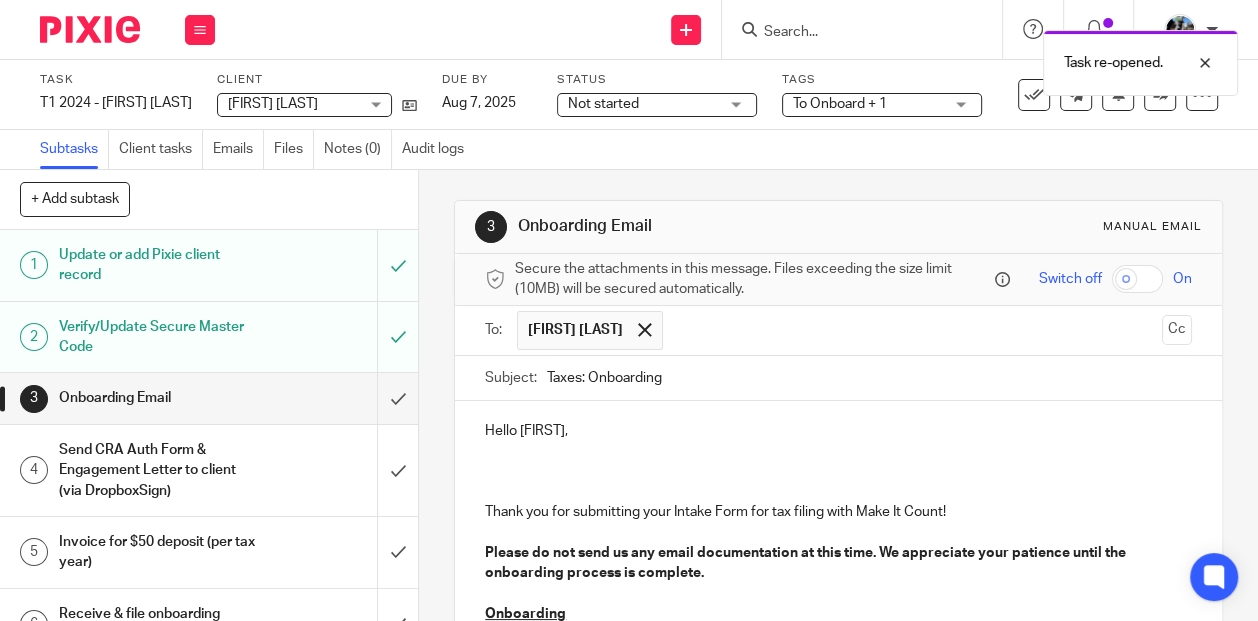 type 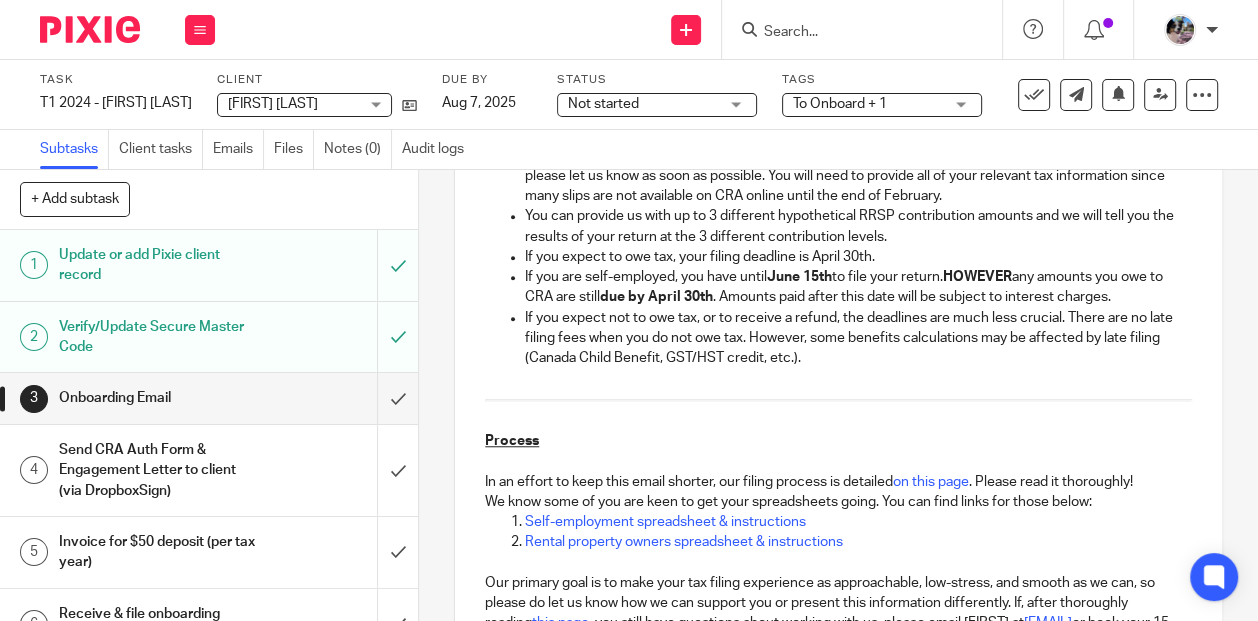 scroll, scrollTop: 1550, scrollLeft: 0, axis: vertical 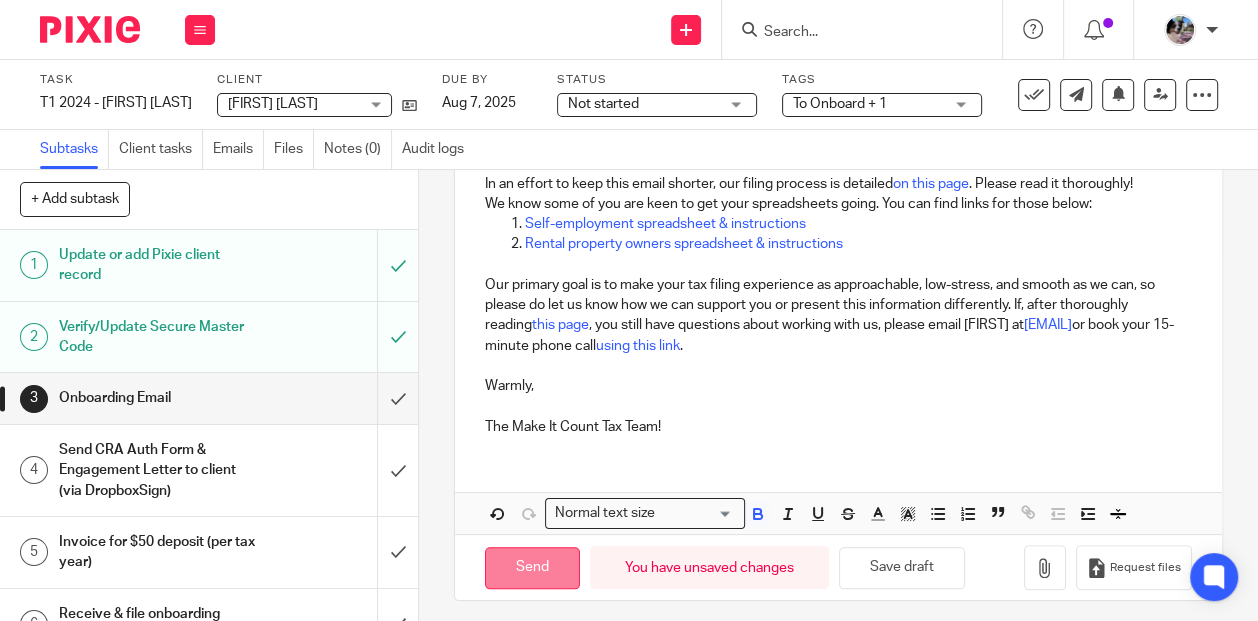 click on "Send" at bounding box center (532, 568) 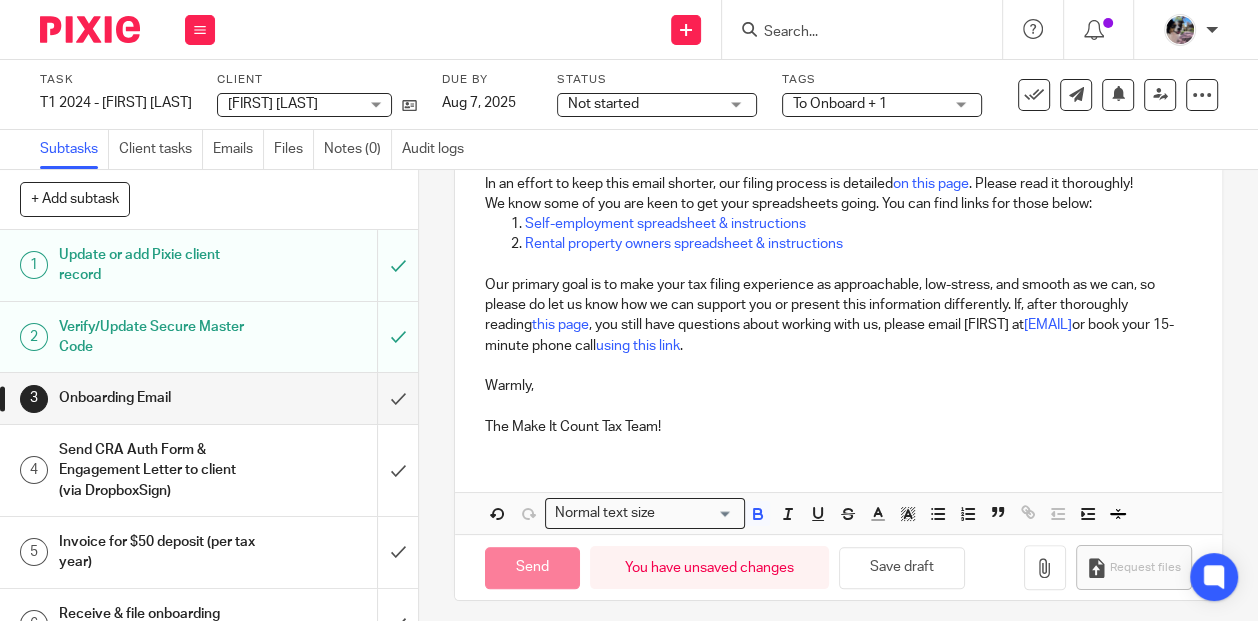 type on "Sent" 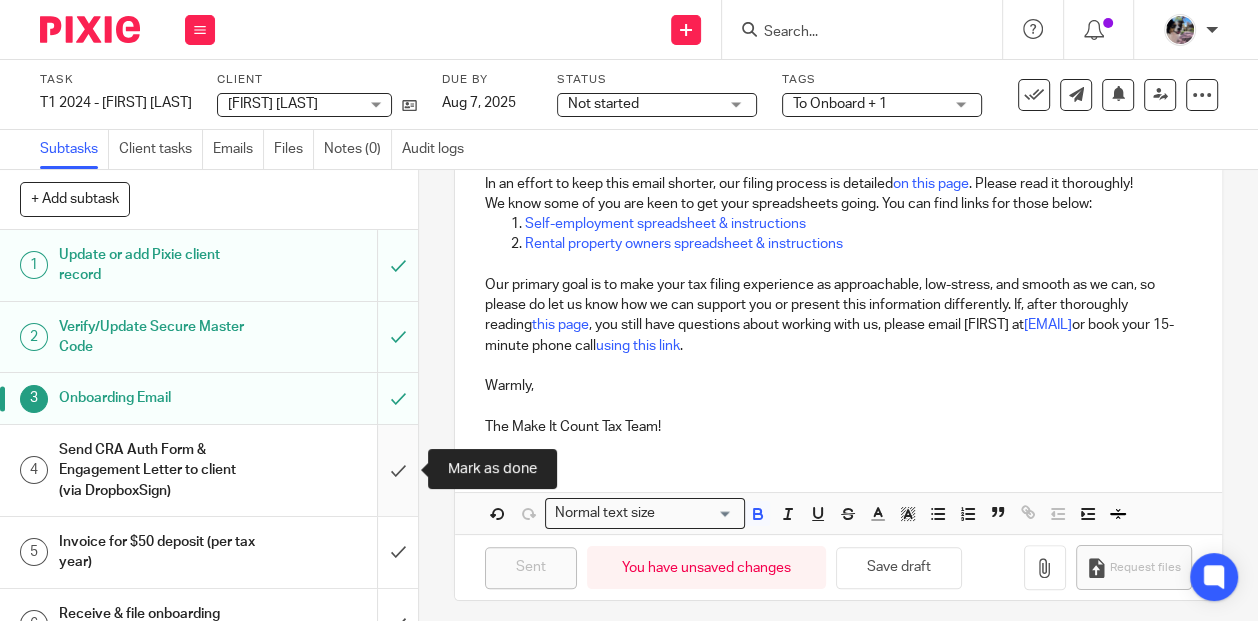 click at bounding box center (209, 470) 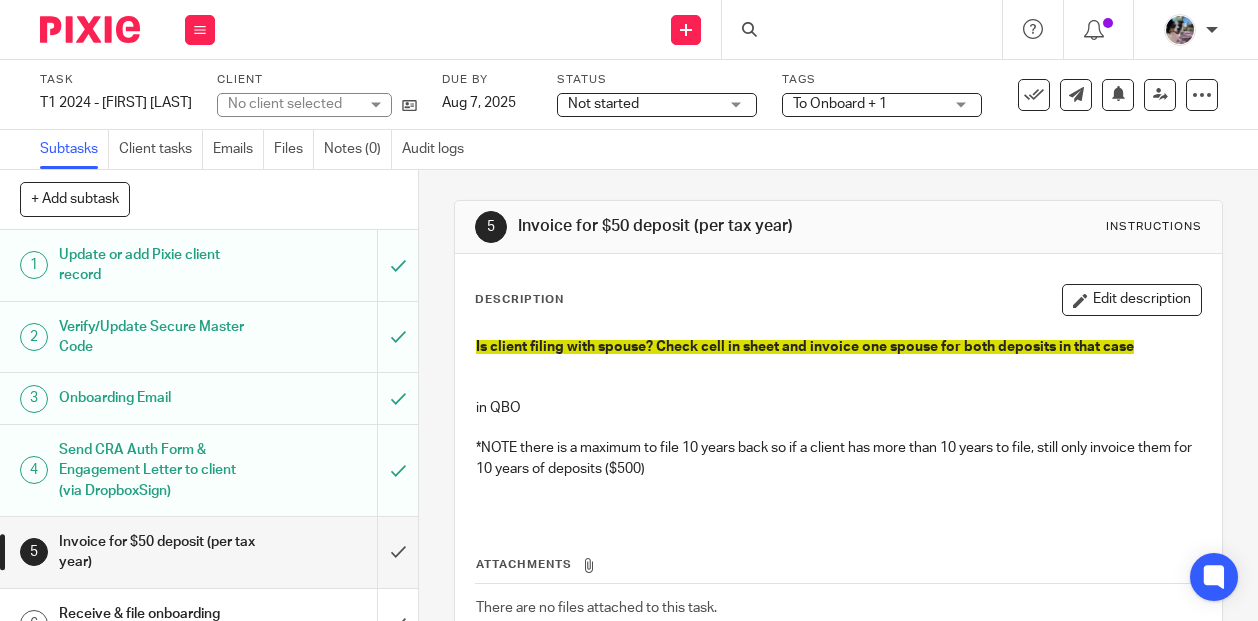 scroll, scrollTop: 0, scrollLeft: 0, axis: both 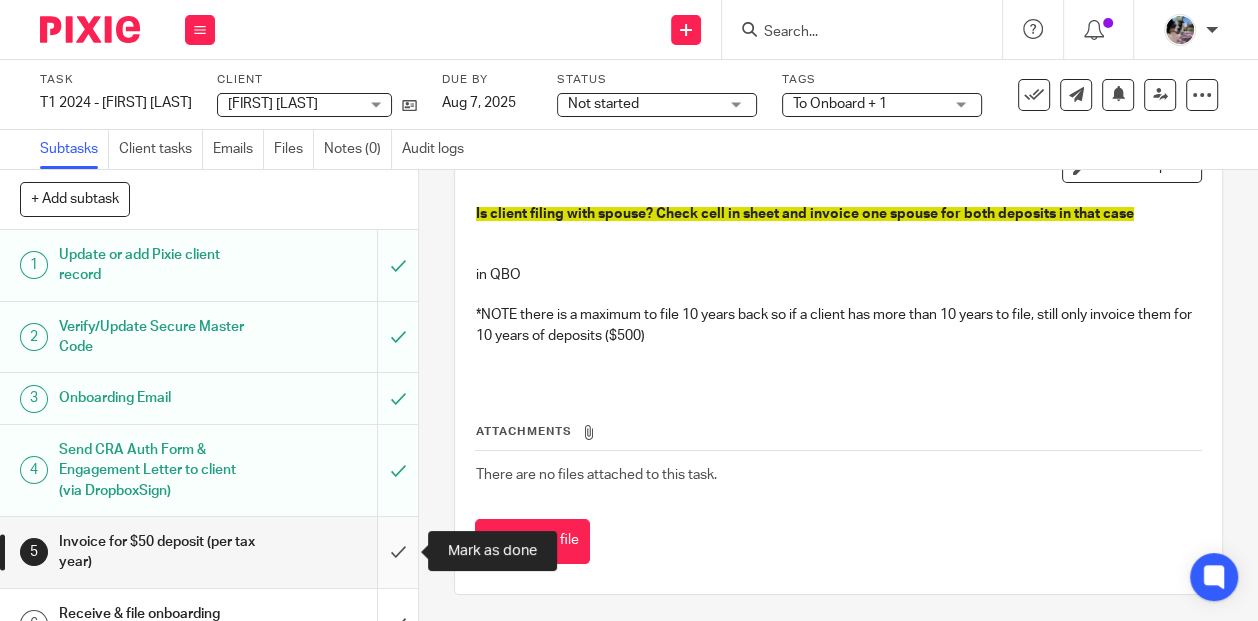 click at bounding box center [209, 552] 